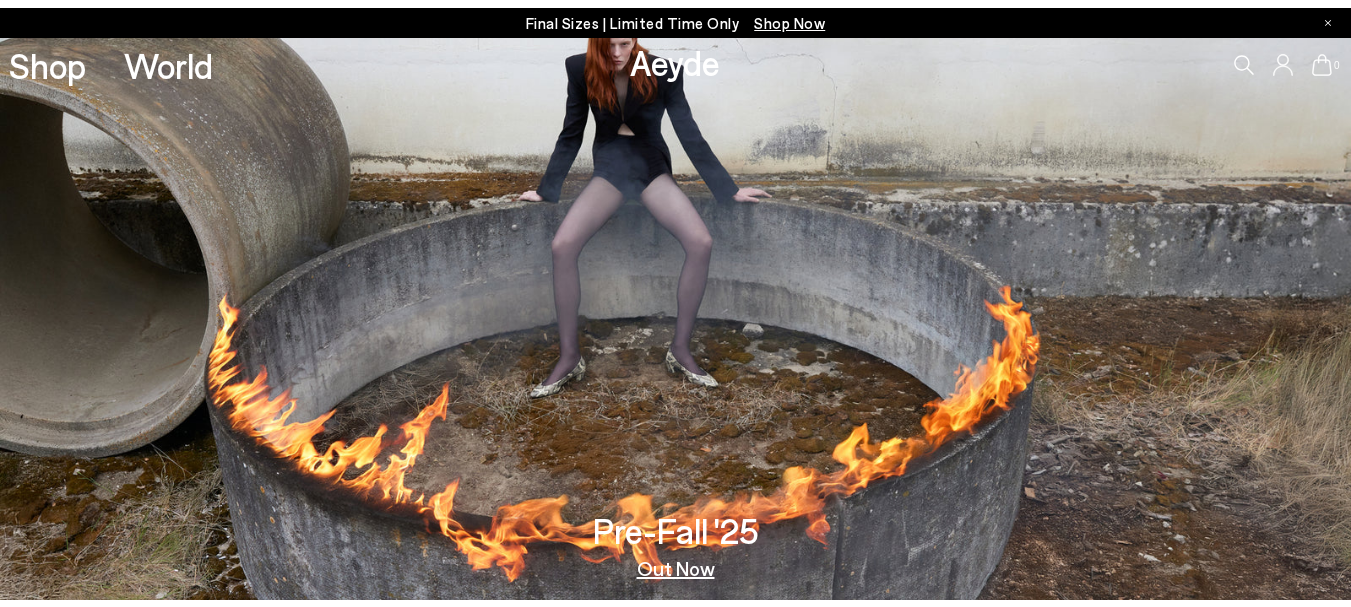scroll, scrollTop: 0, scrollLeft: 0, axis: both 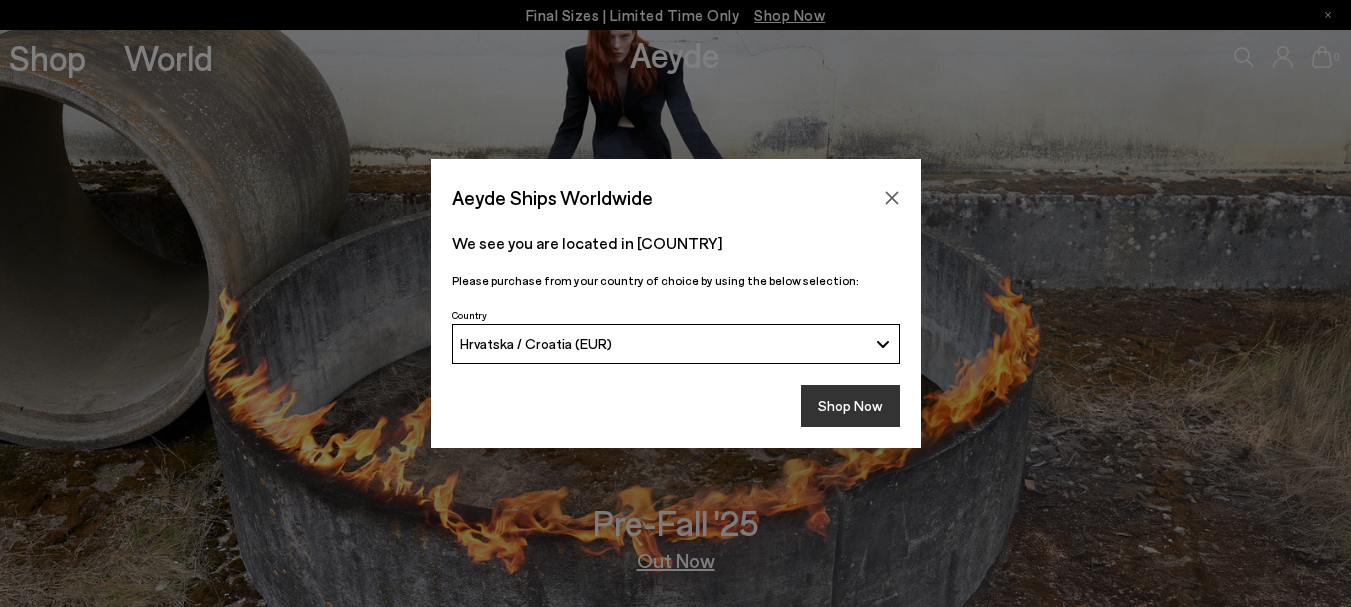 click on "Shop Now" at bounding box center [850, 406] 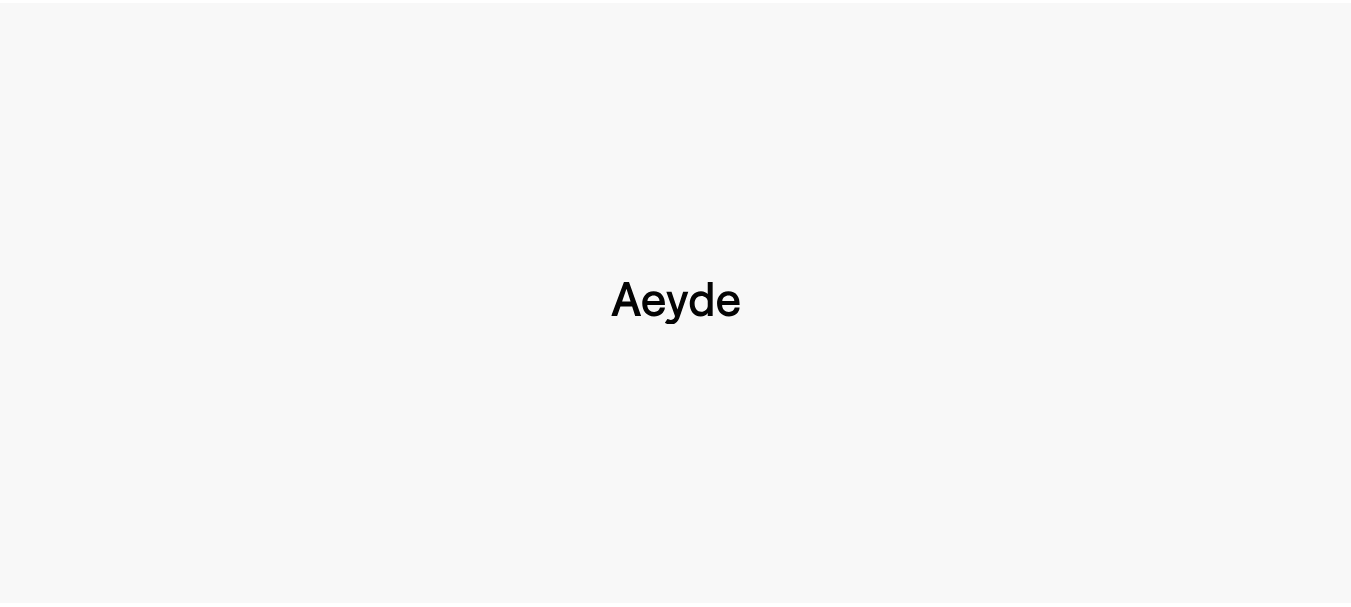 scroll, scrollTop: 0, scrollLeft: 0, axis: both 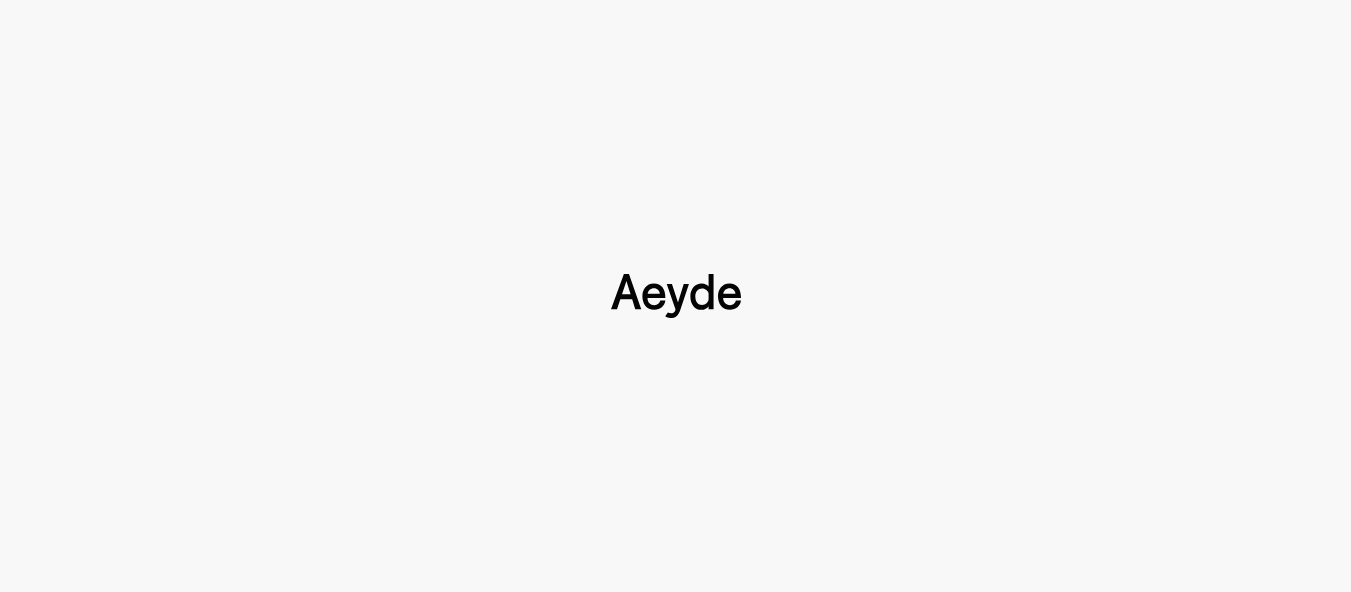 type 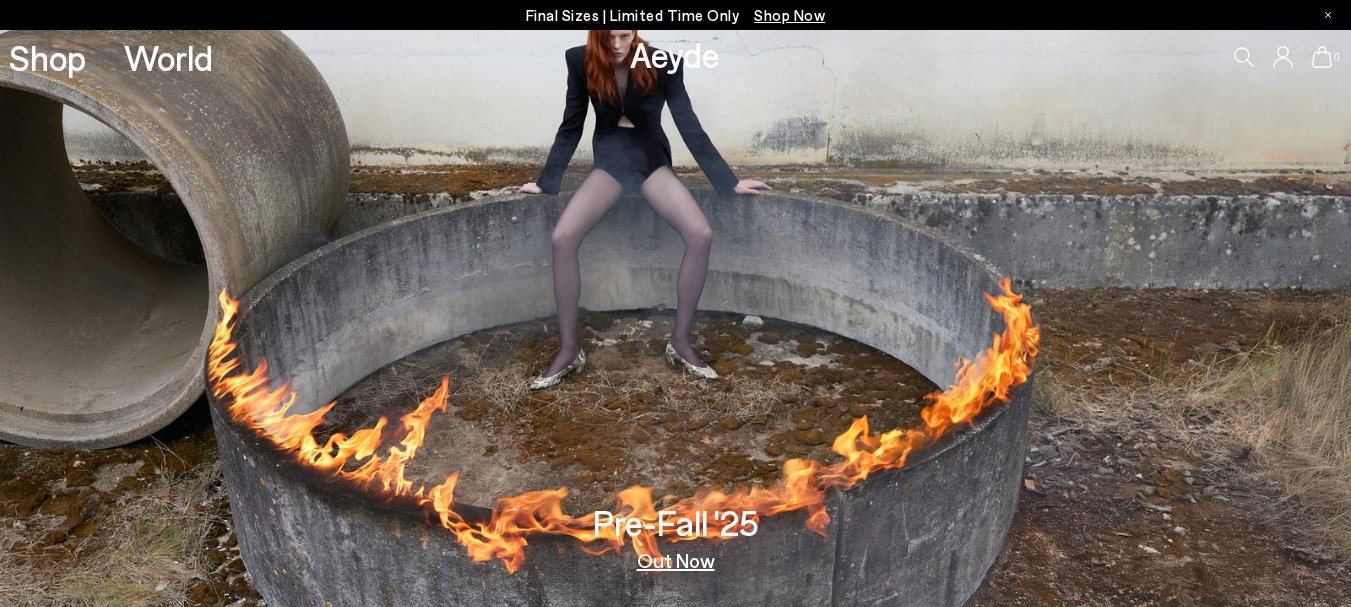 click on "Out Now" at bounding box center (676, 560) 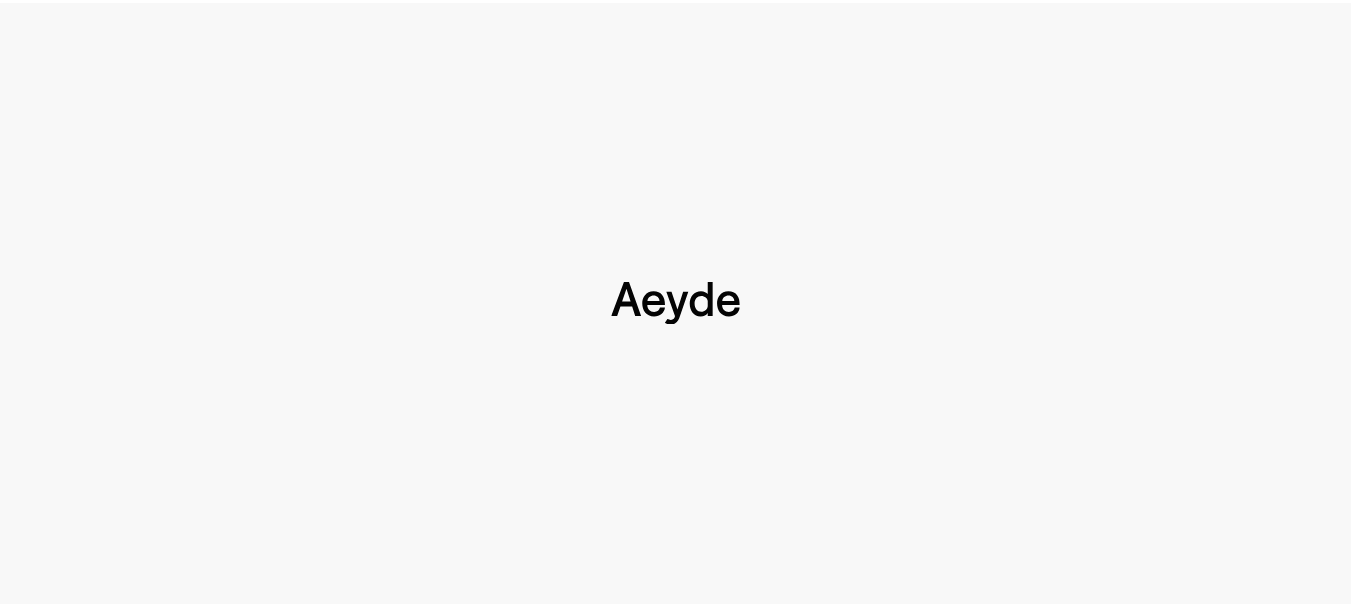 scroll, scrollTop: 0, scrollLeft: 0, axis: both 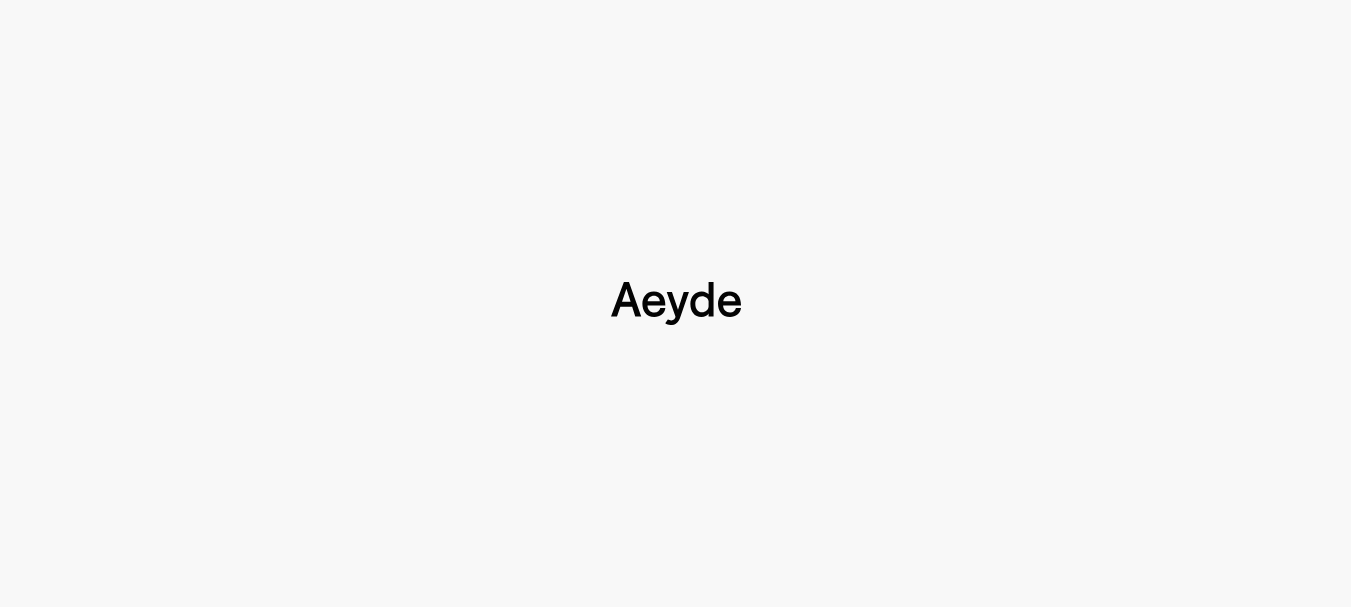 type 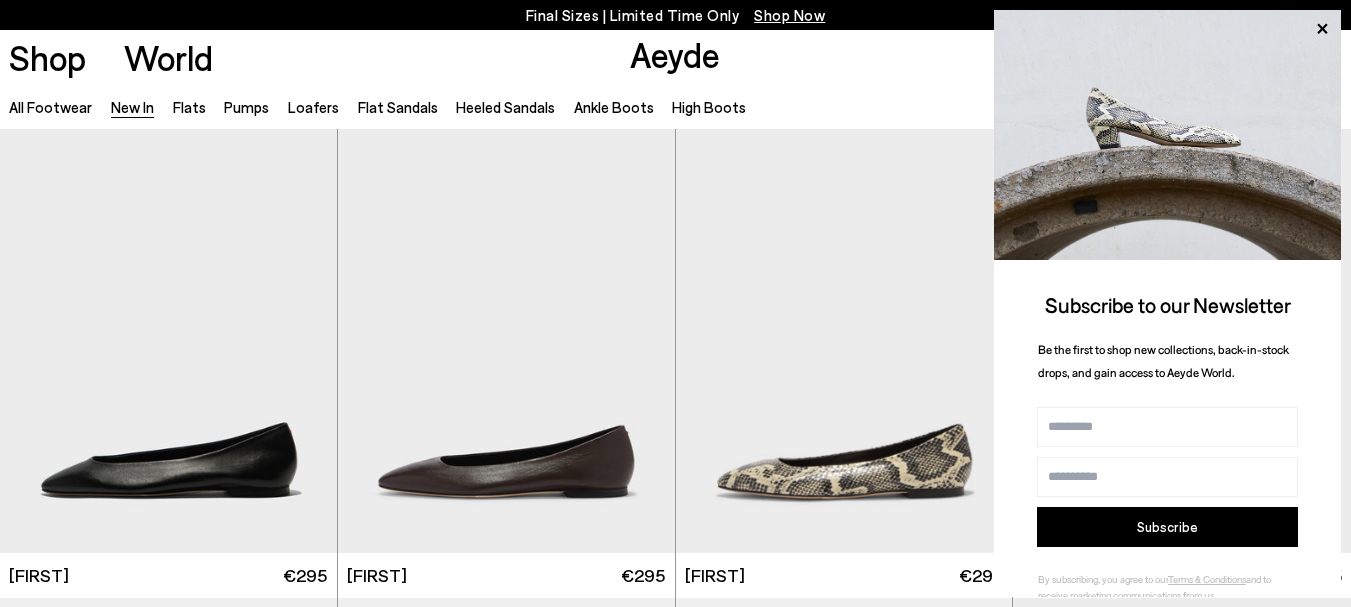 scroll, scrollTop: 40, scrollLeft: 0, axis: vertical 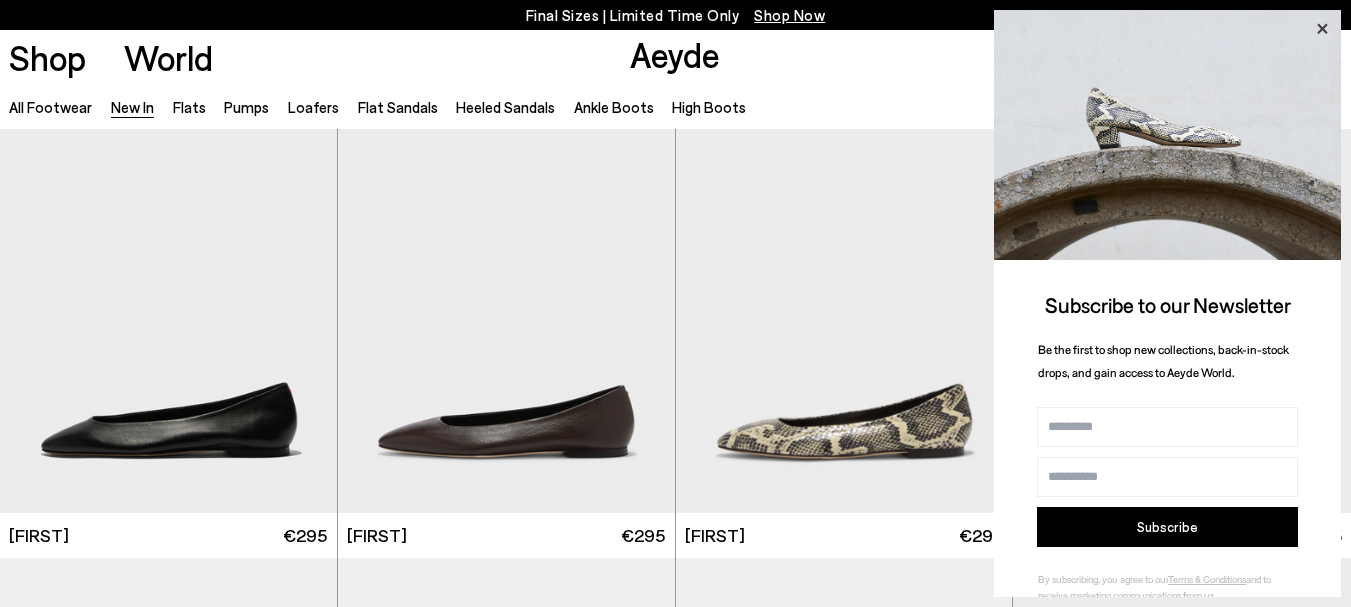 click 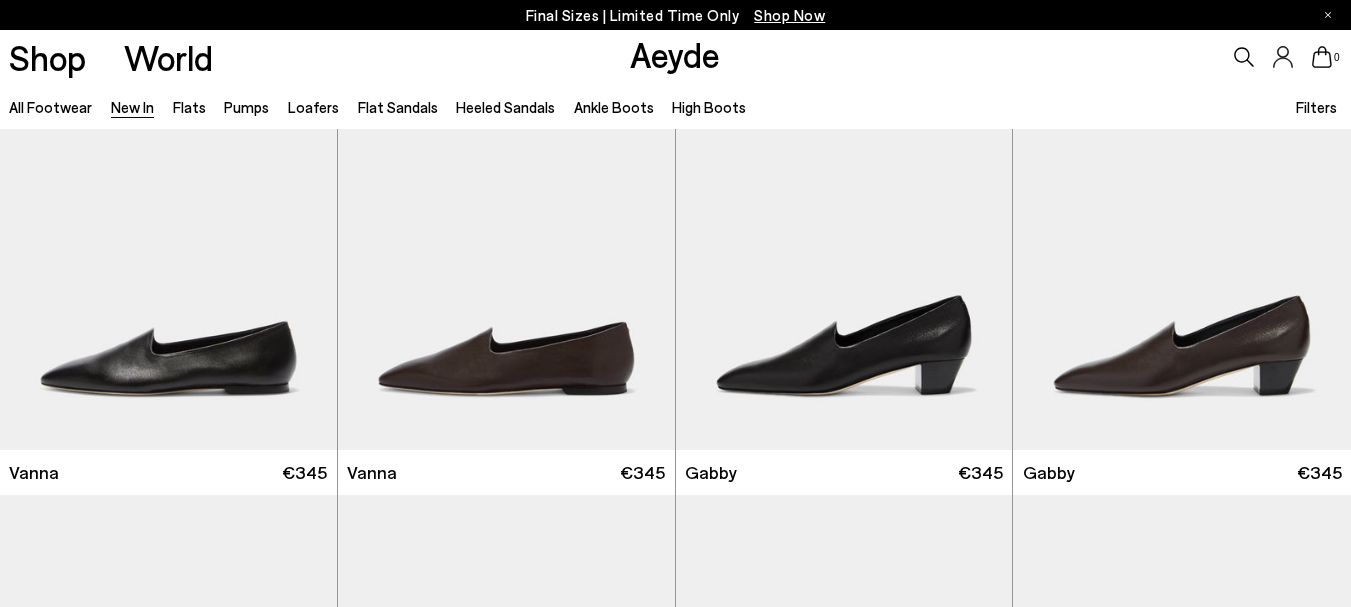 scroll, scrollTop: 1080, scrollLeft: 0, axis: vertical 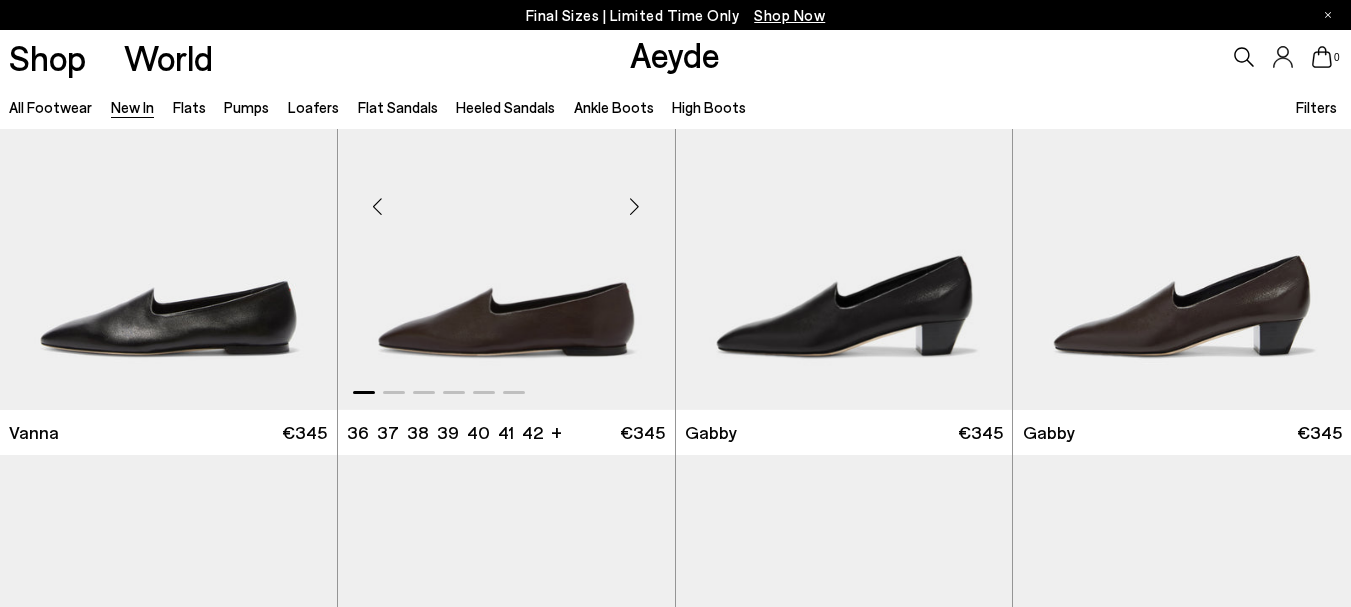 click at bounding box center (635, 206) 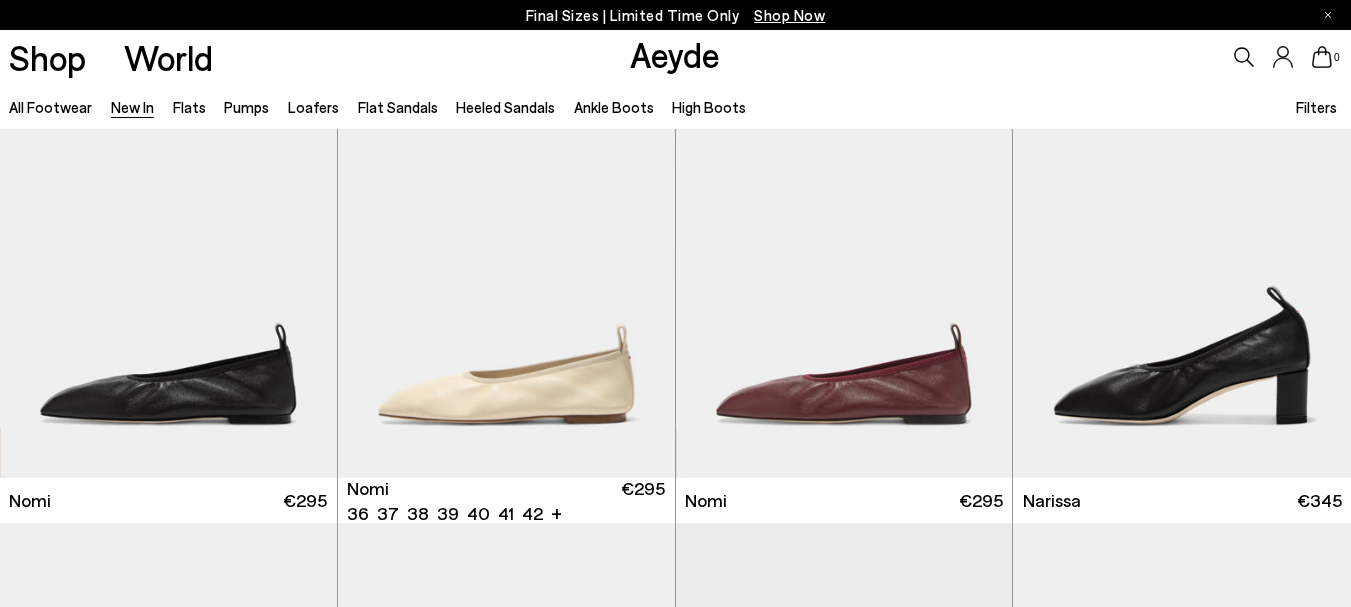scroll, scrollTop: 1520, scrollLeft: 0, axis: vertical 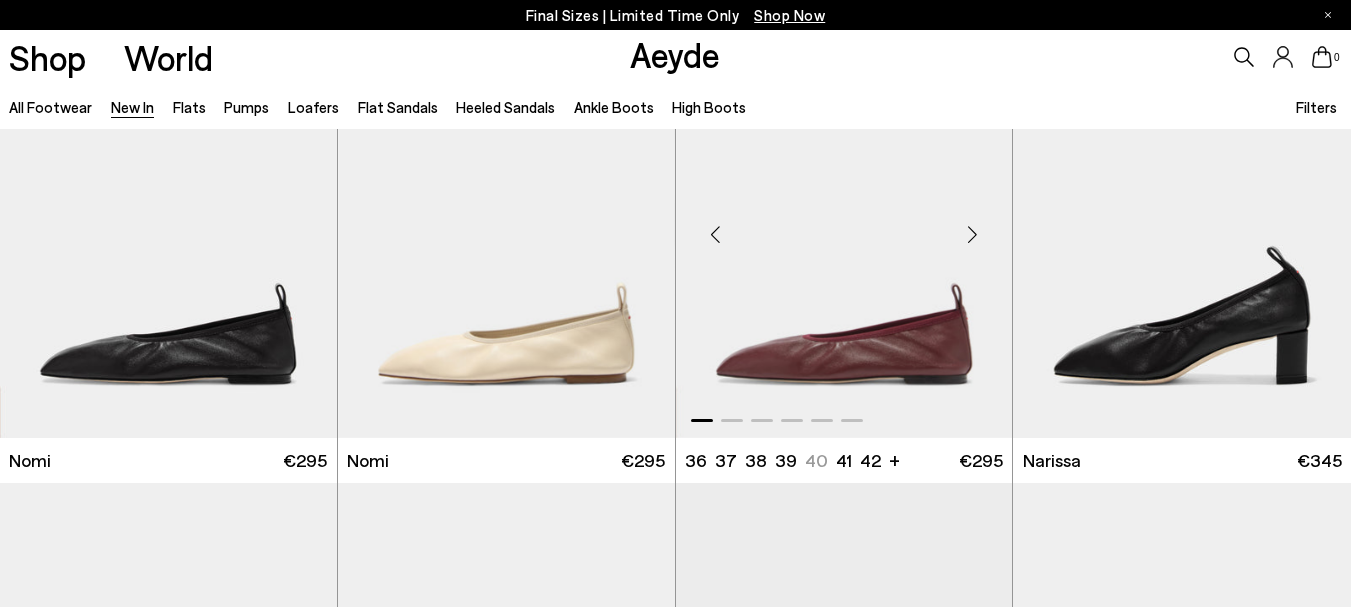 click at bounding box center [844, 416] 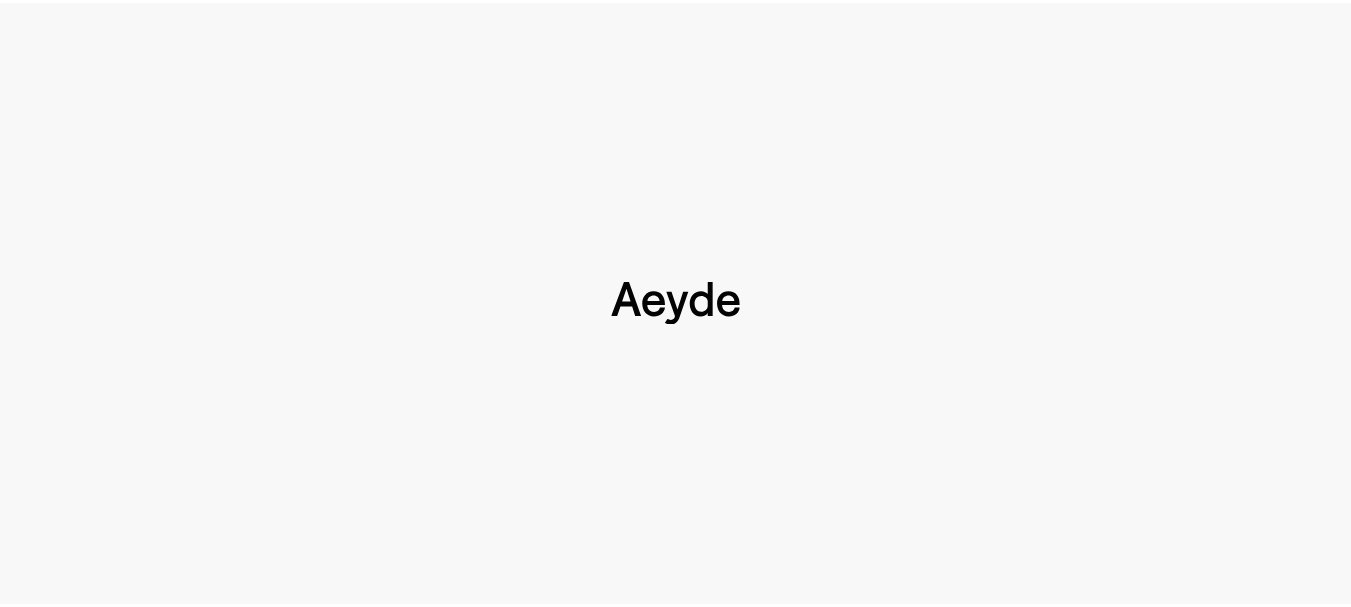 scroll, scrollTop: 0, scrollLeft: 0, axis: both 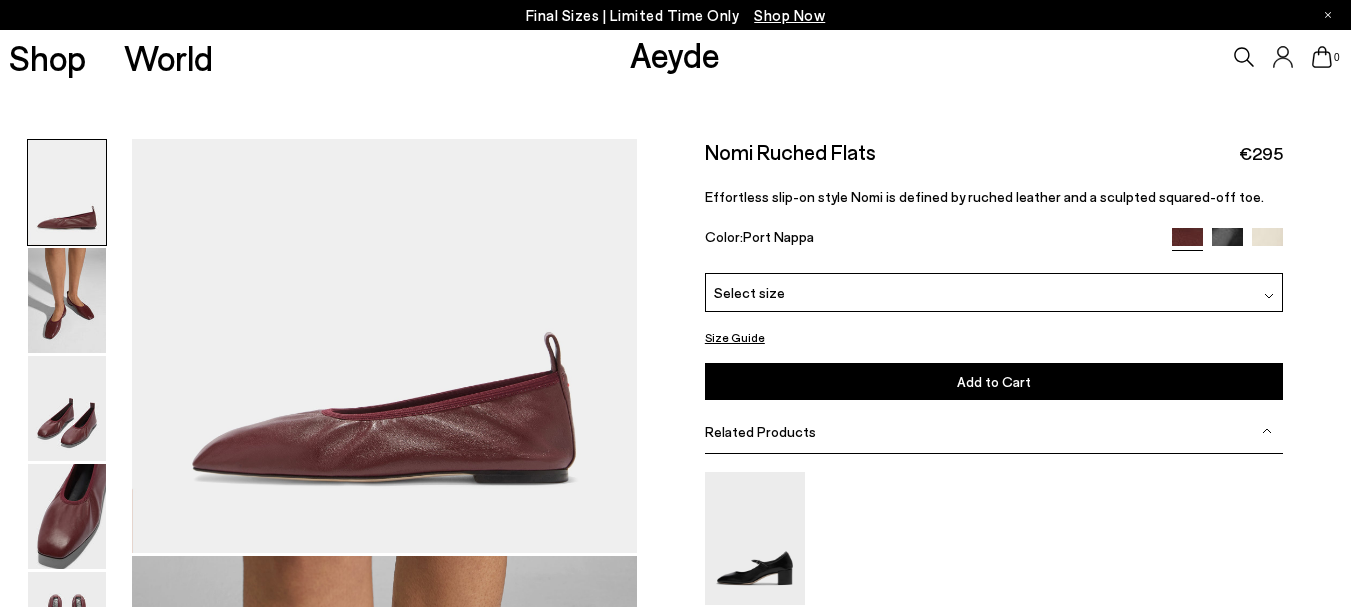 type 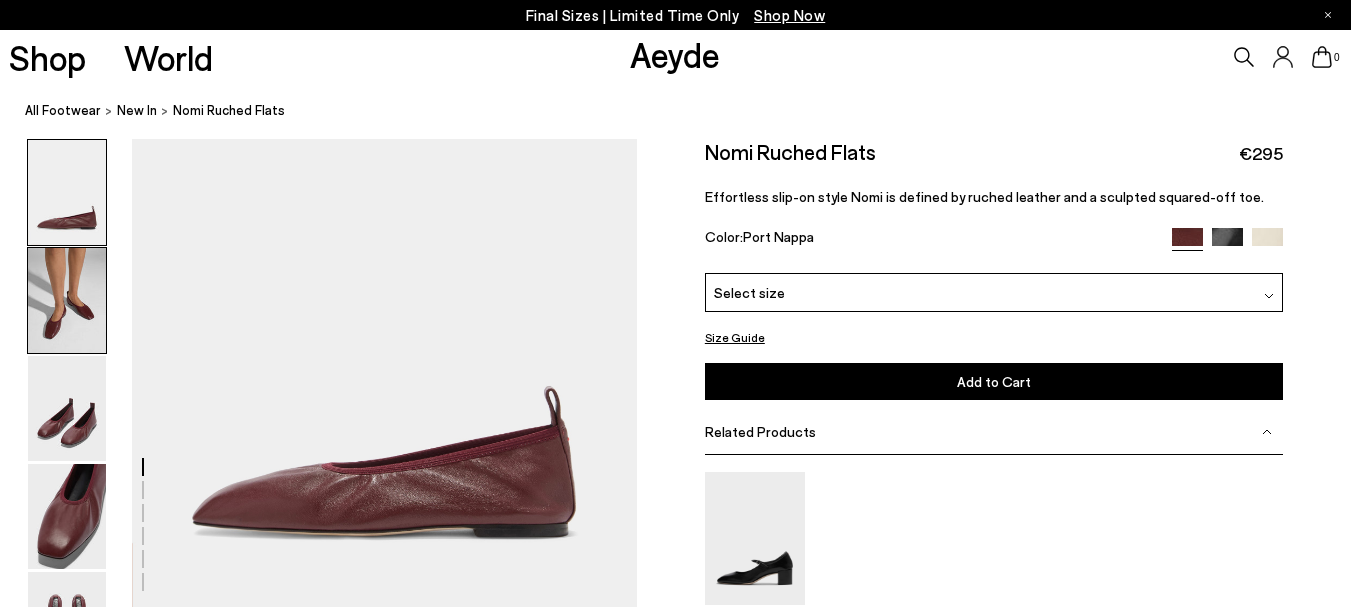 click at bounding box center [67, 300] 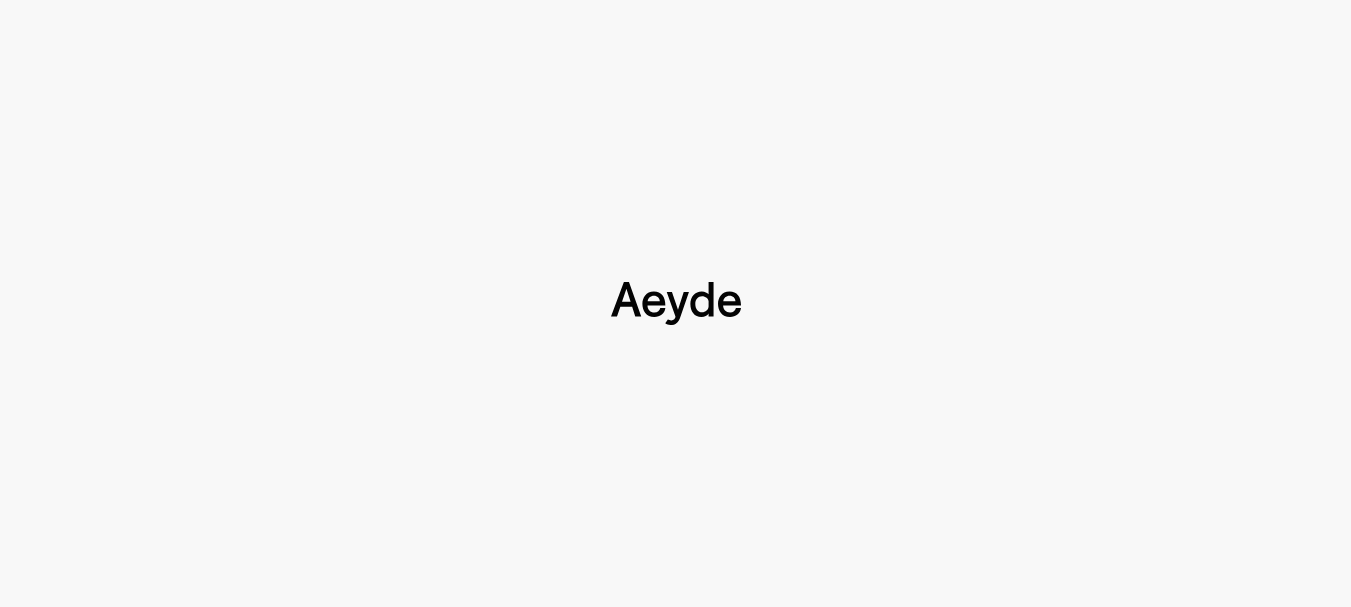 scroll, scrollTop: 1449, scrollLeft: 0, axis: vertical 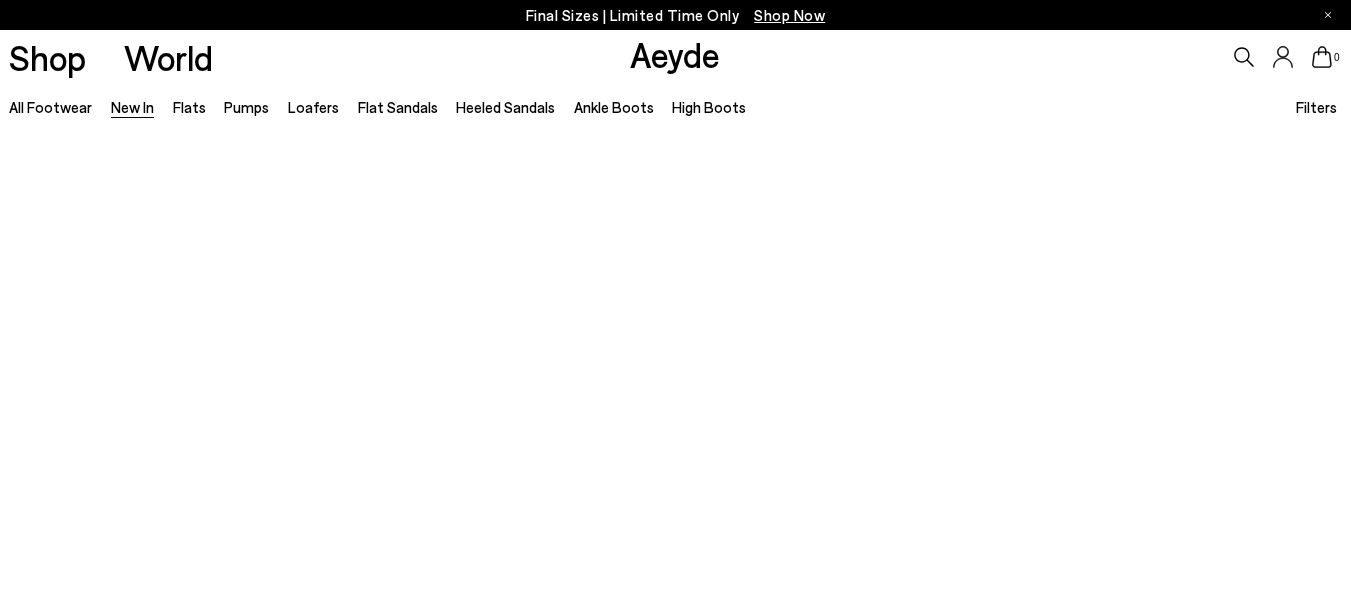 type 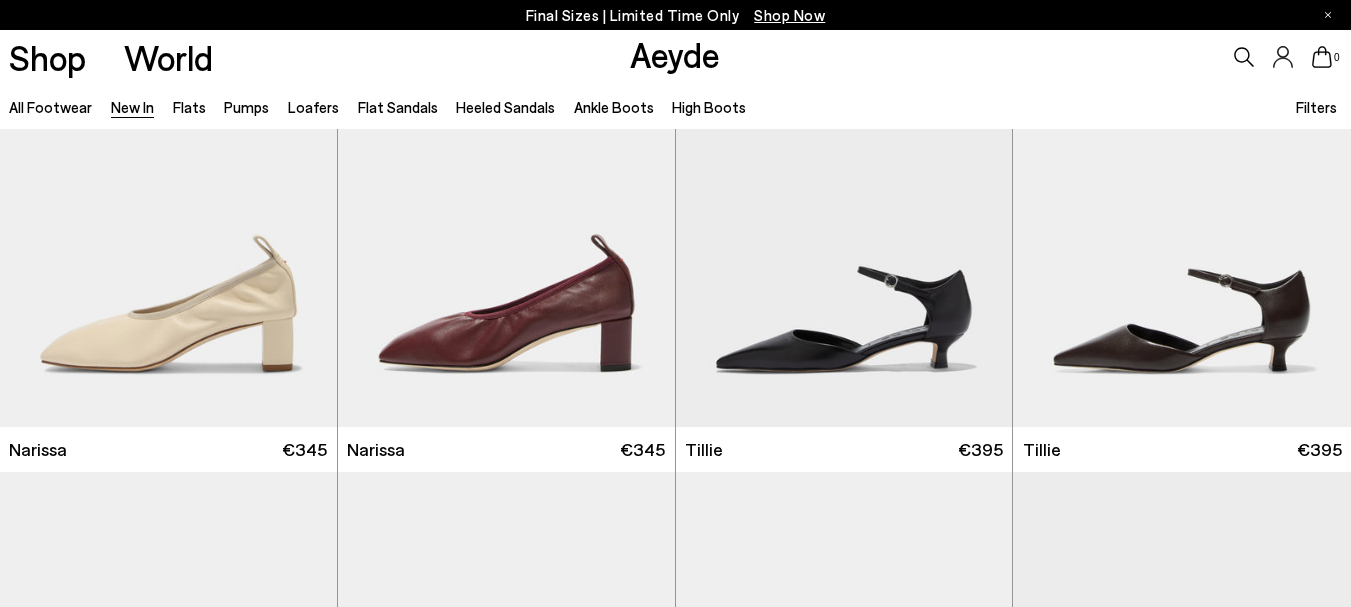 scroll, scrollTop: 2040, scrollLeft: 0, axis: vertical 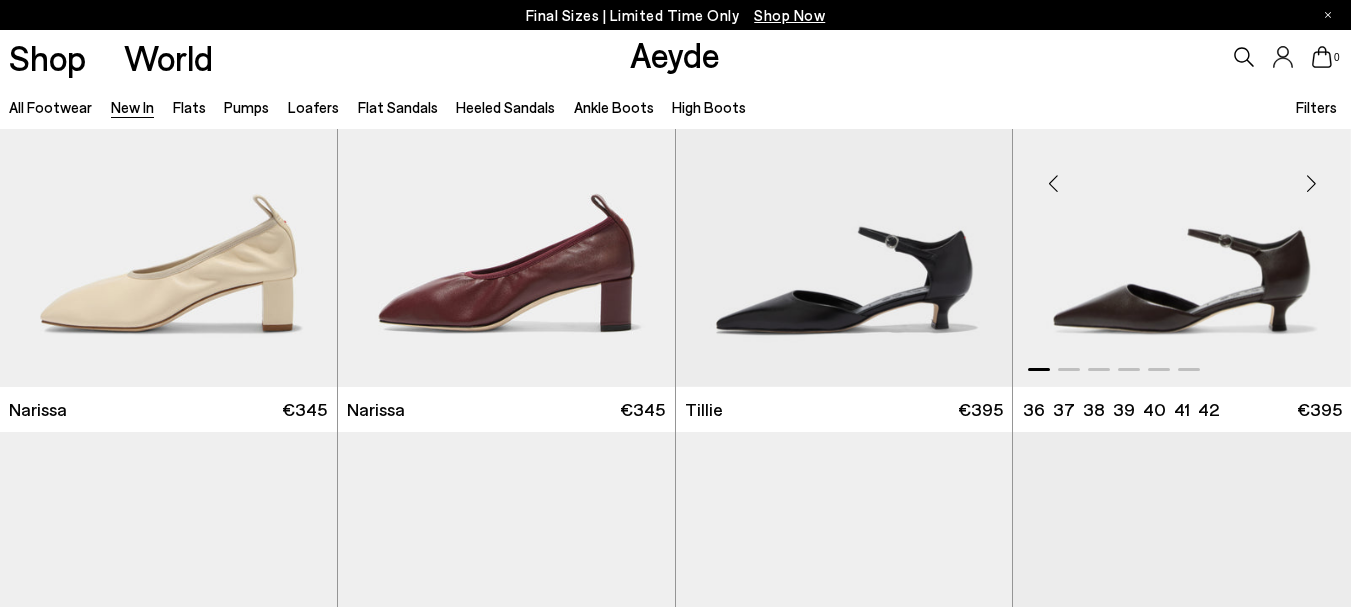 click at bounding box center (1311, 183) 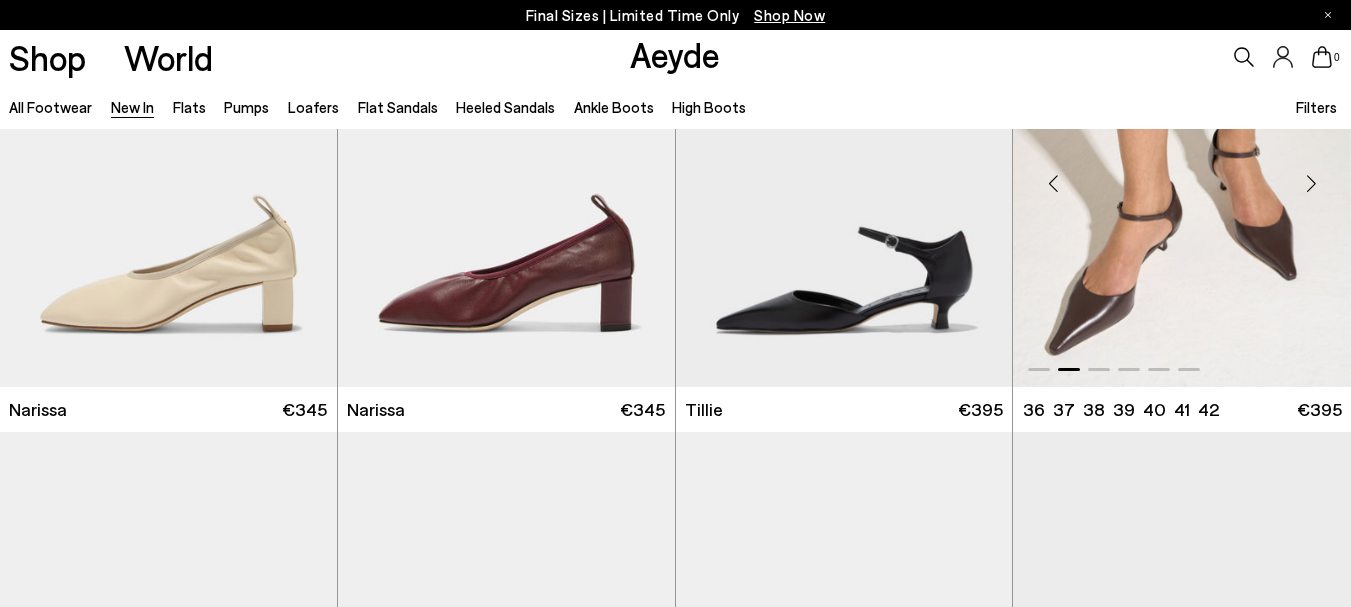 scroll, scrollTop: 2080, scrollLeft: 0, axis: vertical 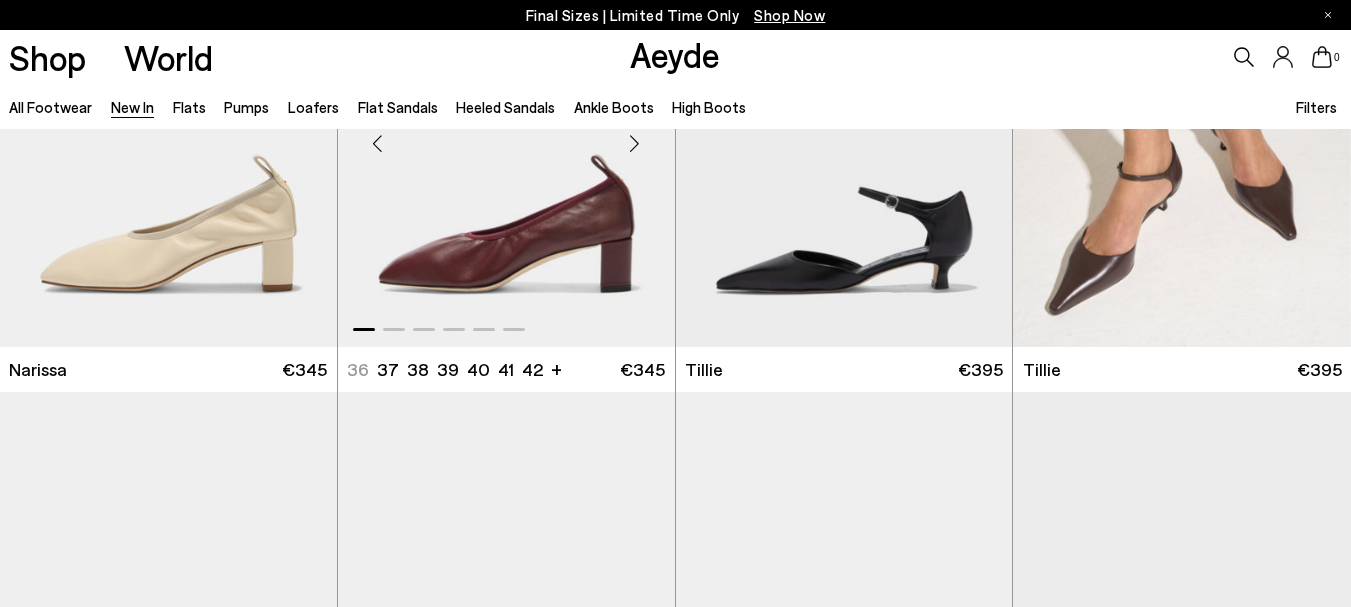 click at bounding box center (635, 143) 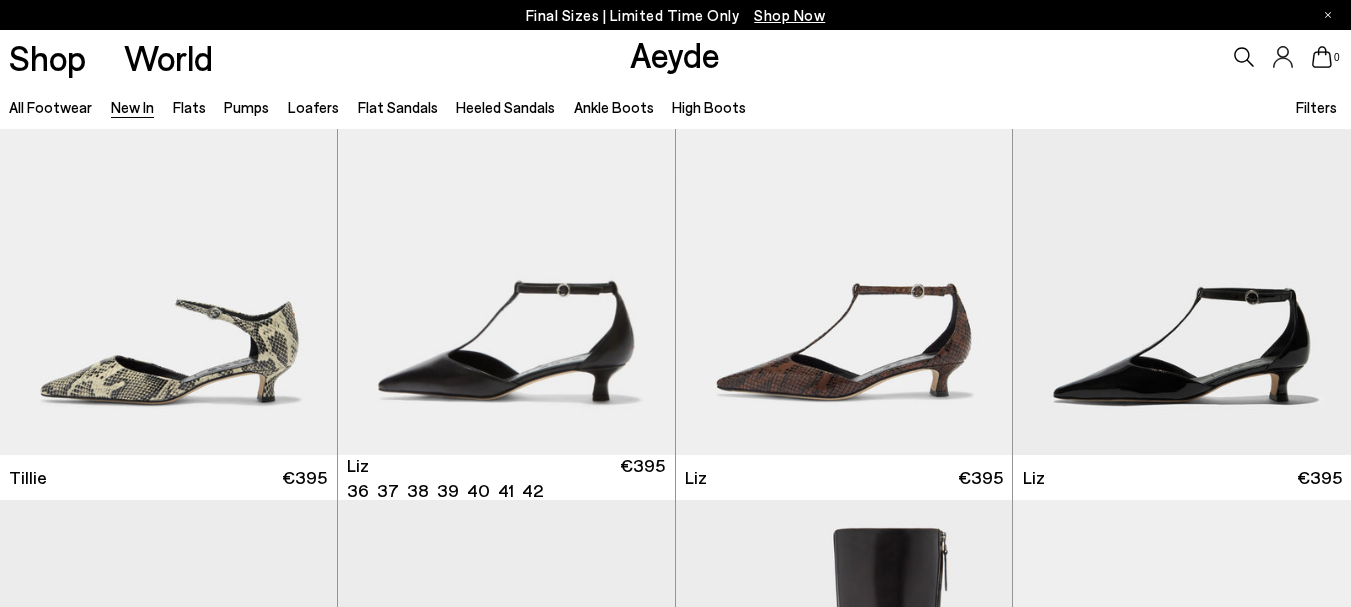 scroll, scrollTop: 2480, scrollLeft: 0, axis: vertical 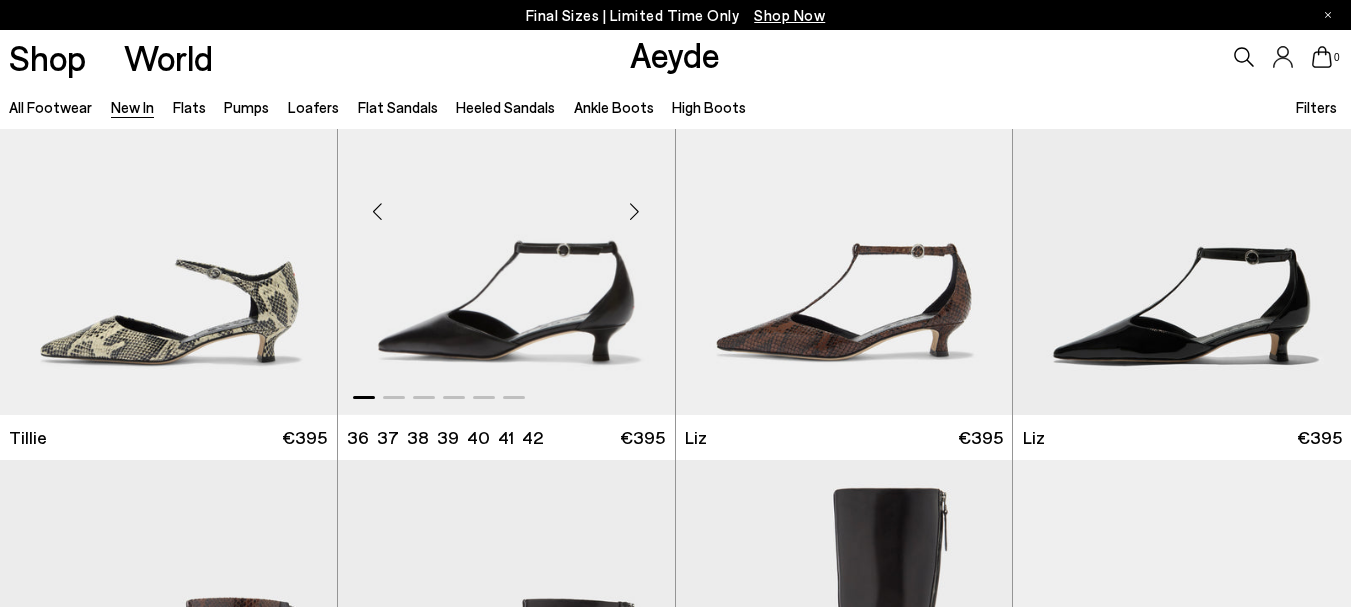click at bounding box center [635, 212] 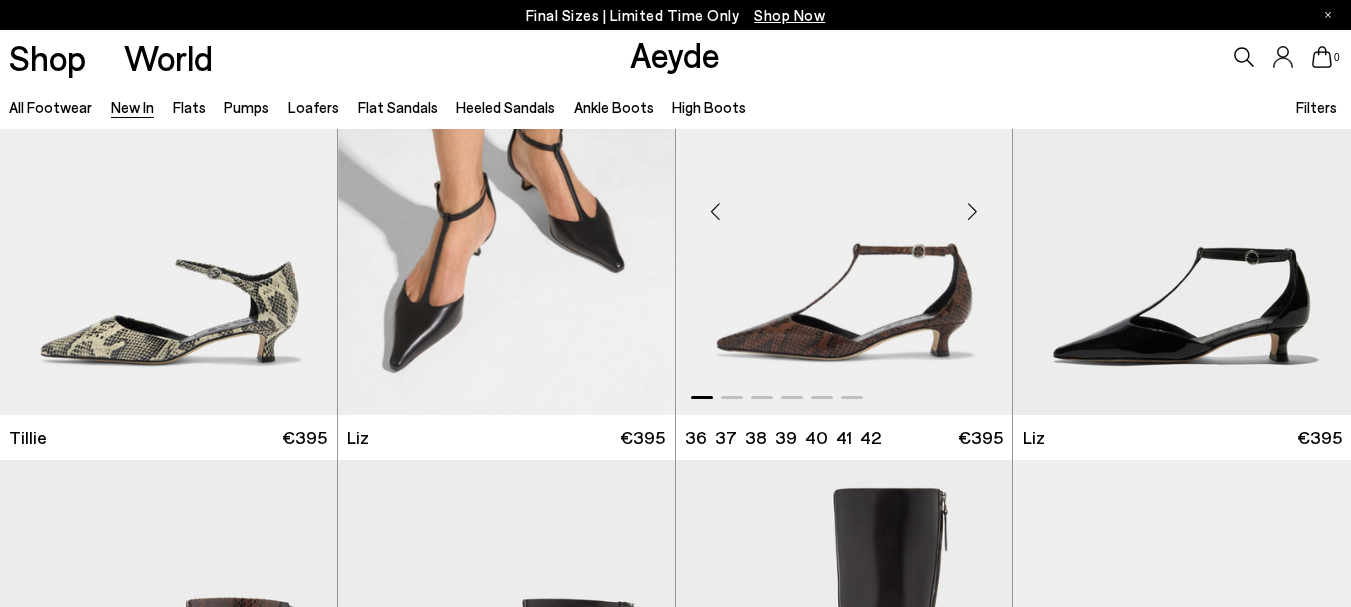 click at bounding box center [972, 212] 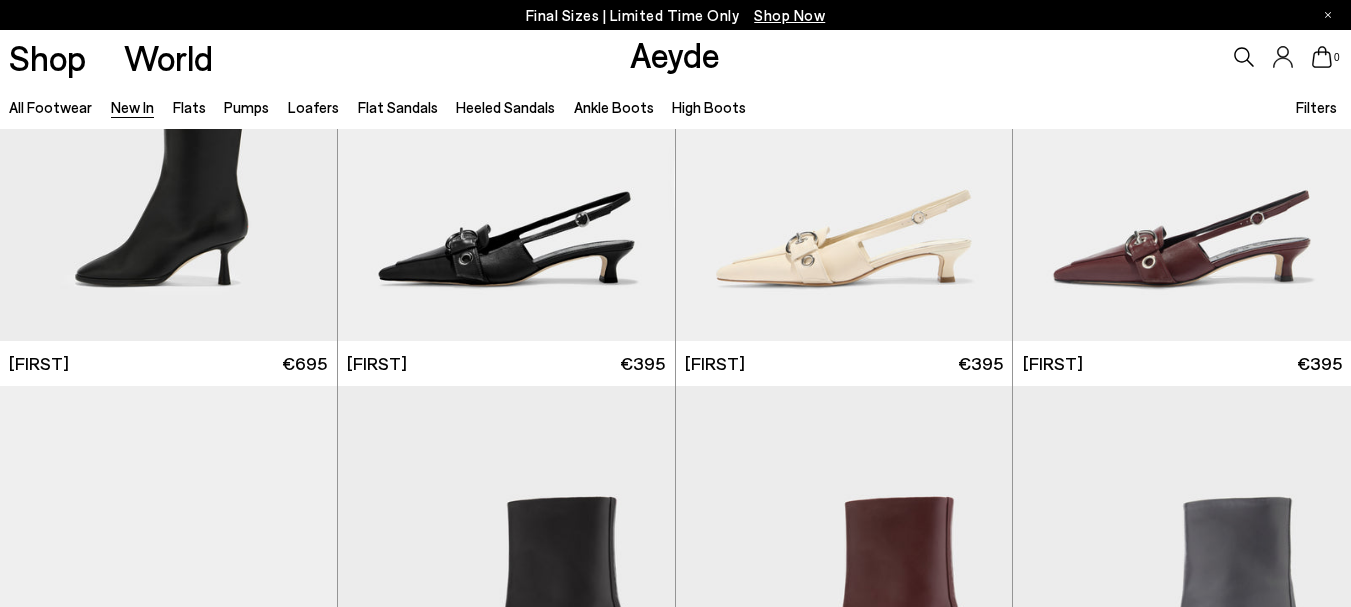 scroll, scrollTop: 4000, scrollLeft: 0, axis: vertical 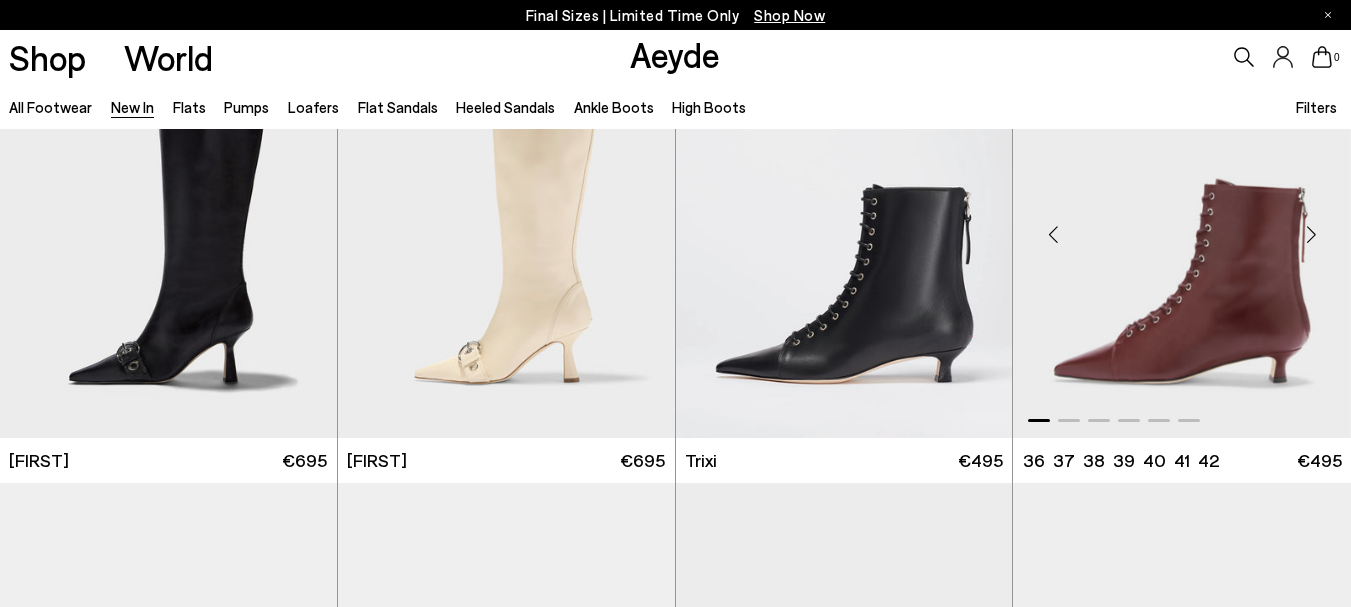 click at bounding box center (1311, 234) 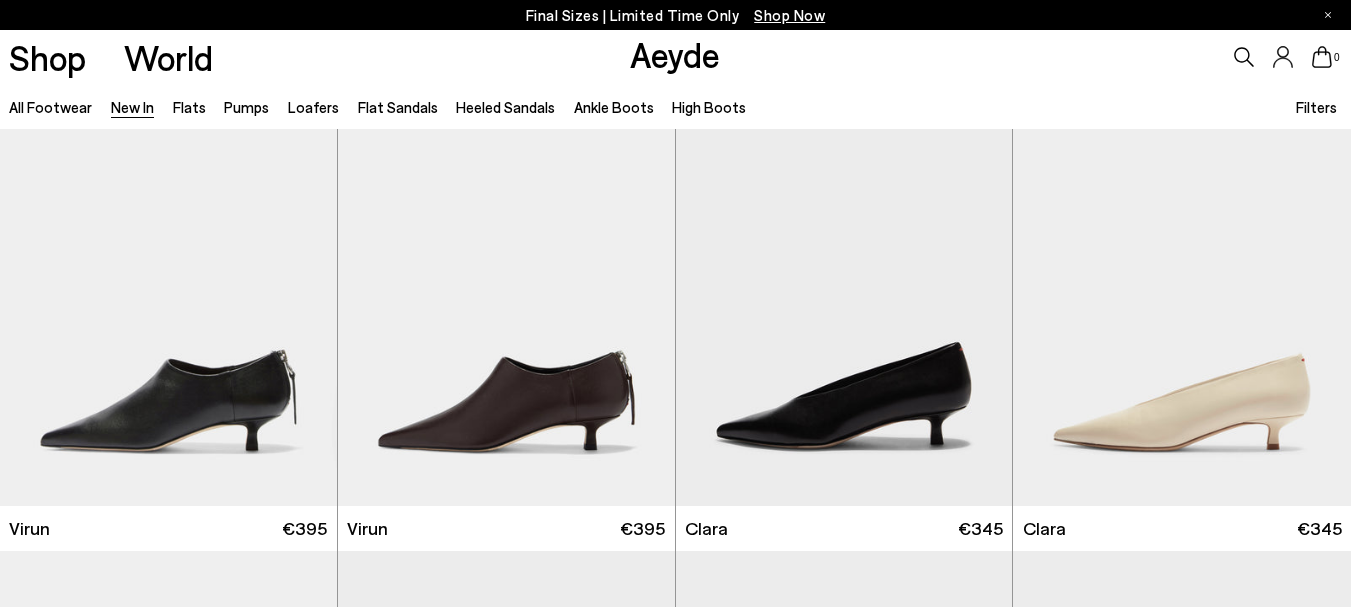 scroll, scrollTop: 5240, scrollLeft: 0, axis: vertical 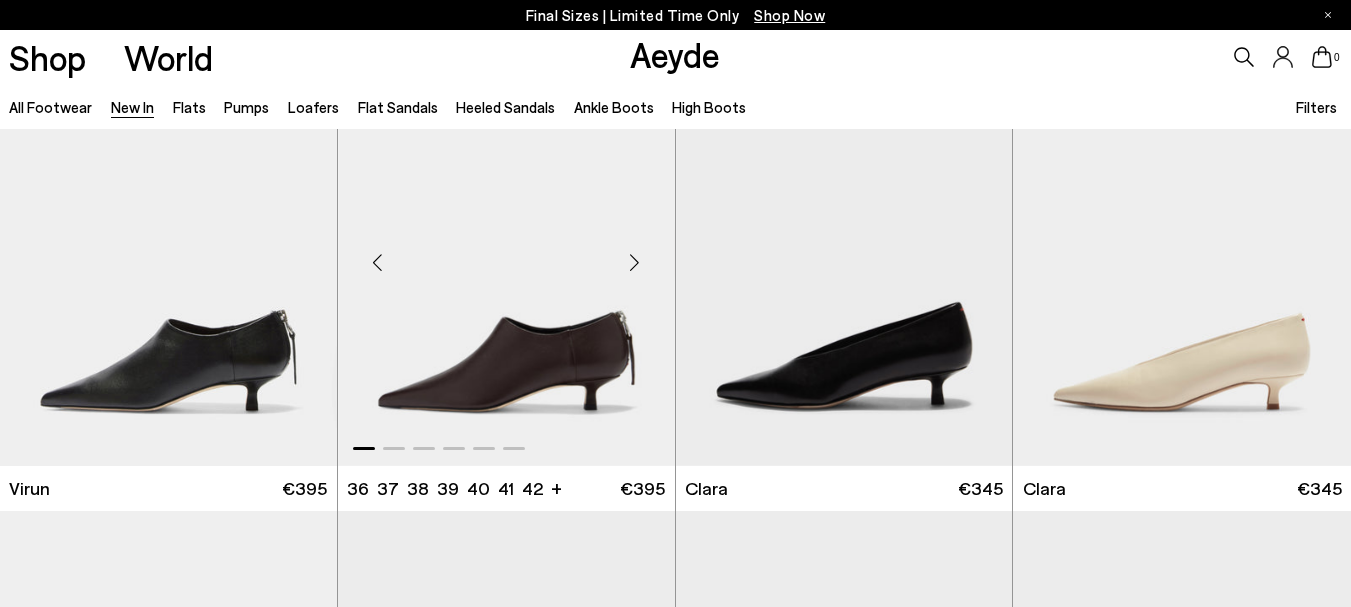 click at bounding box center (635, 263) 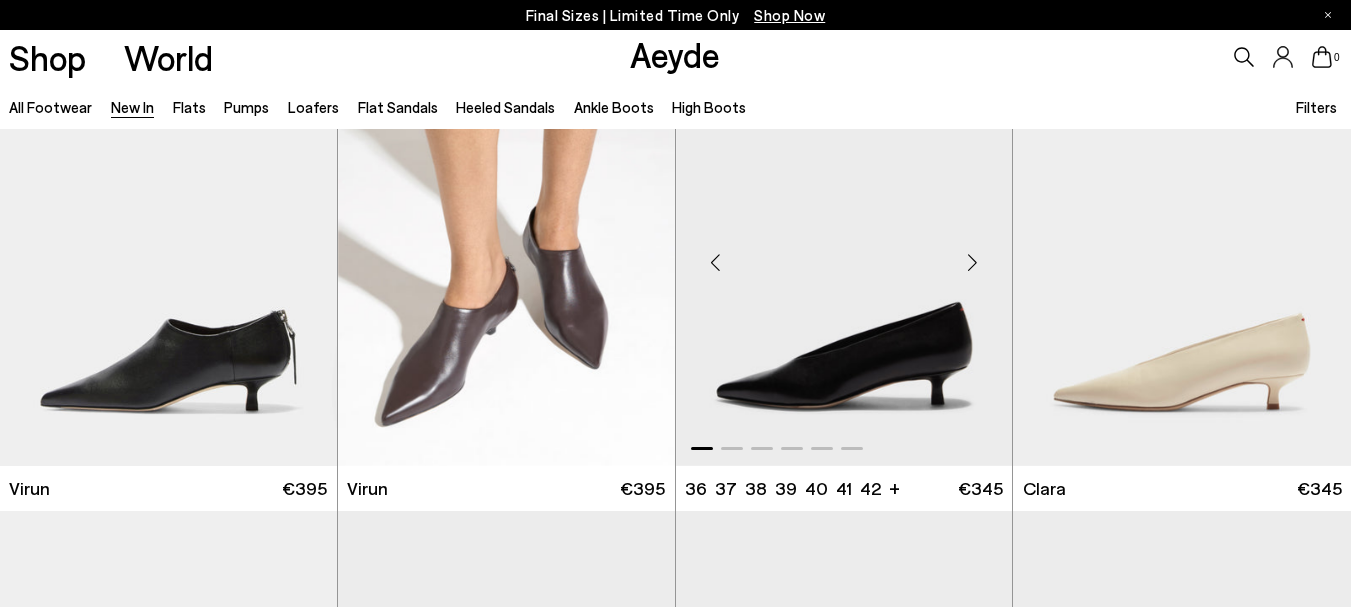 click at bounding box center (972, 263) 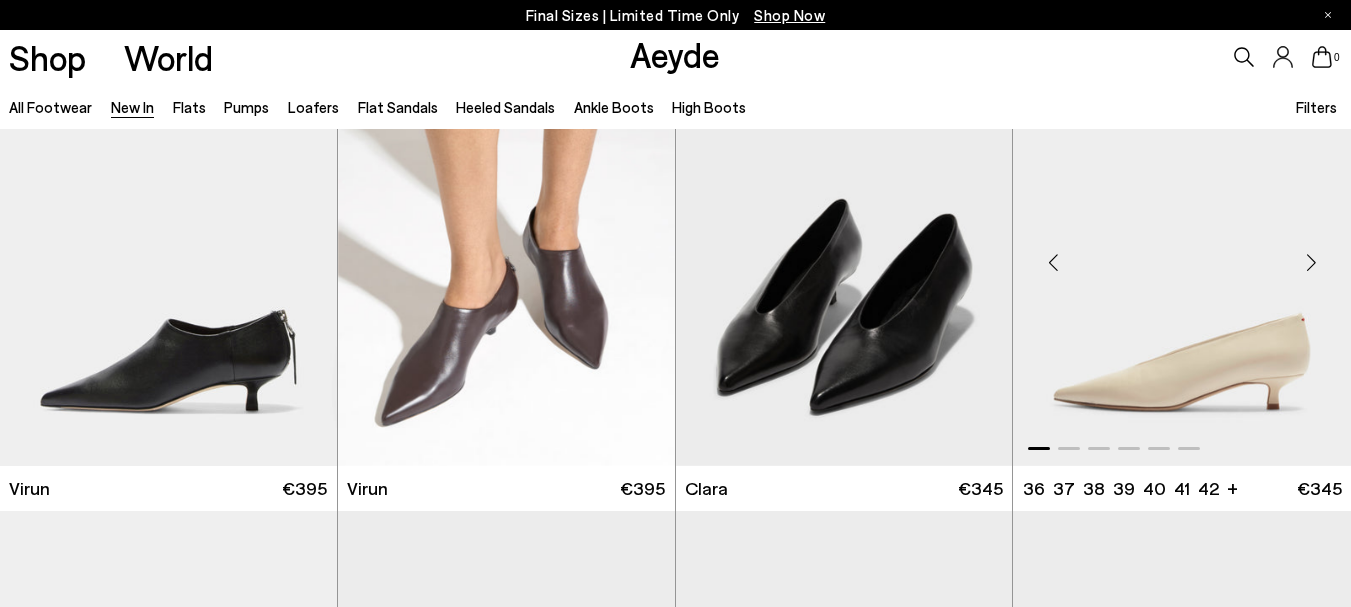 click at bounding box center (1311, 263) 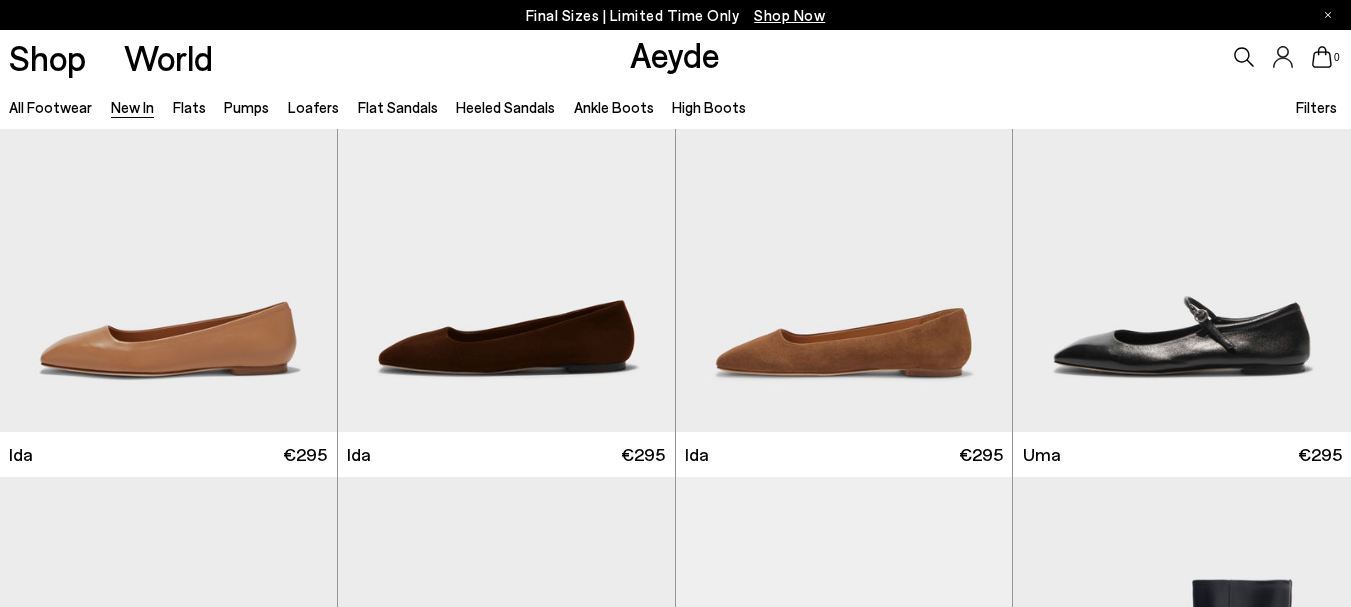 scroll, scrollTop: 6720, scrollLeft: 0, axis: vertical 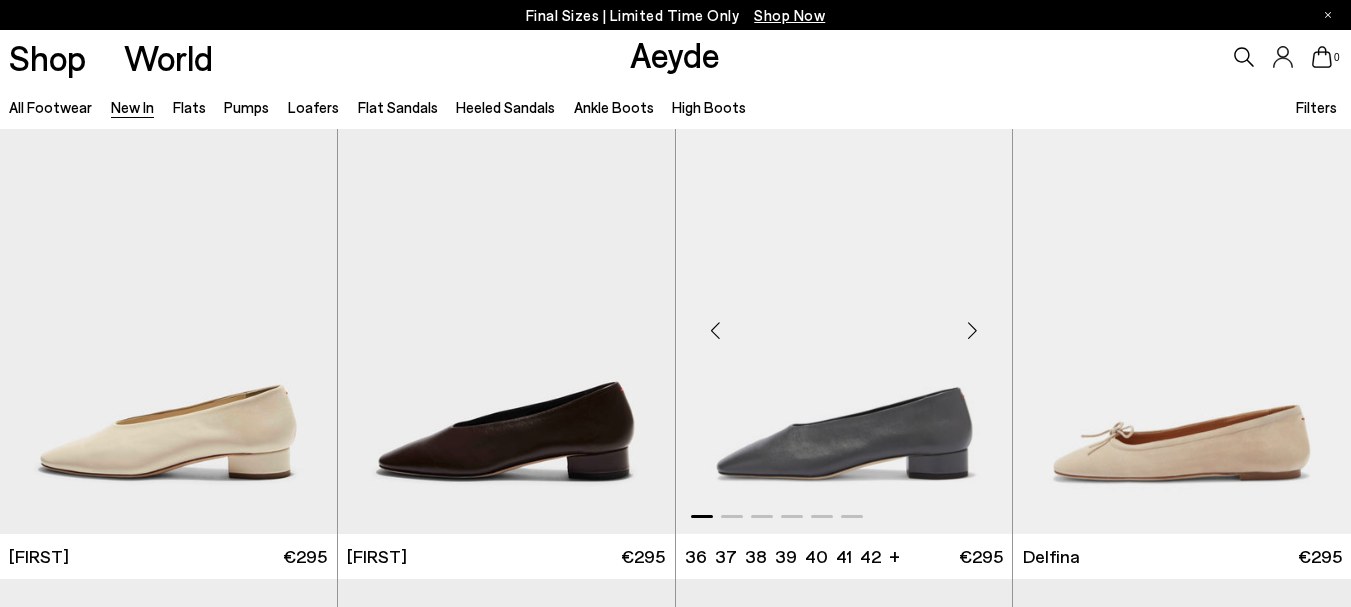 click at bounding box center (972, 331) 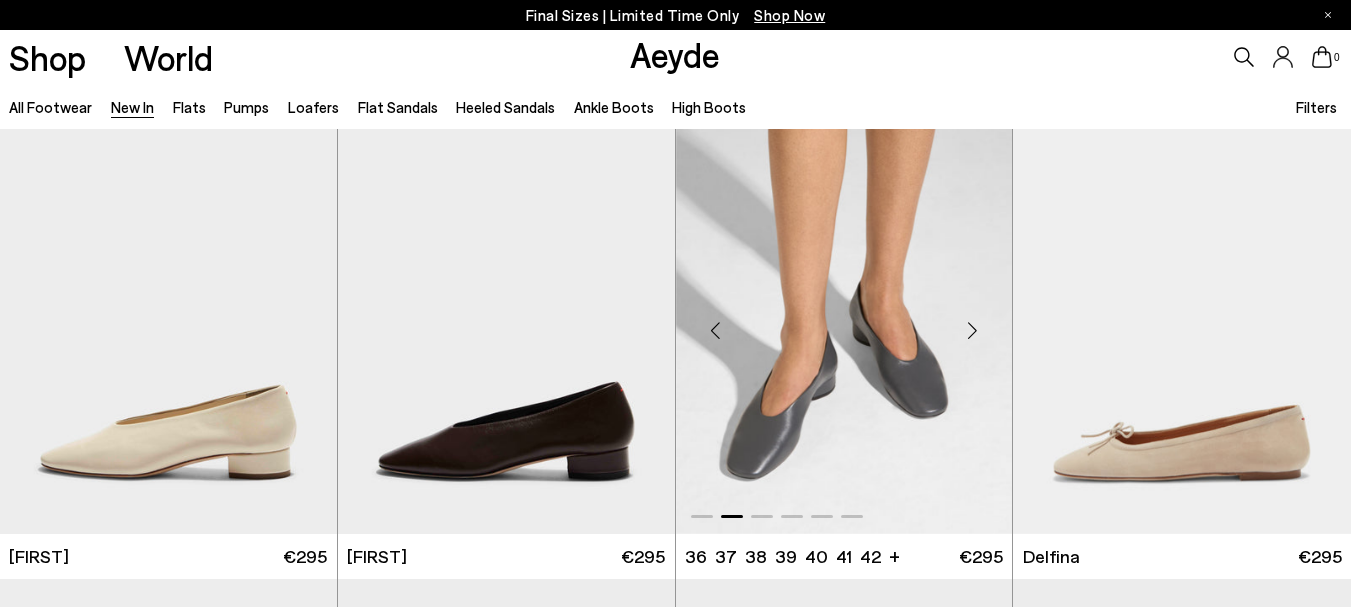 click at bounding box center [972, 331] 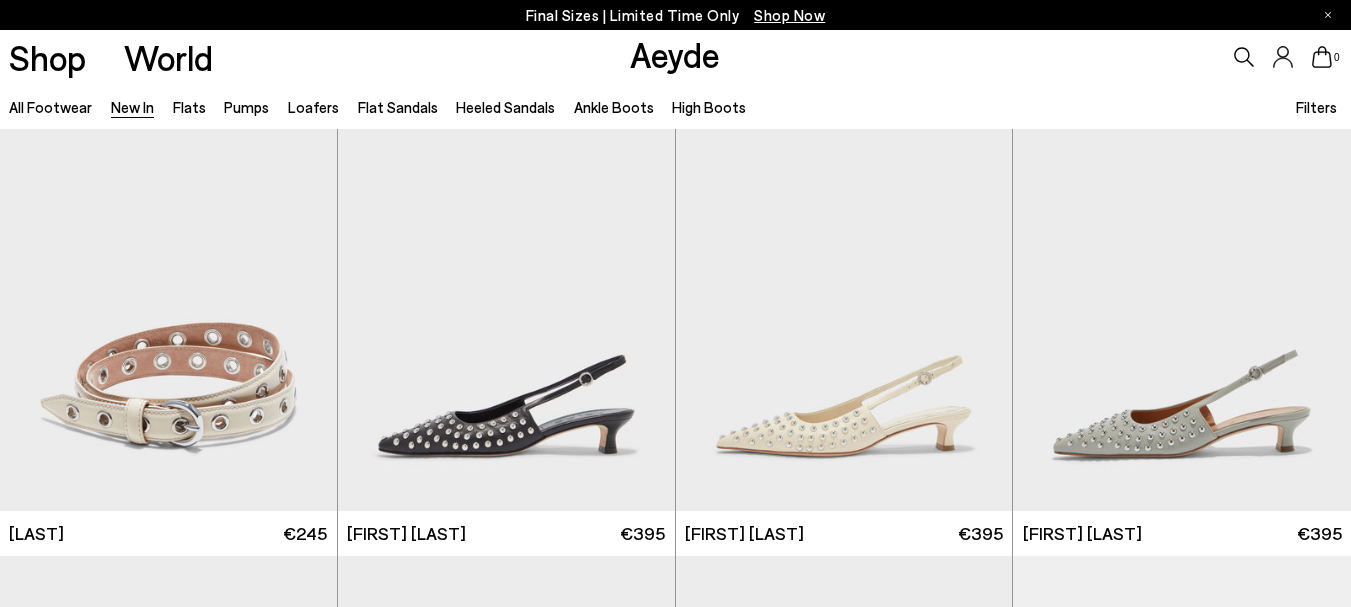 scroll, scrollTop: 9920, scrollLeft: 0, axis: vertical 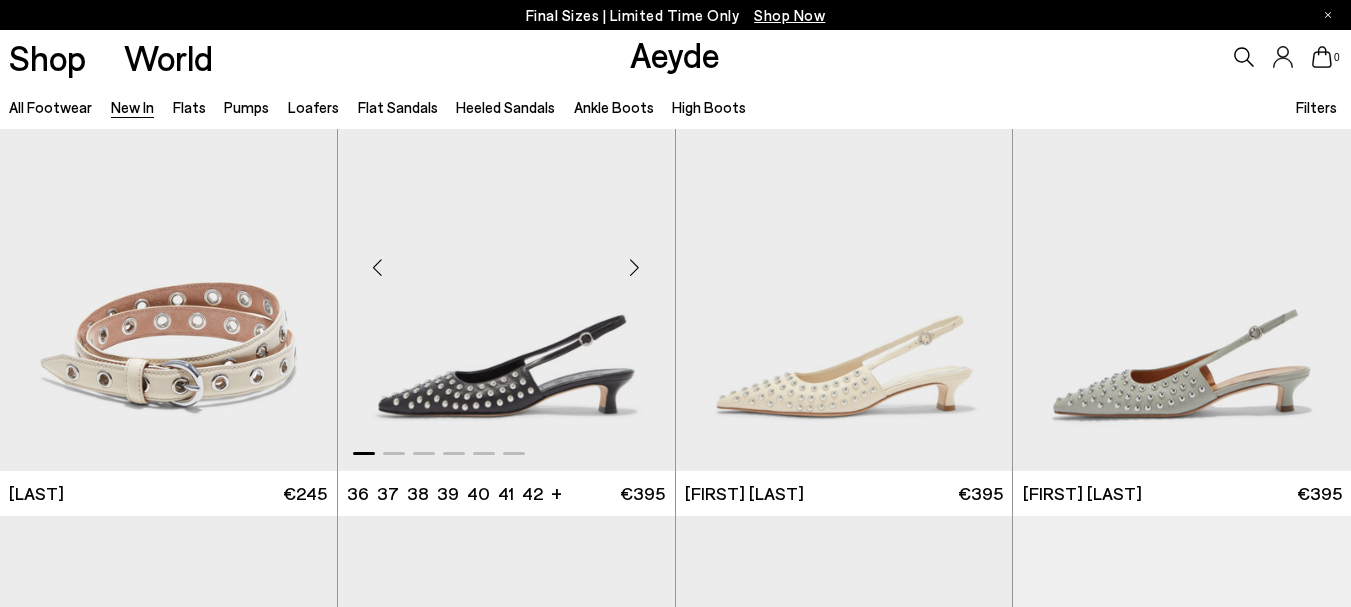 click at bounding box center [635, 268] 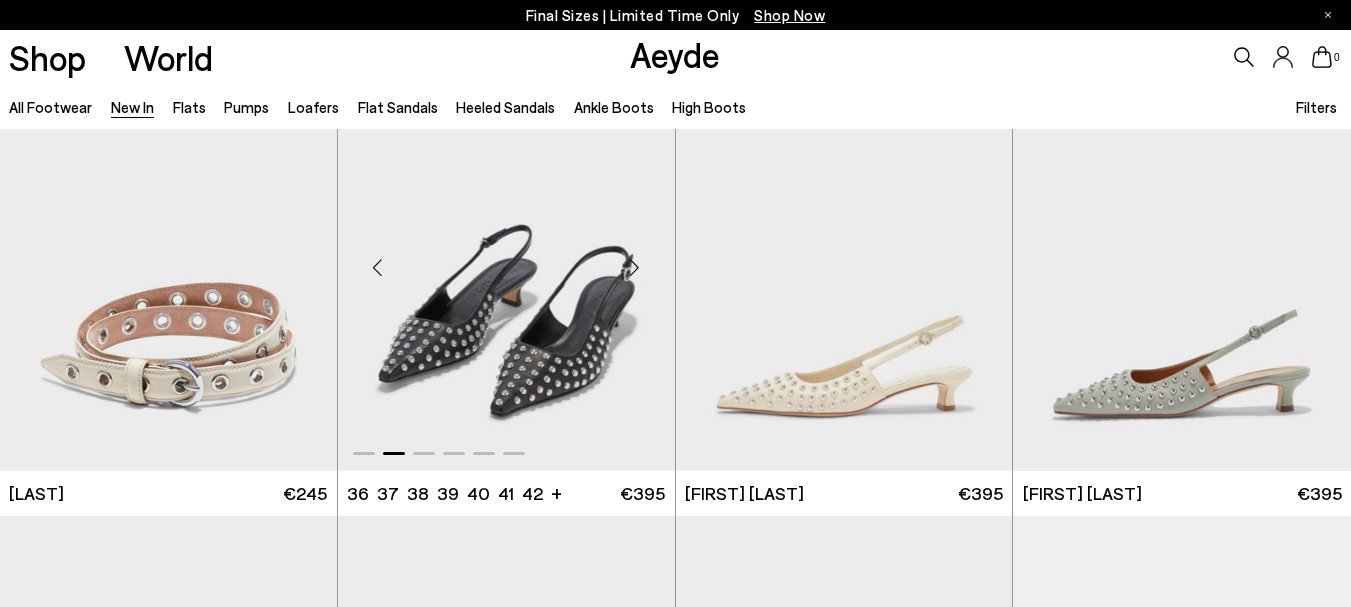 click at bounding box center [635, 268] 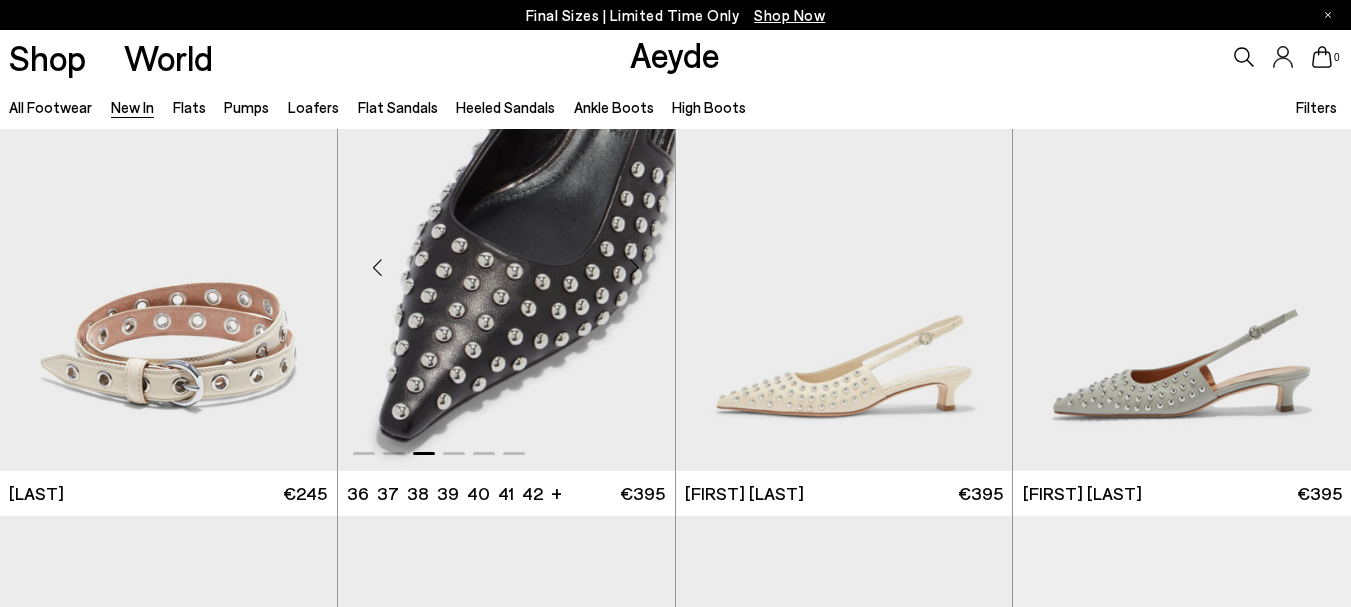 click at bounding box center (635, 268) 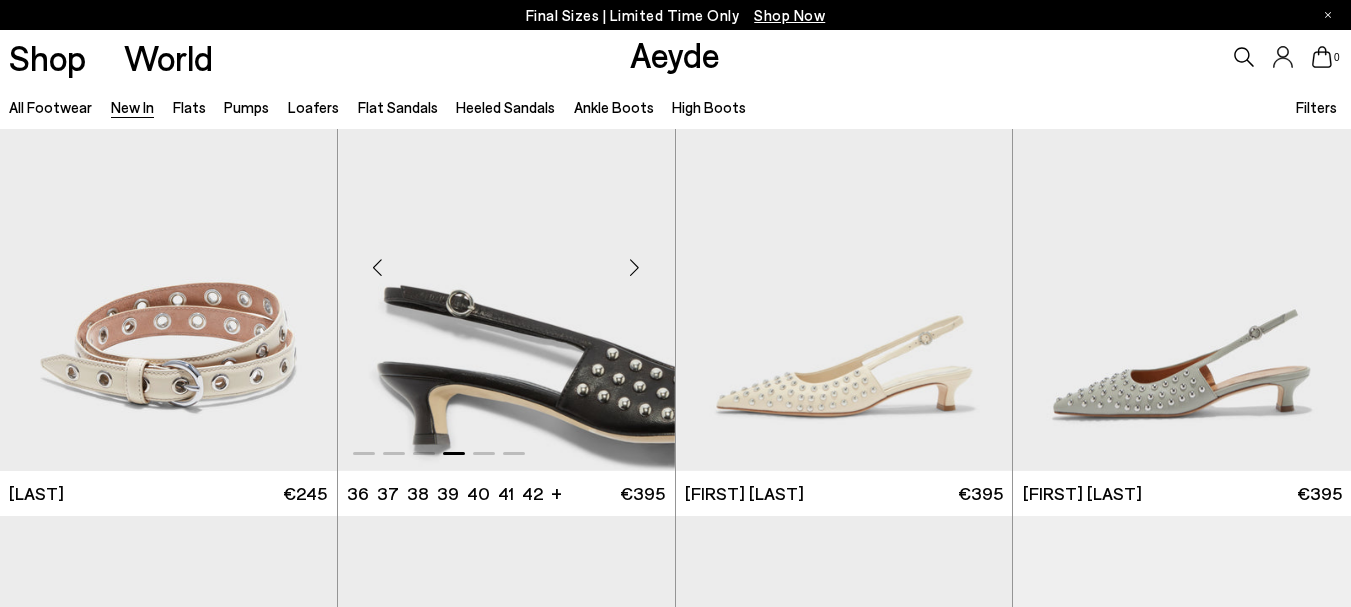 click at bounding box center (635, 268) 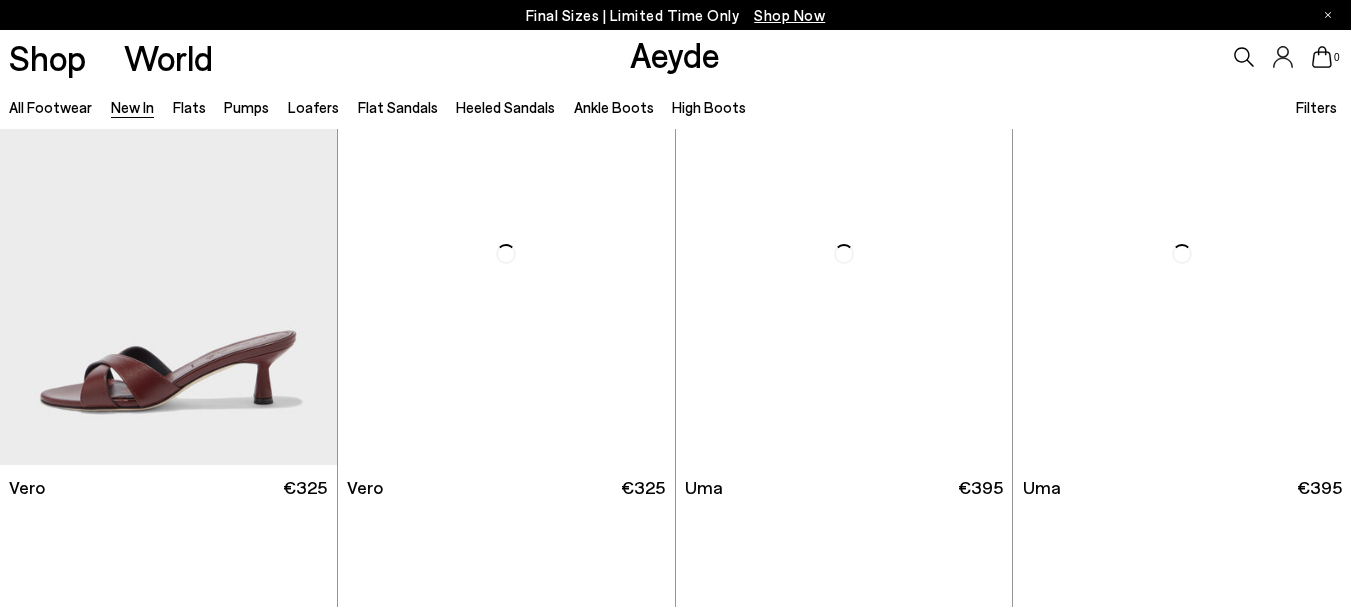 scroll, scrollTop: 11840, scrollLeft: 0, axis: vertical 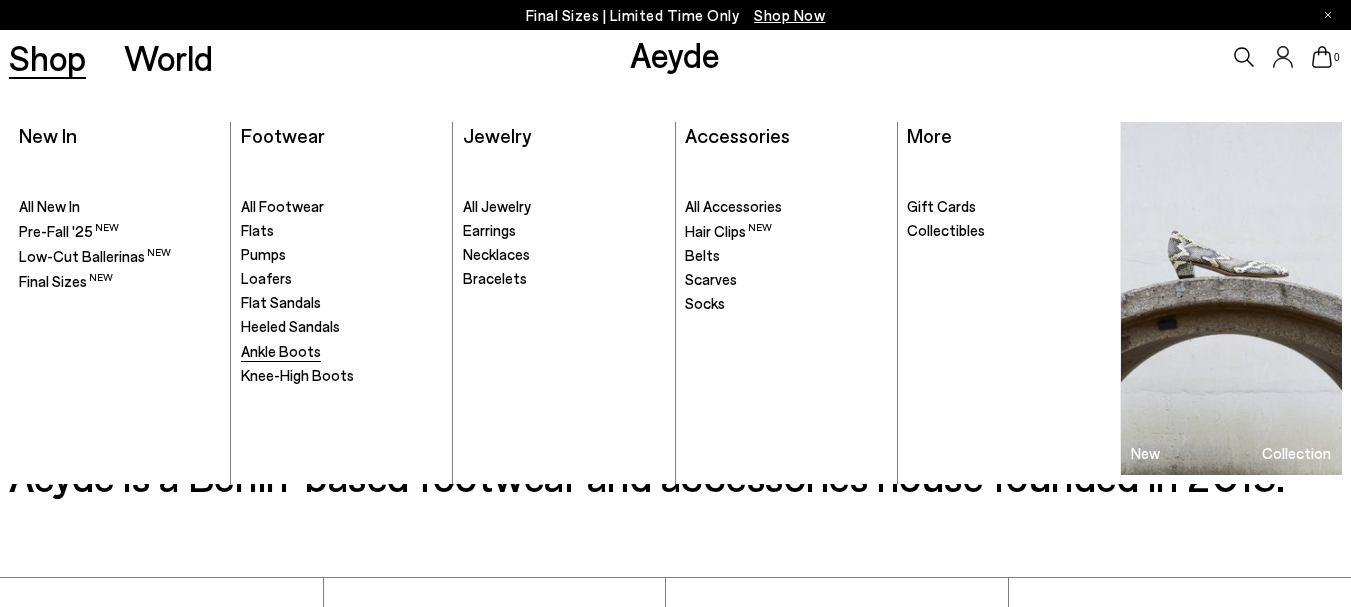 click on "Ankle Boots" at bounding box center (281, 351) 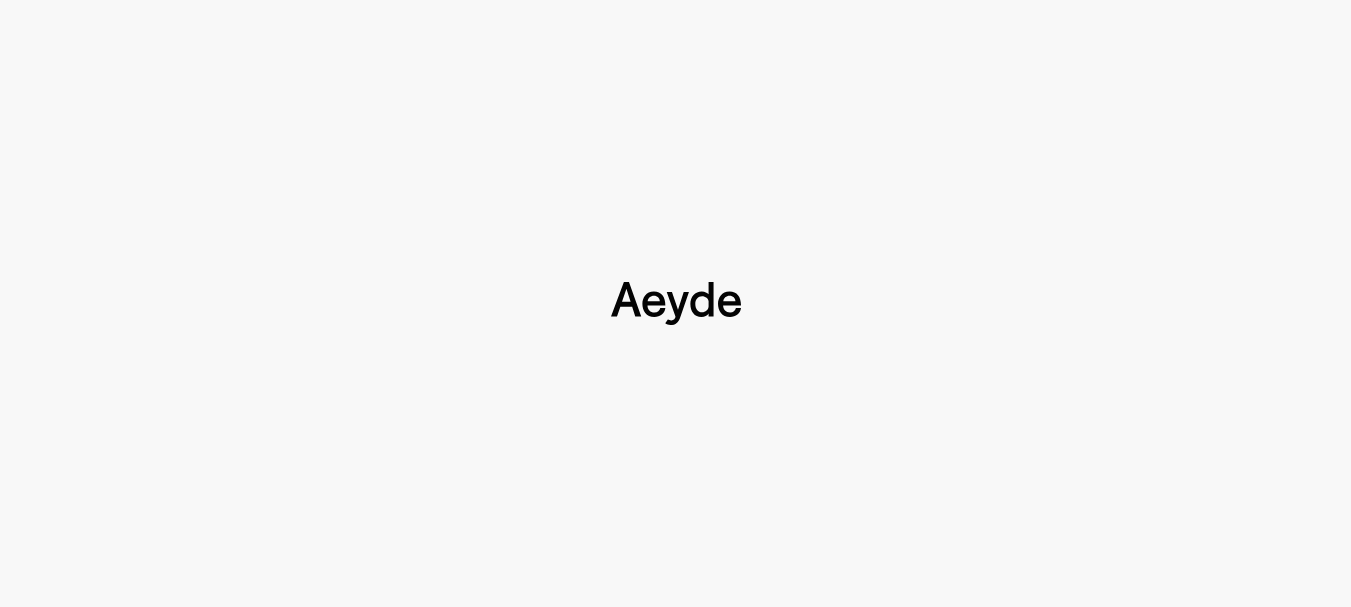 scroll, scrollTop: 0, scrollLeft: 0, axis: both 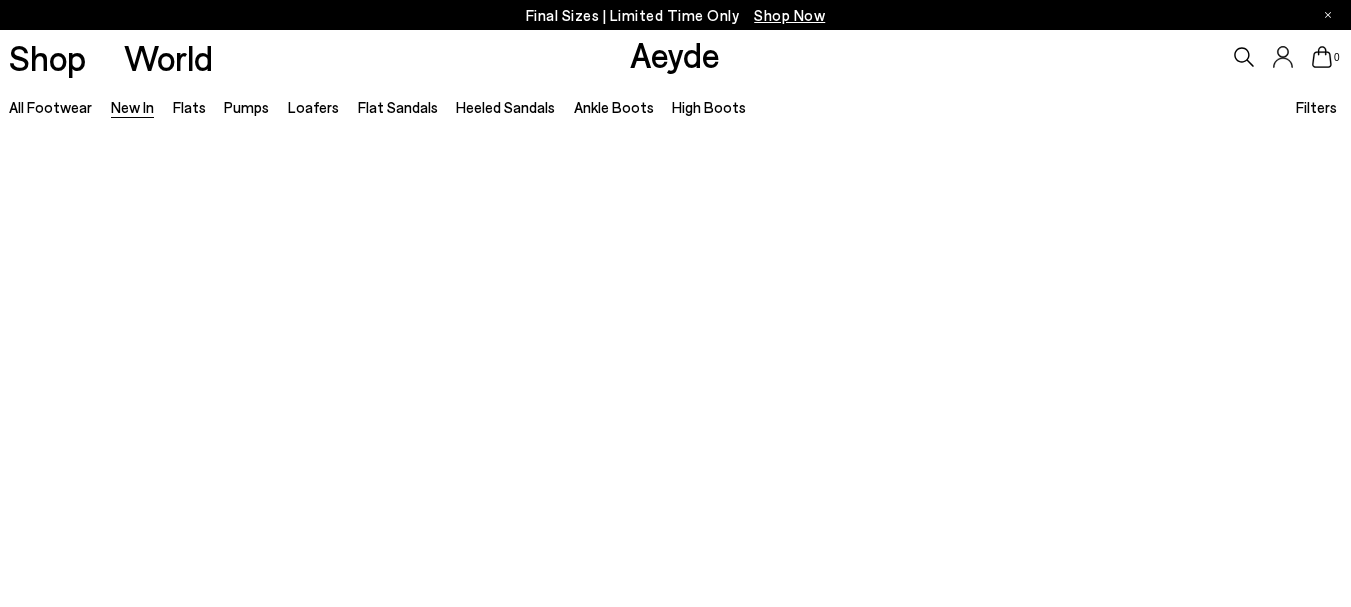 type 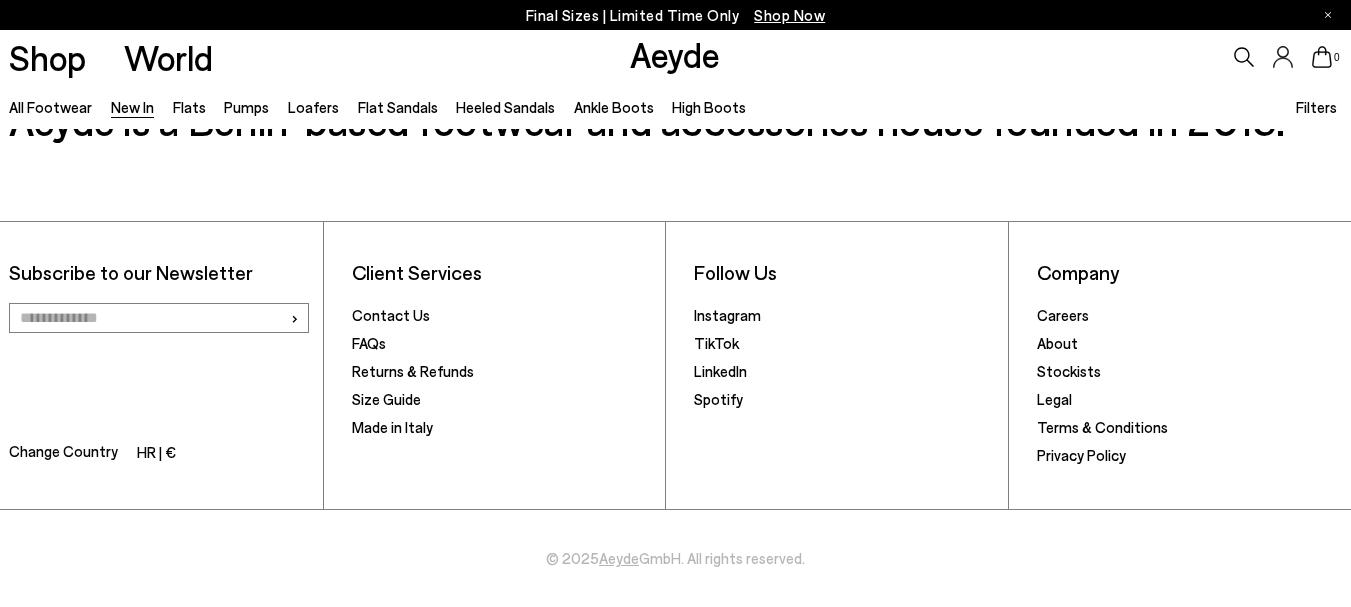 scroll, scrollTop: 5824, scrollLeft: 0, axis: vertical 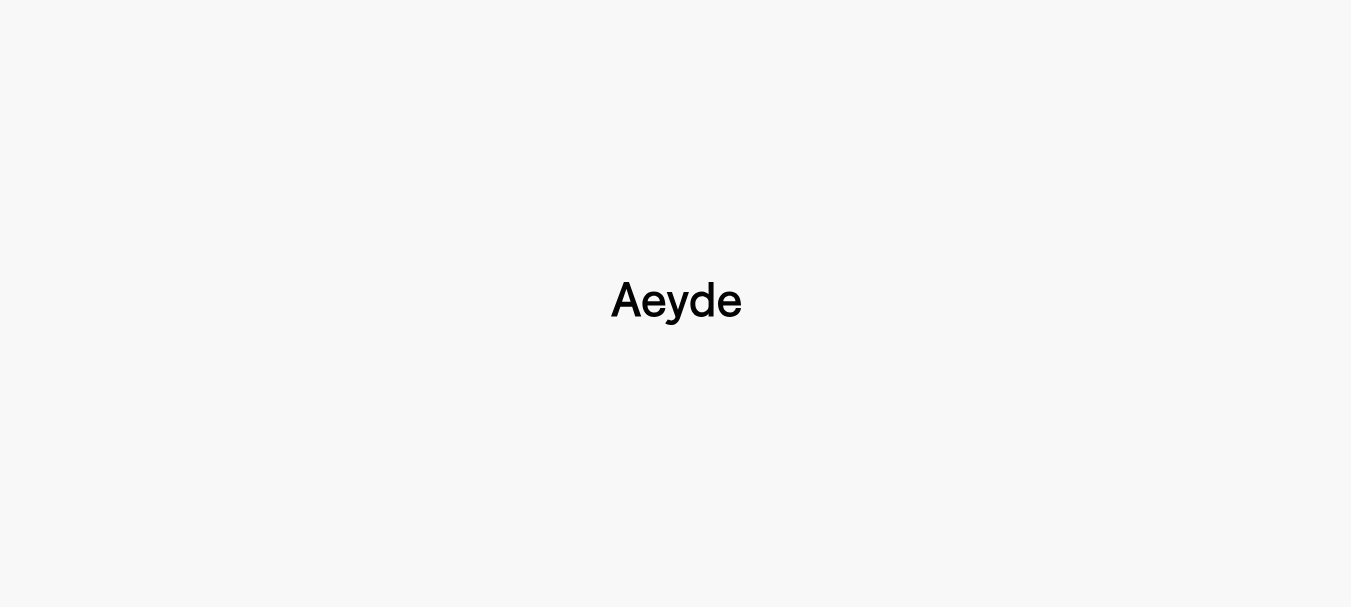 type 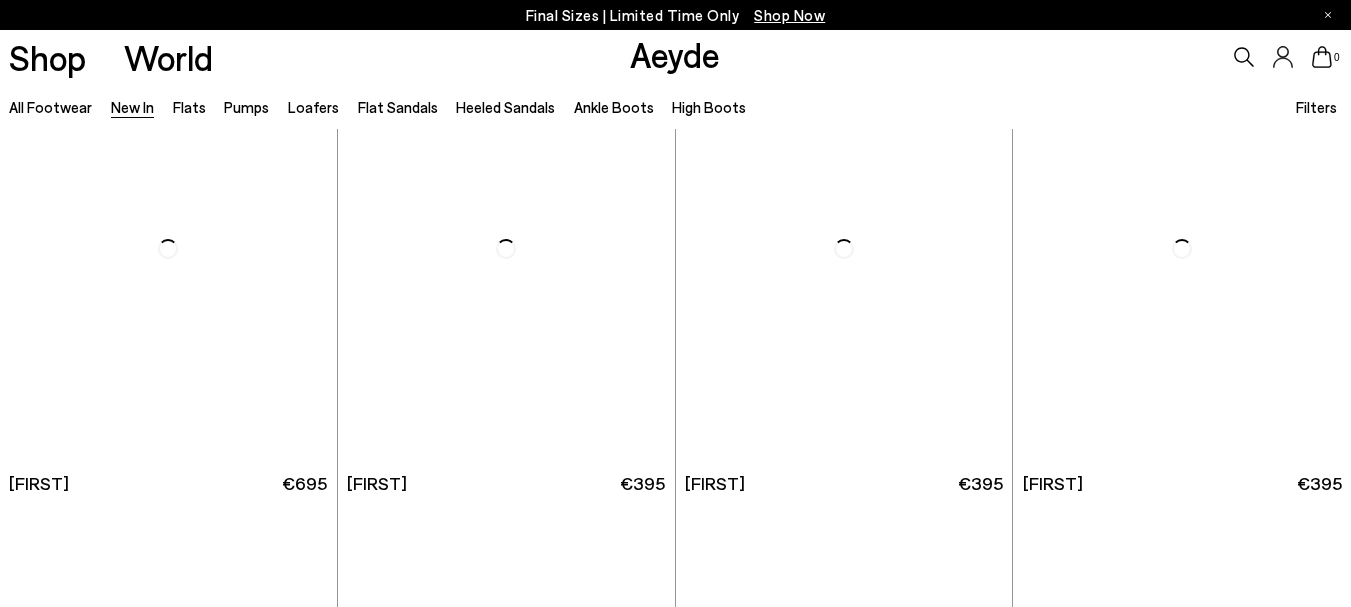 scroll, scrollTop: 3880, scrollLeft: 0, axis: vertical 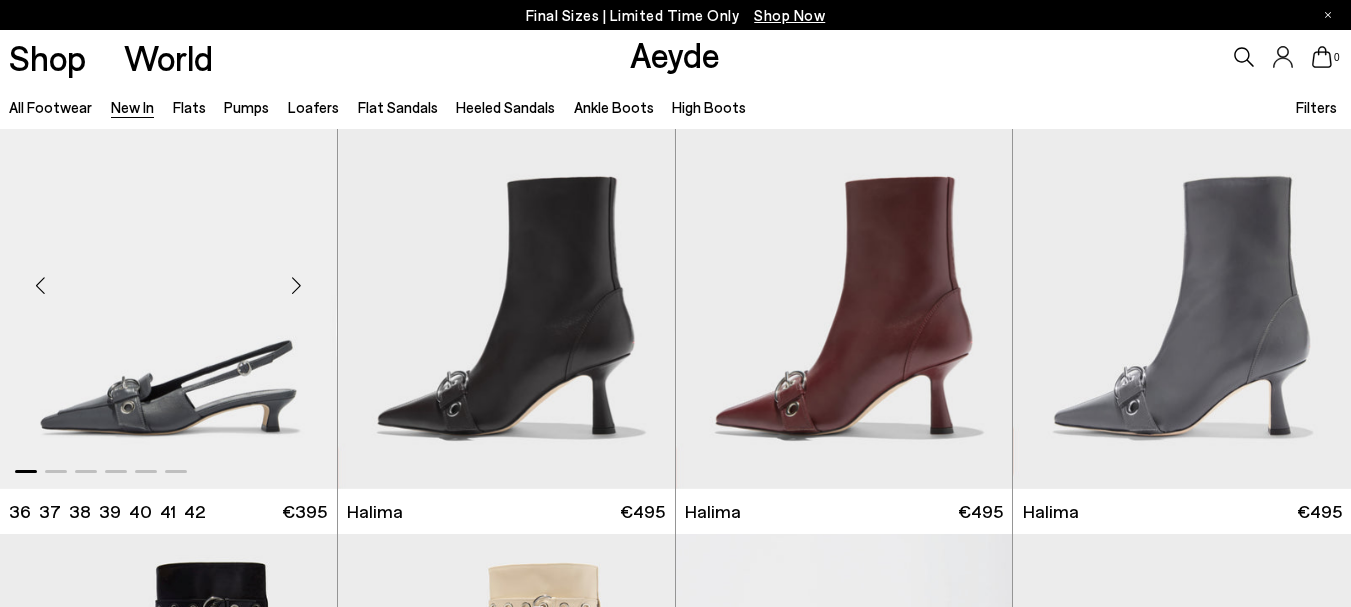 click at bounding box center [297, 286] 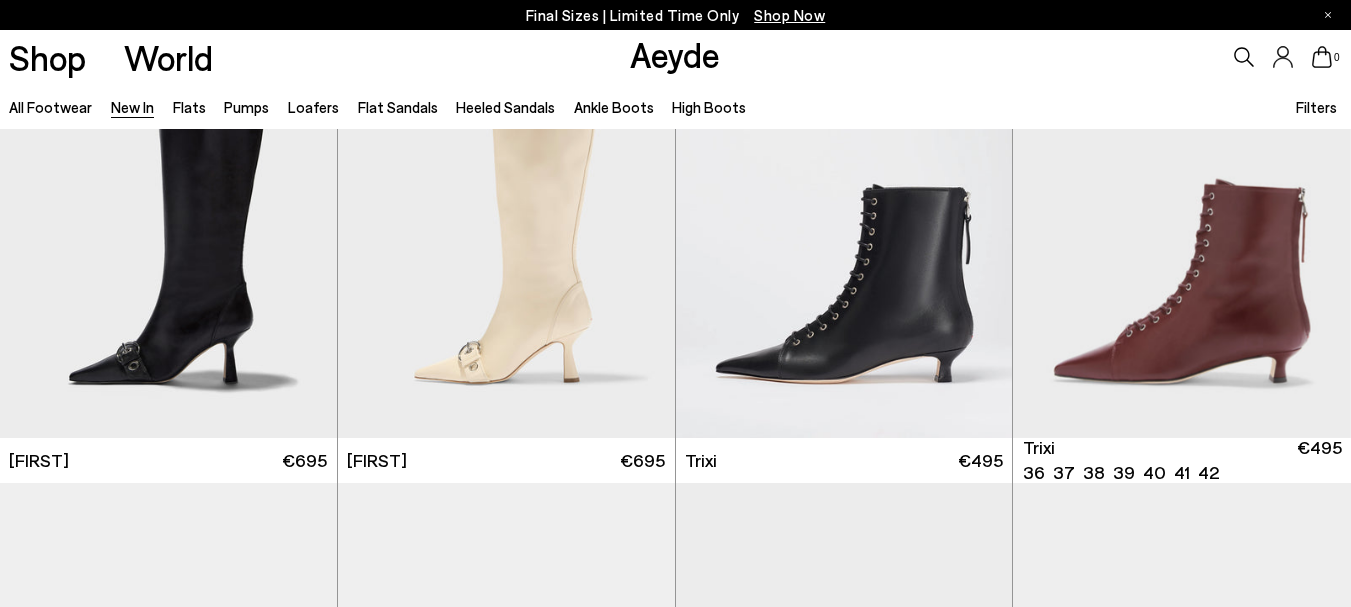 scroll, scrollTop: 4840, scrollLeft: 0, axis: vertical 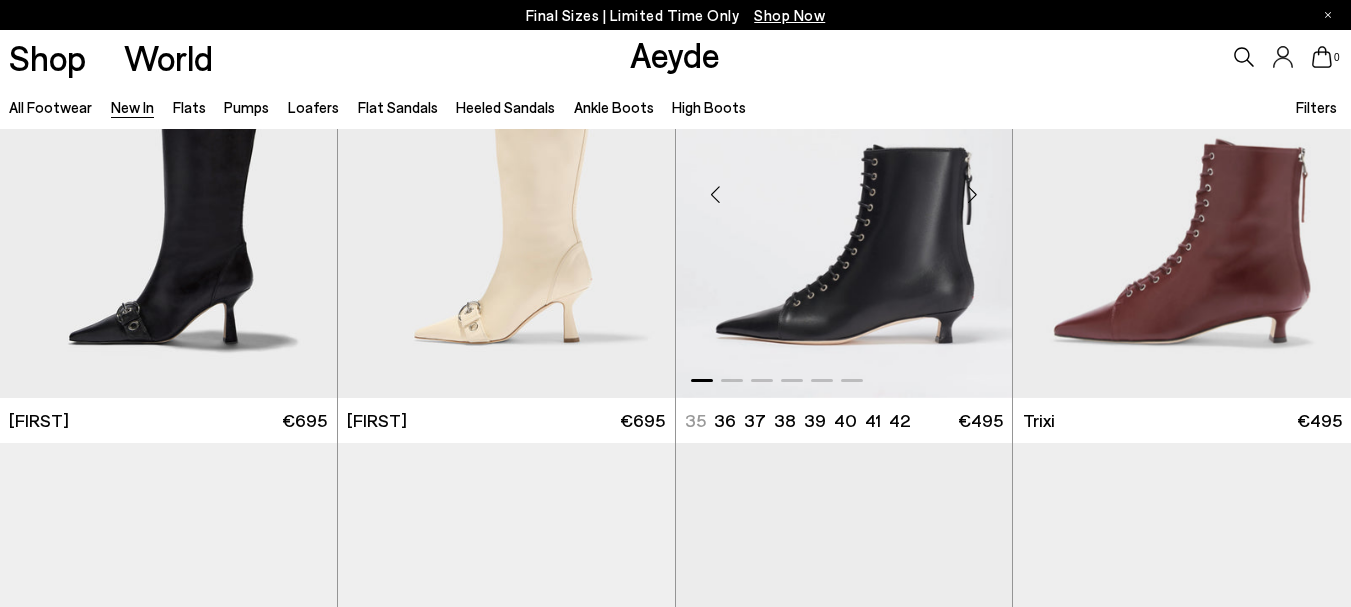 click at bounding box center [972, 194] 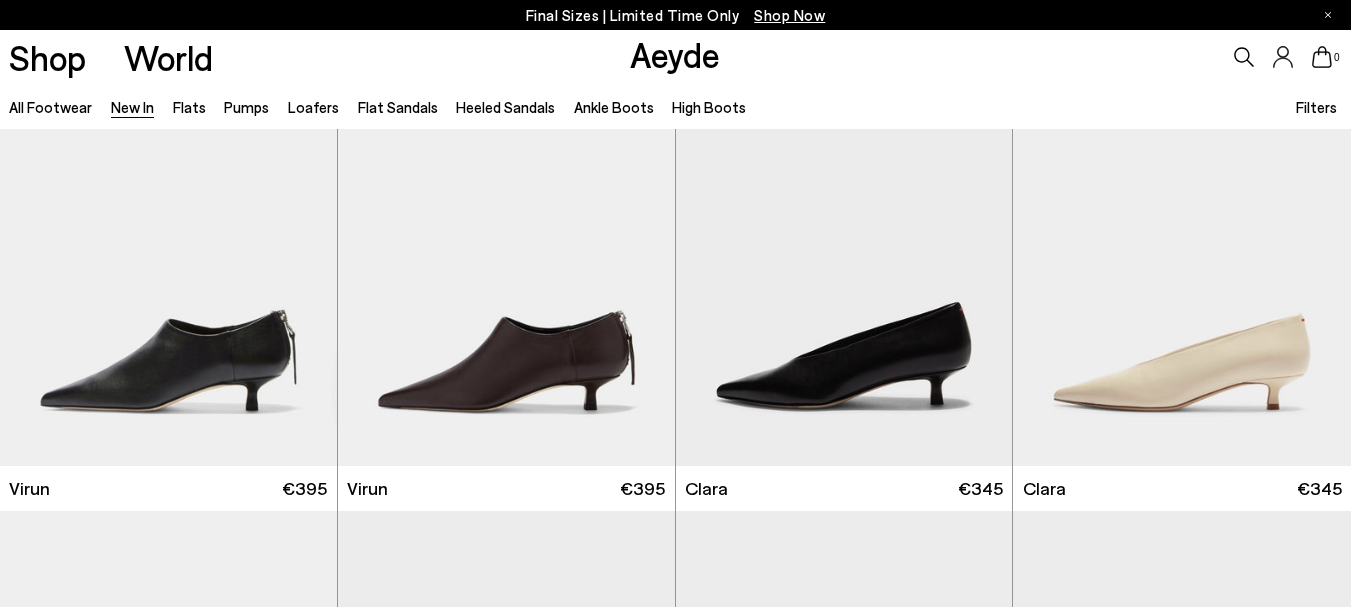 scroll, scrollTop: 5280, scrollLeft: 0, axis: vertical 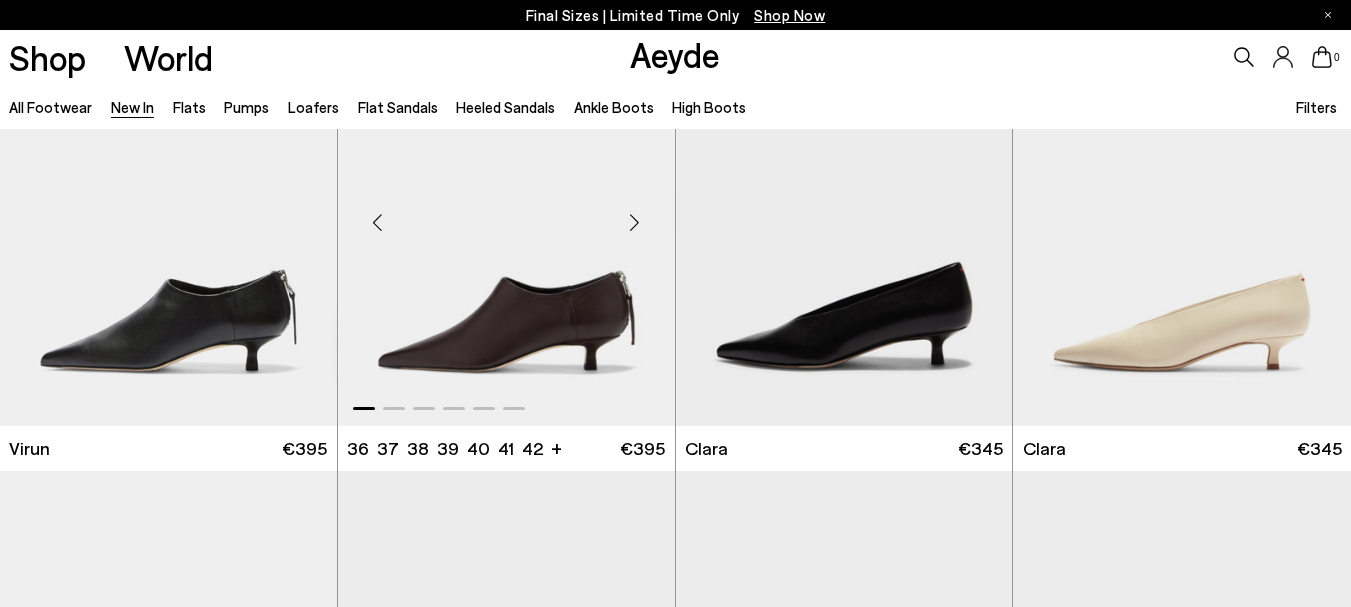 click at bounding box center (506, 215) 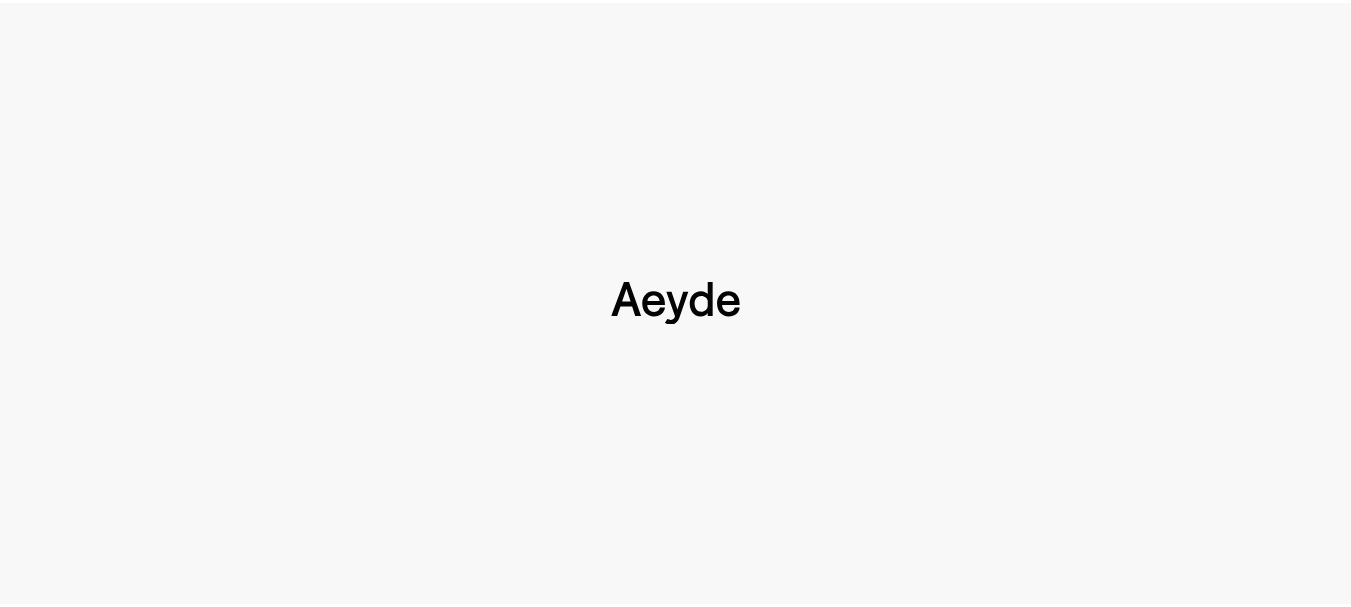 scroll, scrollTop: 0, scrollLeft: 0, axis: both 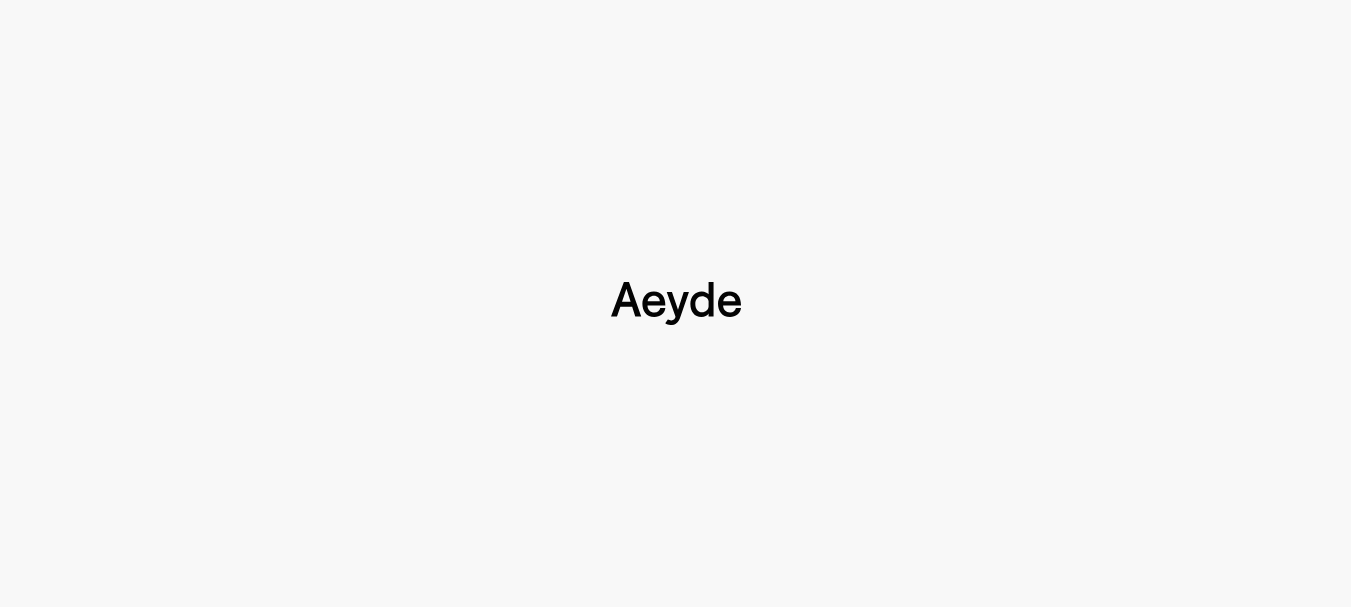 type 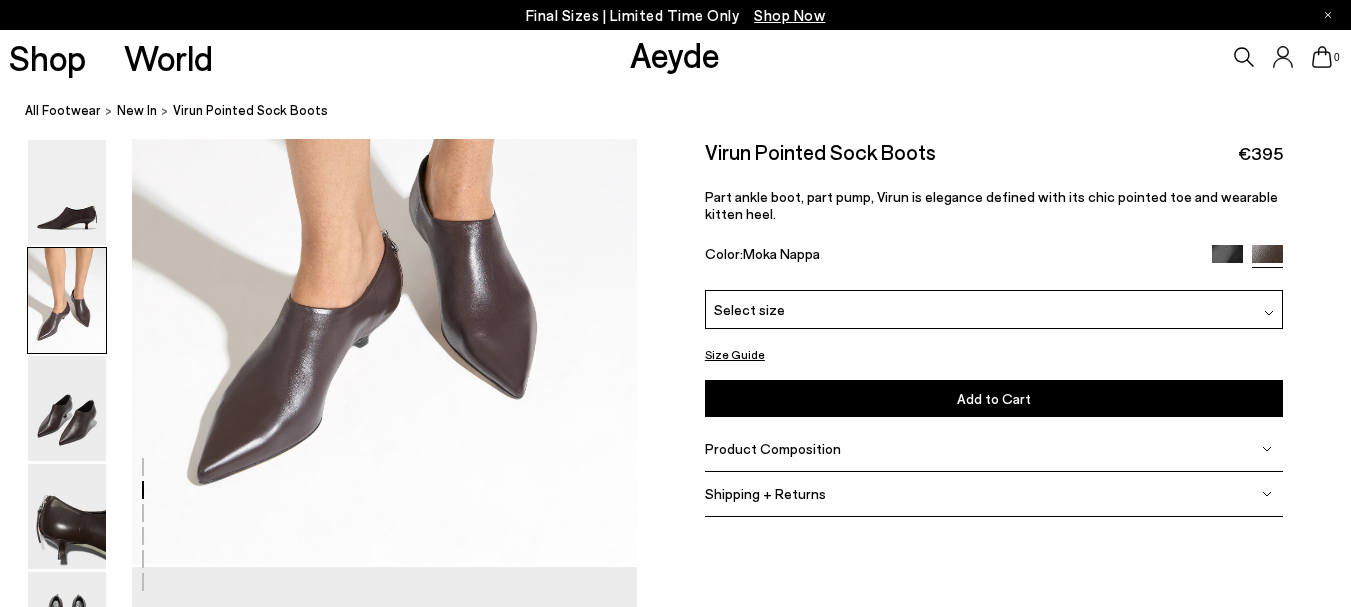 scroll, scrollTop: 760, scrollLeft: 0, axis: vertical 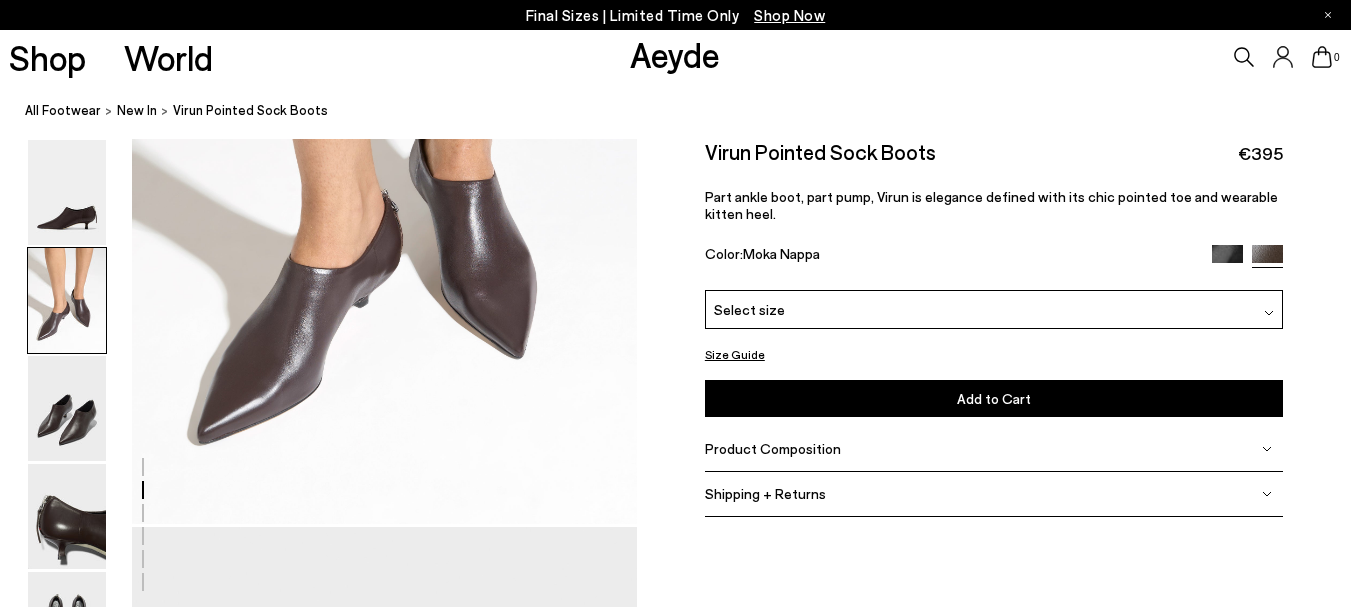 click on "Product Composition" at bounding box center [773, 448] 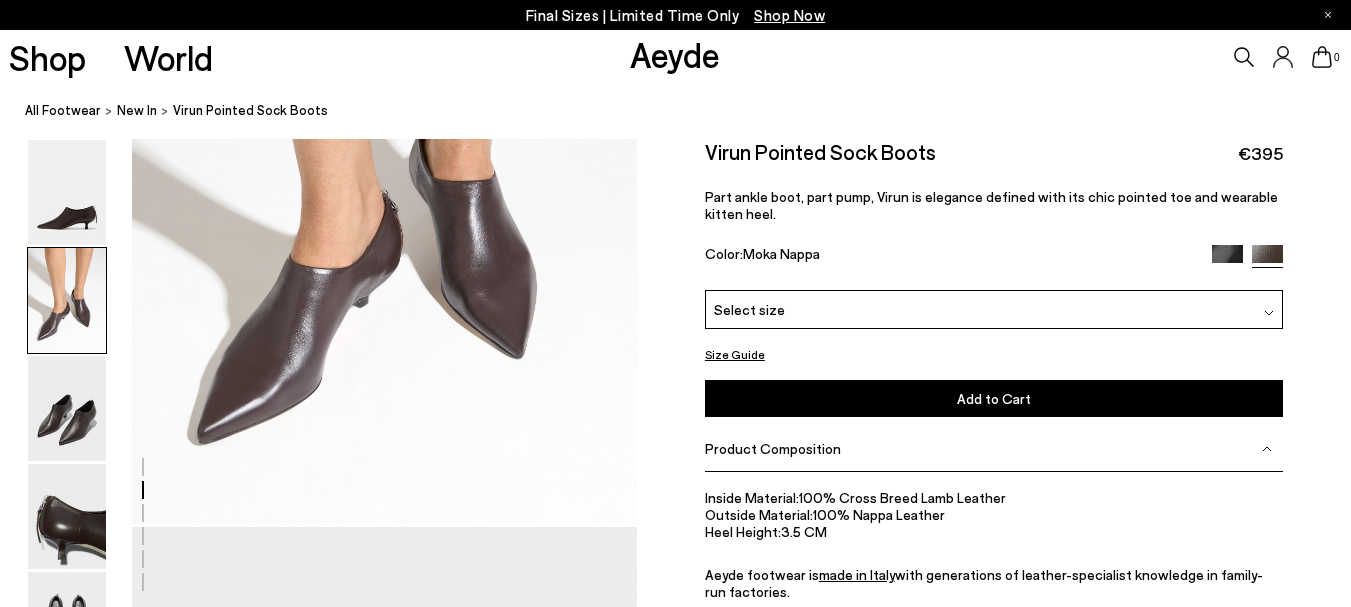 scroll, scrollTop: 790, scrollLeft: 0, axis: vertical 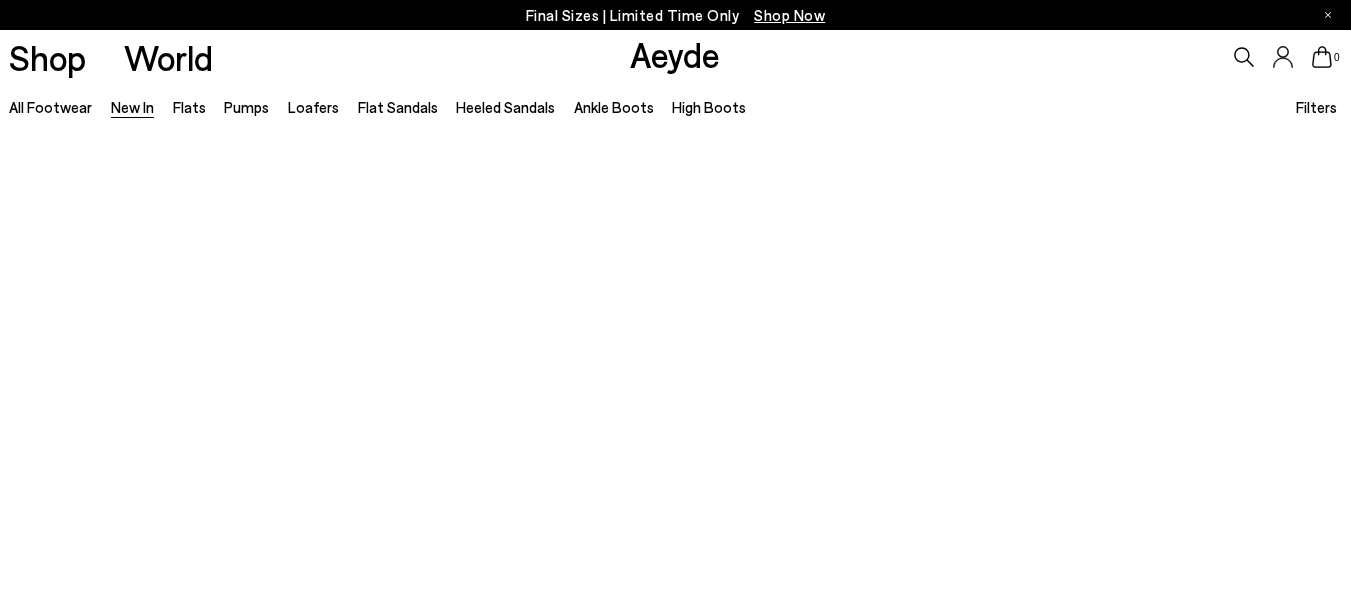 type 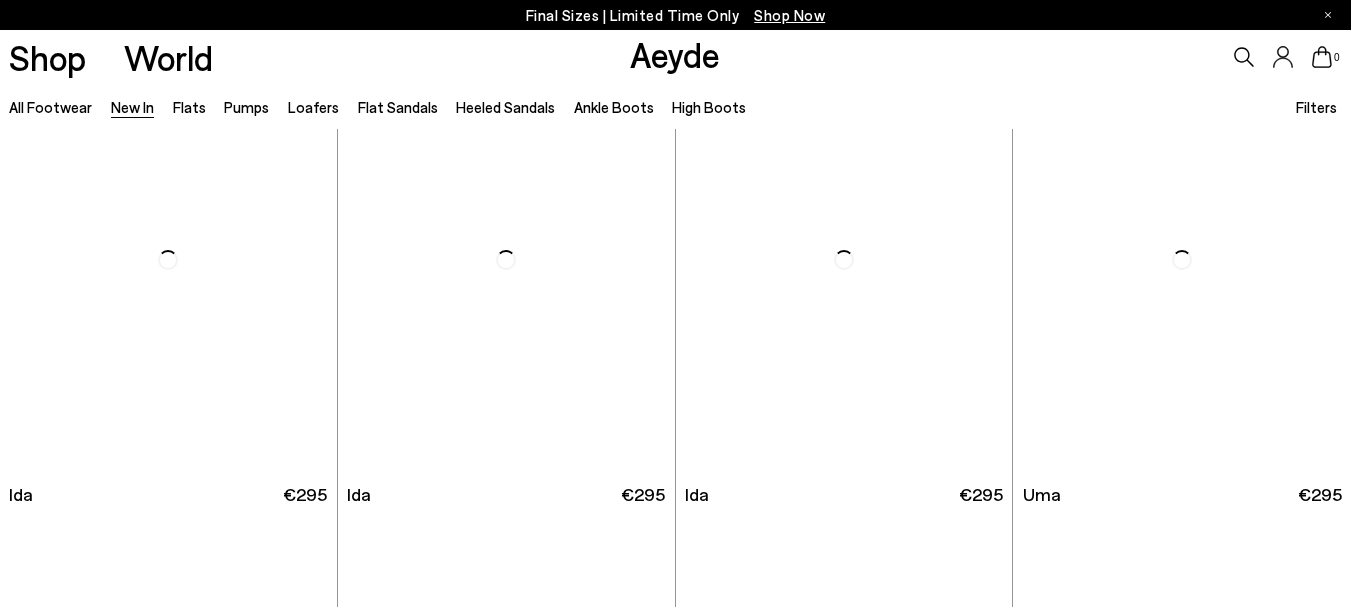 scroll, scrollTop: 6720, scrollLeft: 0, axis: vertical 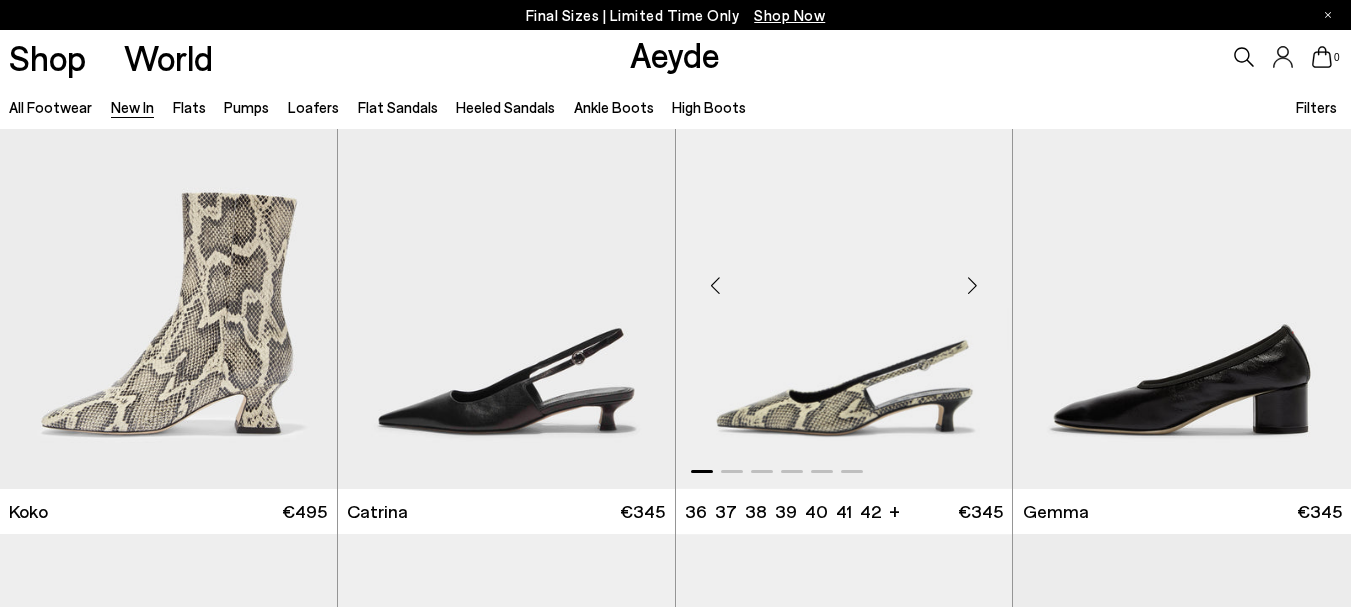 click at bounding box center [972, 285] 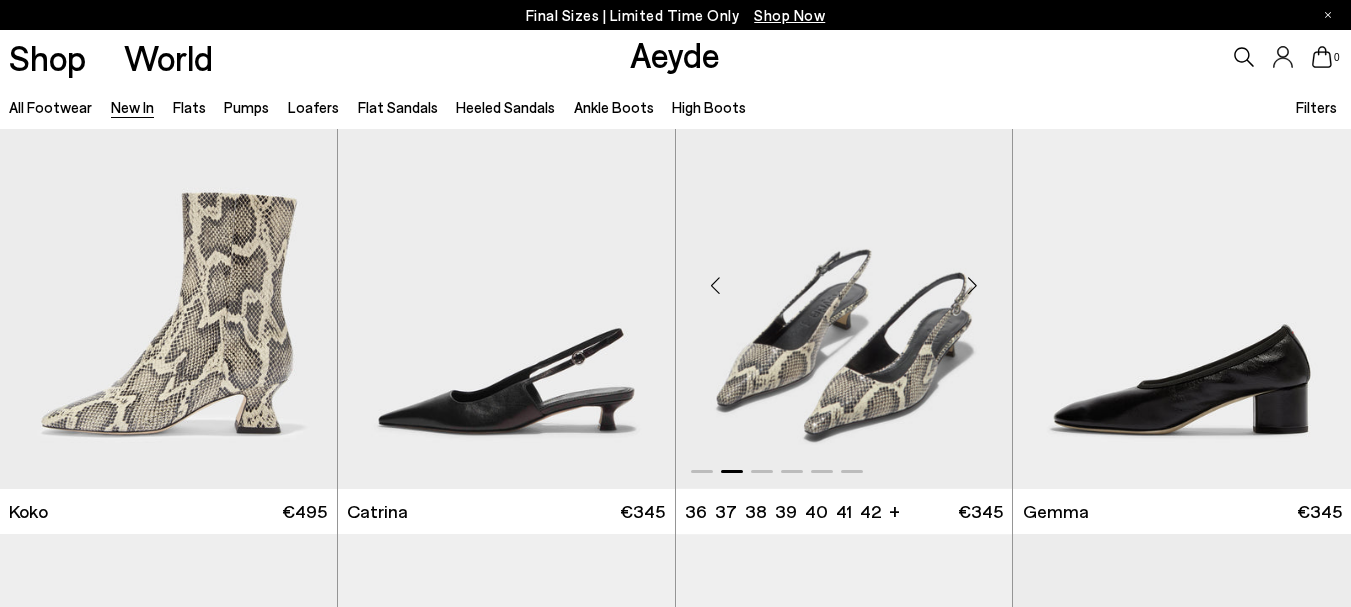 click at bounding box center (972, 285) 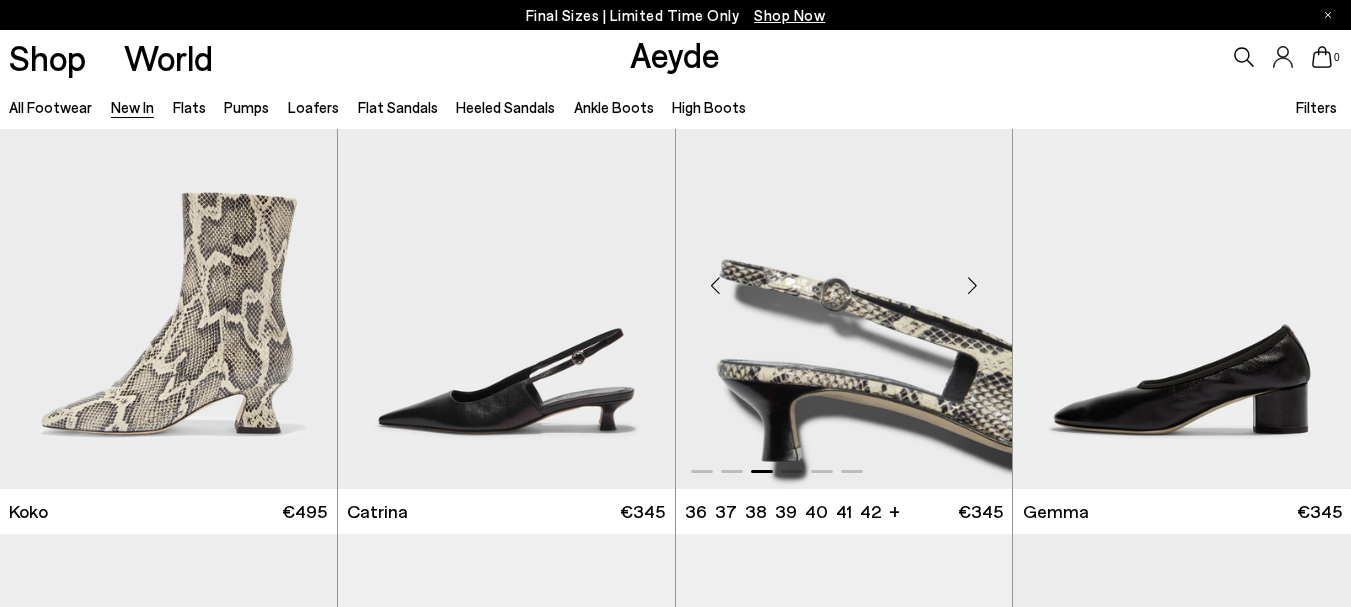 click at bounding box center [844, 277] 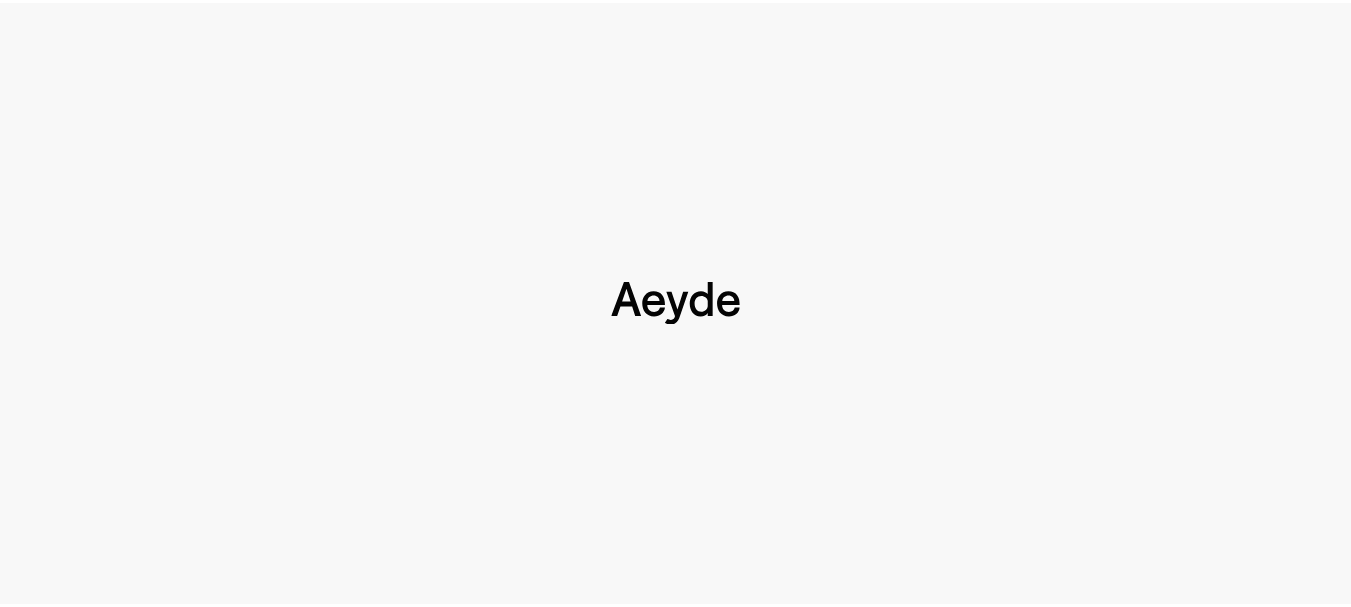scroll, scrollTop: 0, scrollLeft: 0, axis: both 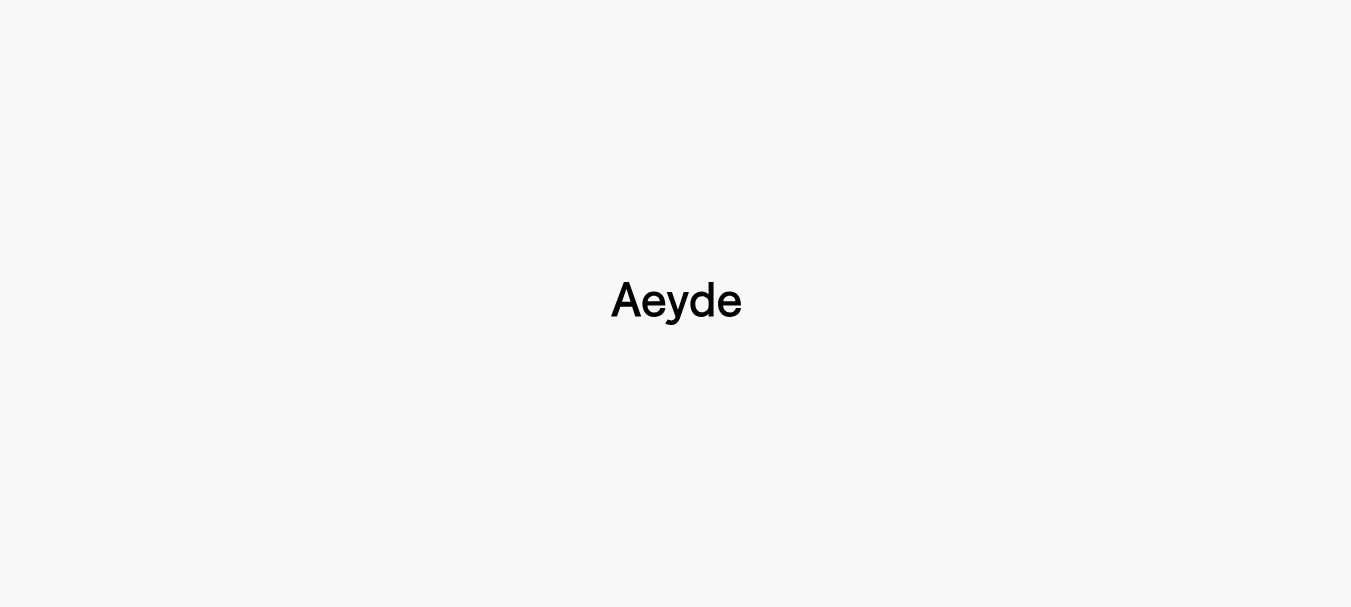 type 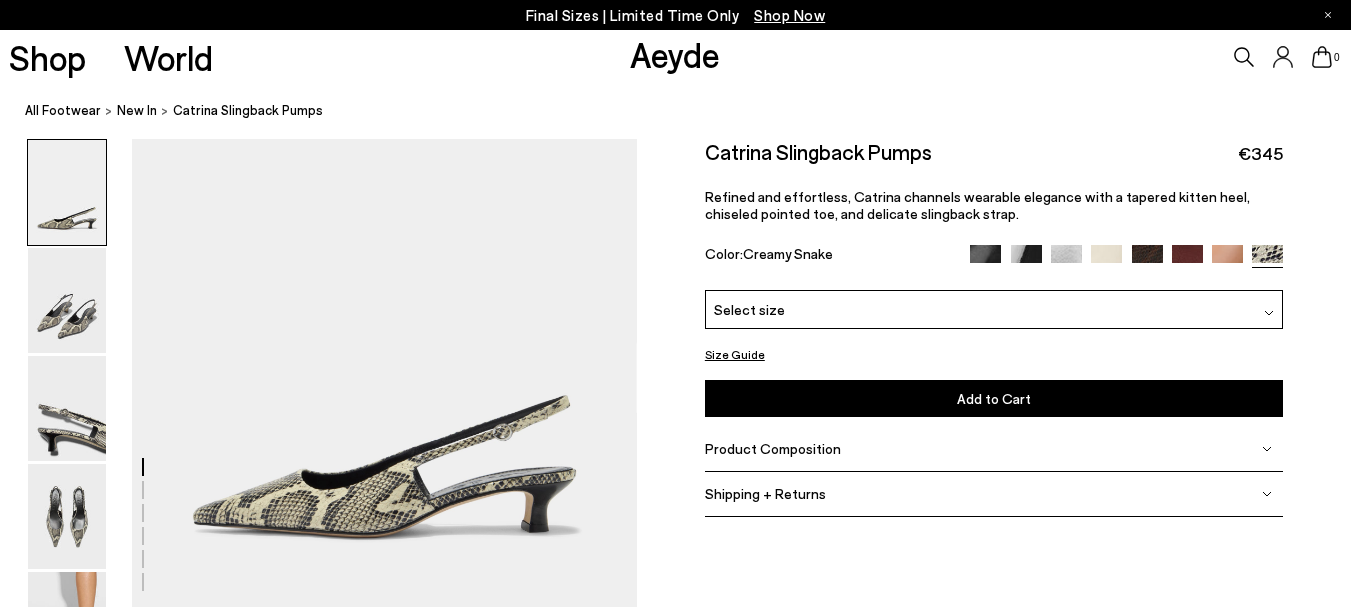 click on "Size Guide" at bounding box center [735, 354] 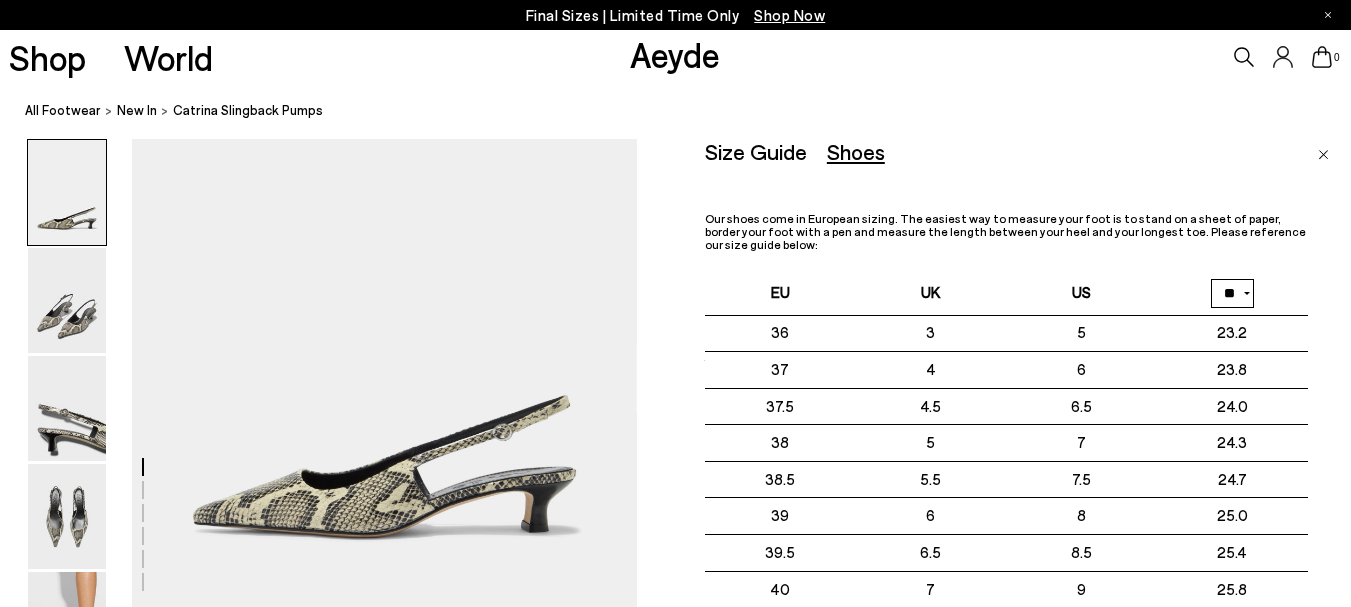 type 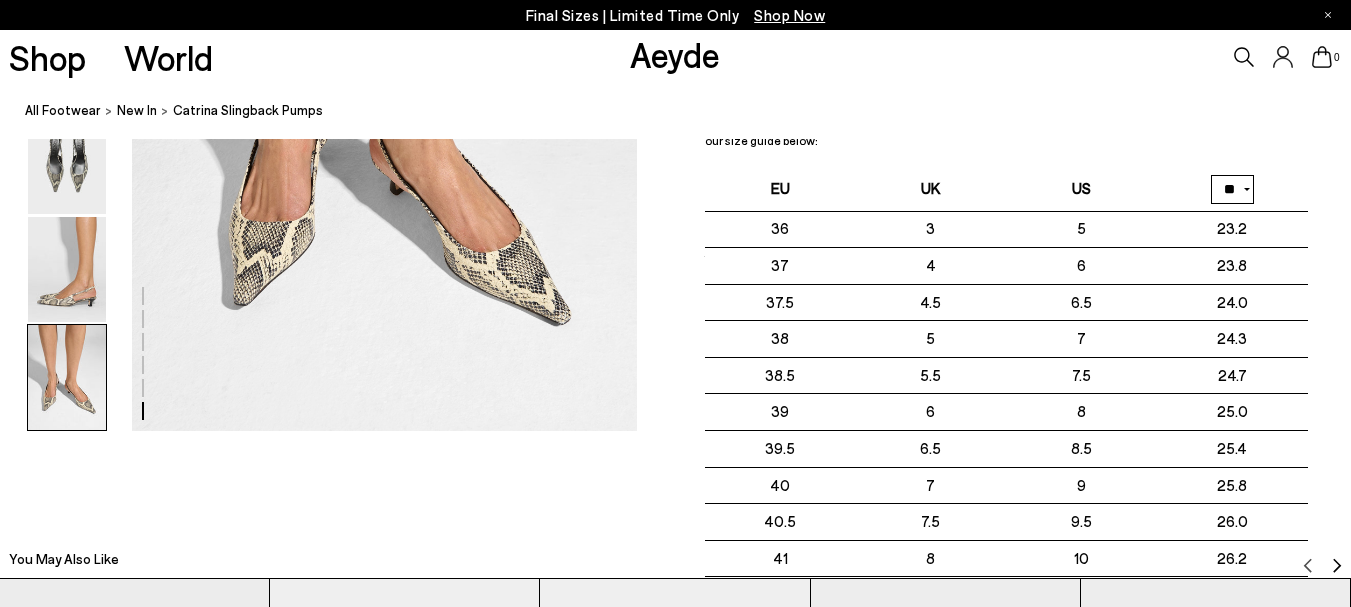 scroll, scrollTop: 3600, scrollLeft: 0, axis: vertical 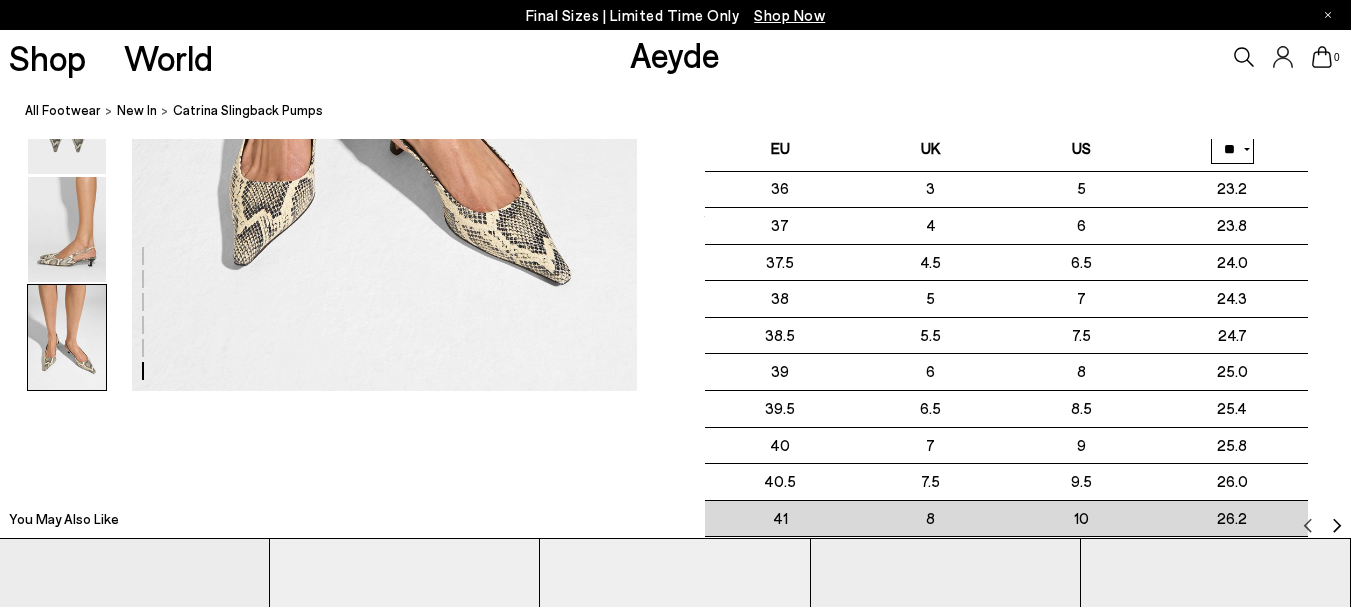 click on "26.2" at bounding box center (1232, 518) 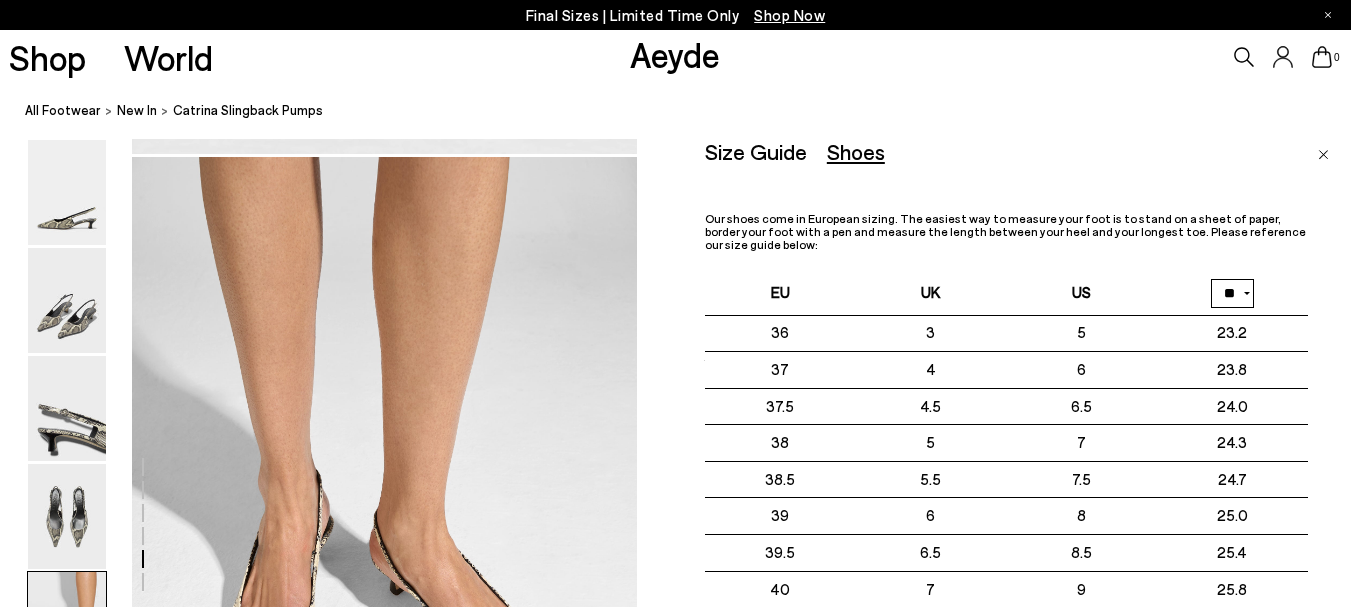 scroll, scrollTop: 3120, scrollLeft: 0, axis: vertical 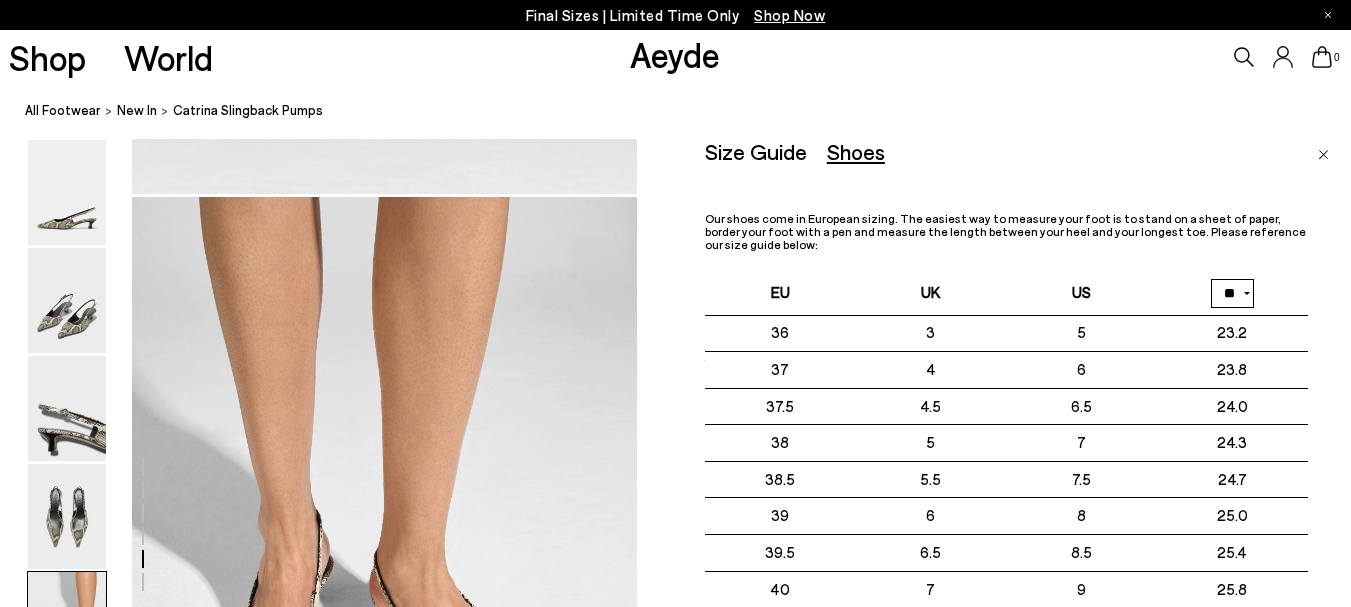 click at bounding box center (1323, 155) 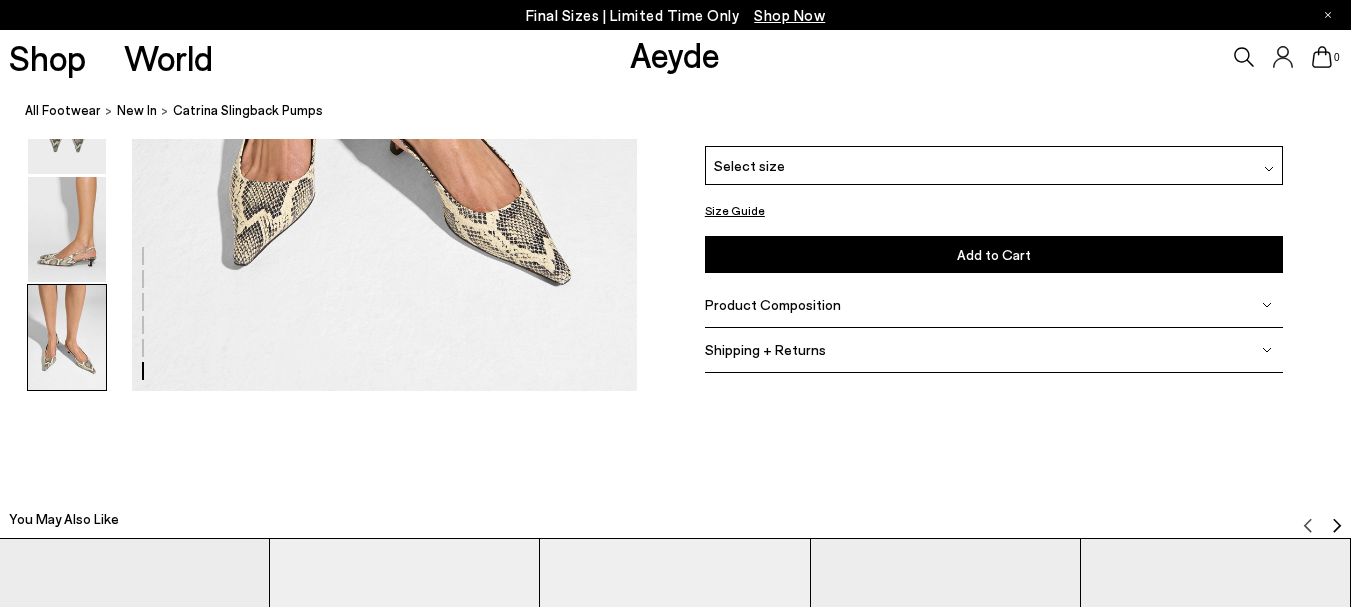 scroll, scrollTop: 3640, scrollLeft: 0, axis: vertical 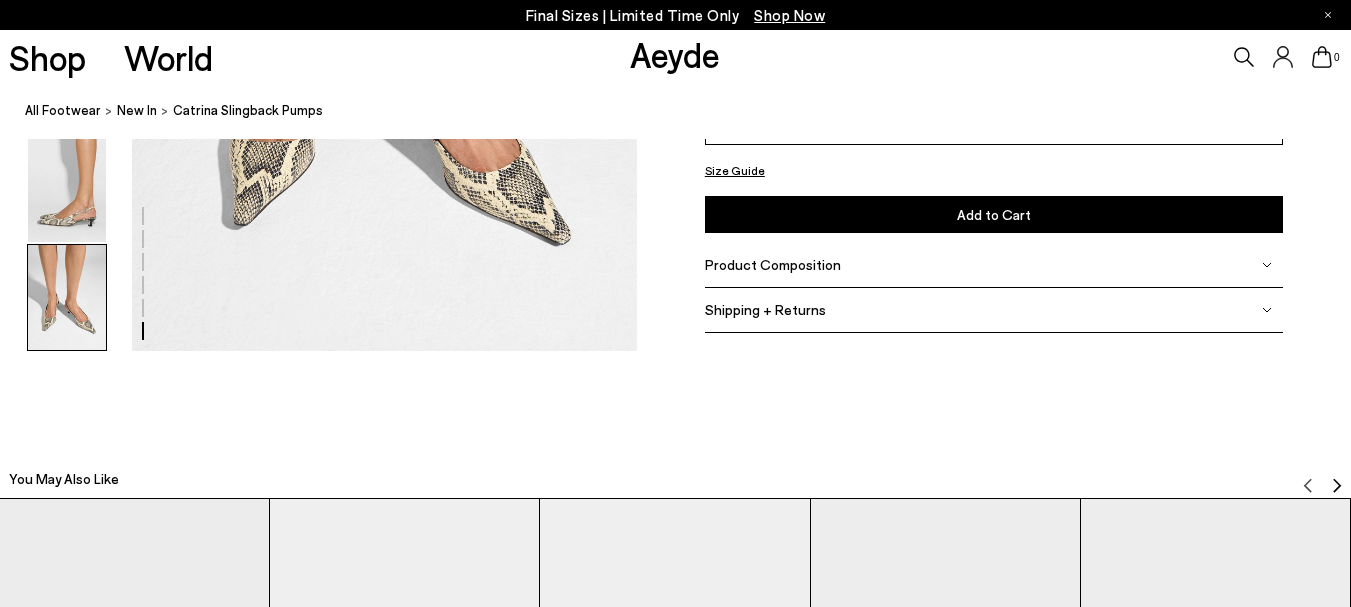 click on "Size Guide" at bounding box center (735, 170) 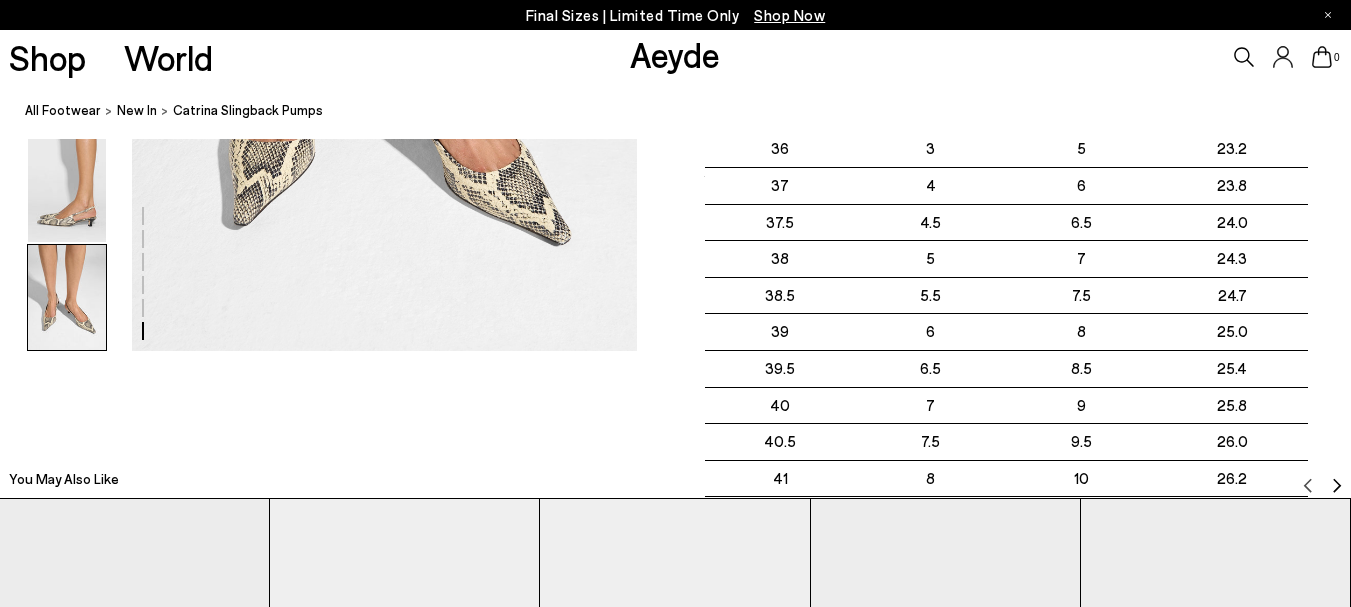 click at bounding box center [1337, 486] 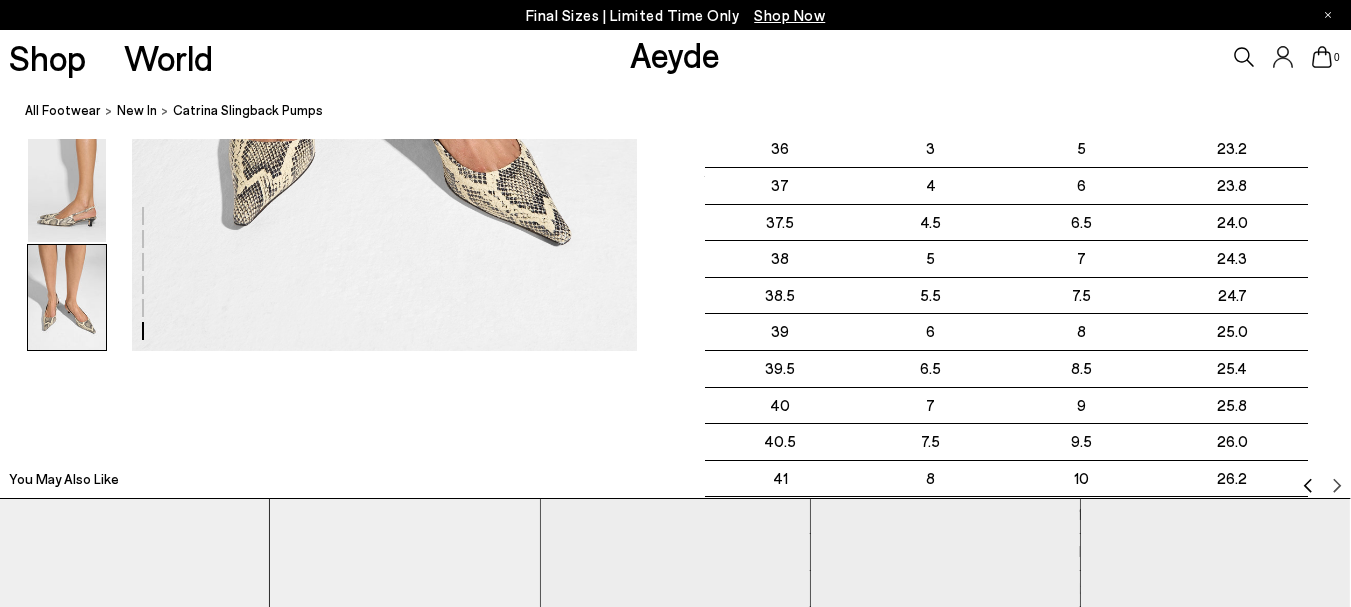 click on "Size Guide
Shoes
Belt
Our shoes come in European sizing. The easiest way to measure your foot is to stand on a sheet of paper, border your foot with a pen and measure the length between your heel and your longest toe. Please reference our size guide below:
EU
UK US
** **" at bounding box center (1028, 258) 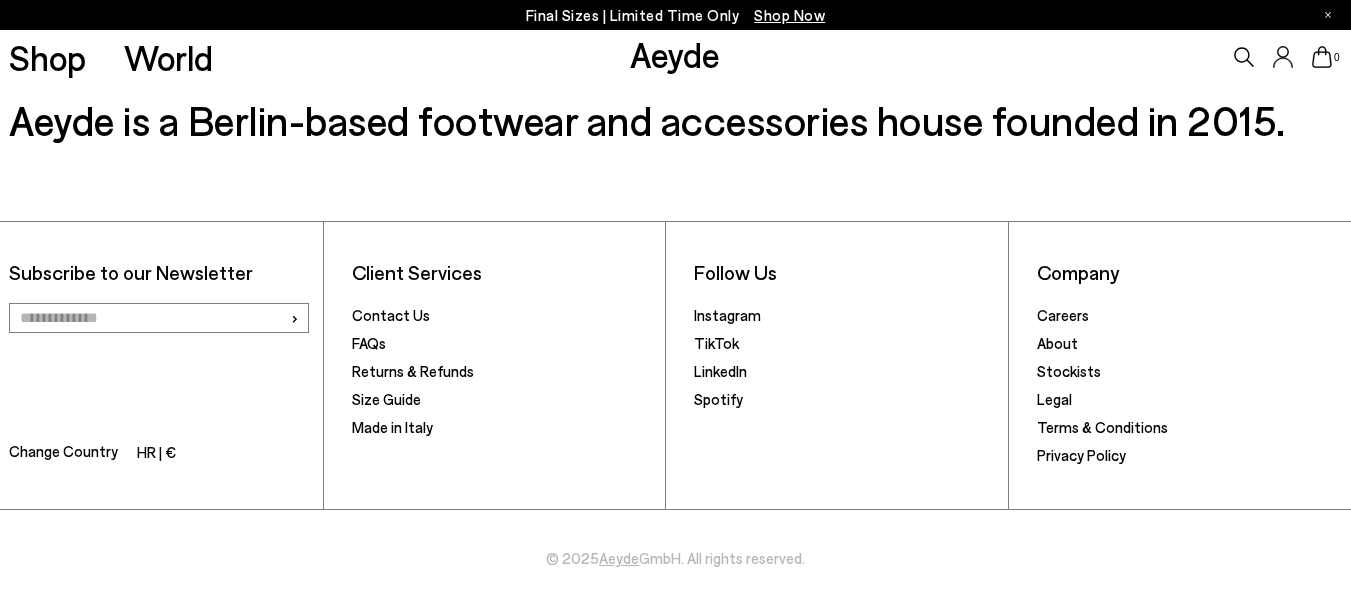 scroll, scrollTop: 5135, scrollLeft: 0, axis: vertical 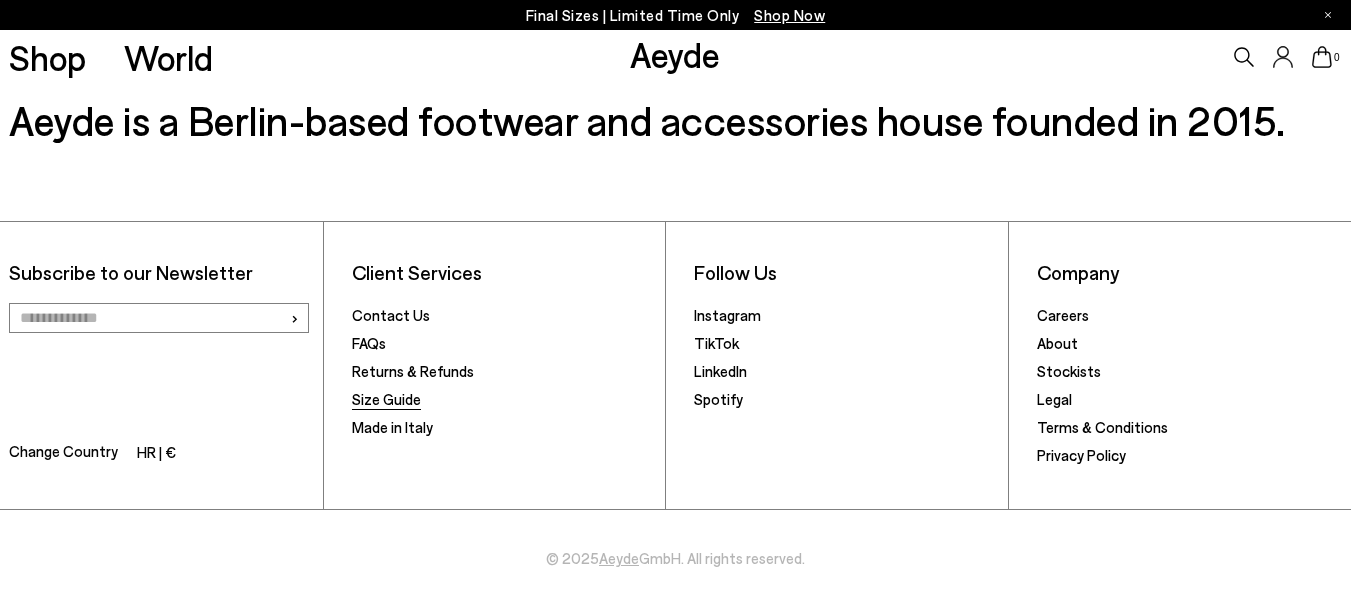 click on "Size Guide" at bounding box center (386, 399) 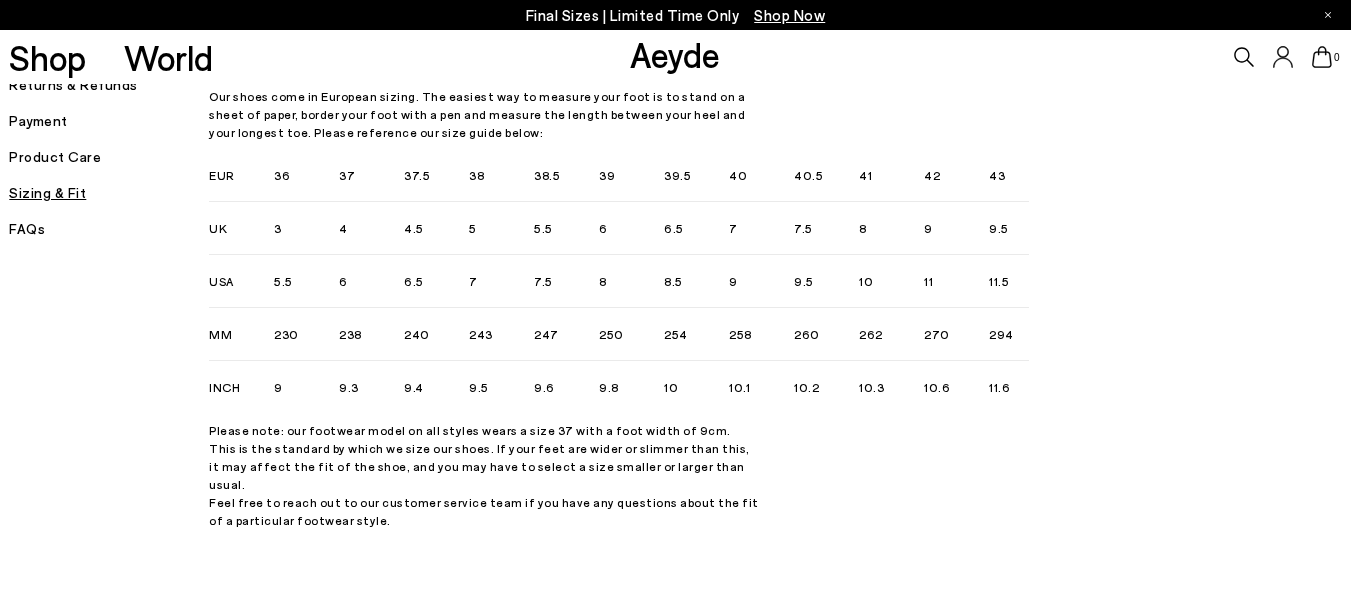 scroll, scrollTop: 0, scrollLeft: 0, axis: both 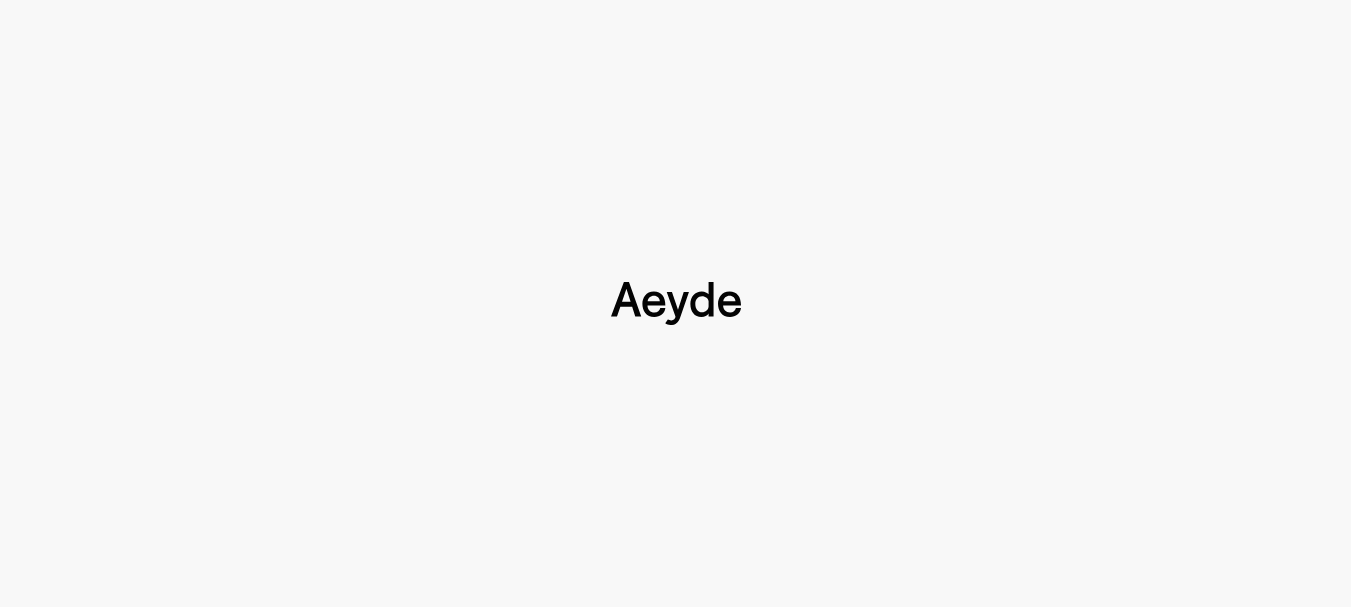 type 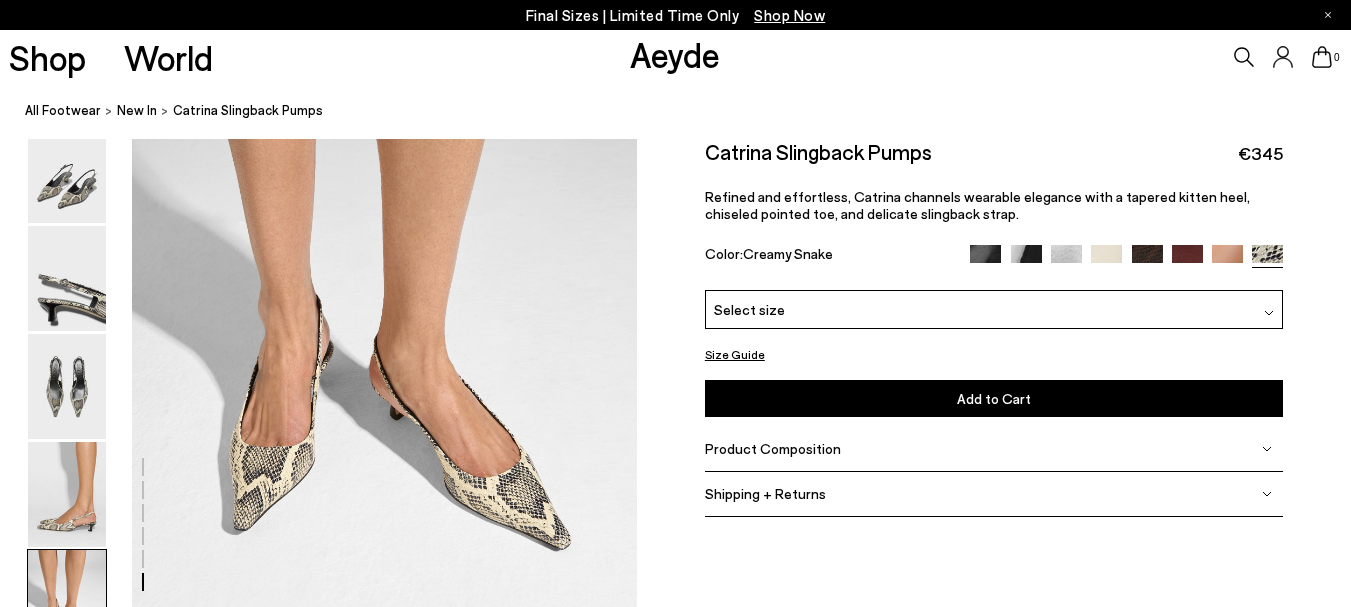 scroll, scrollTop: 3375, scrollLeft: 0, axis: vertical 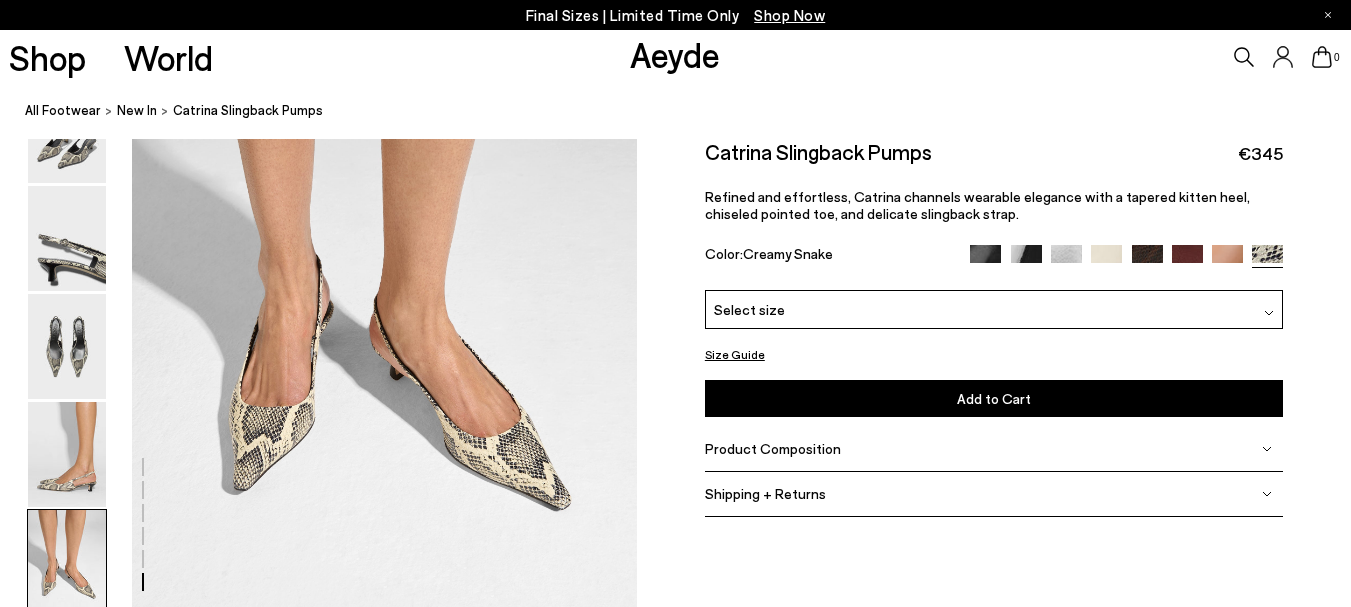 click on "Product Composition" at bounding box center [773, 448] 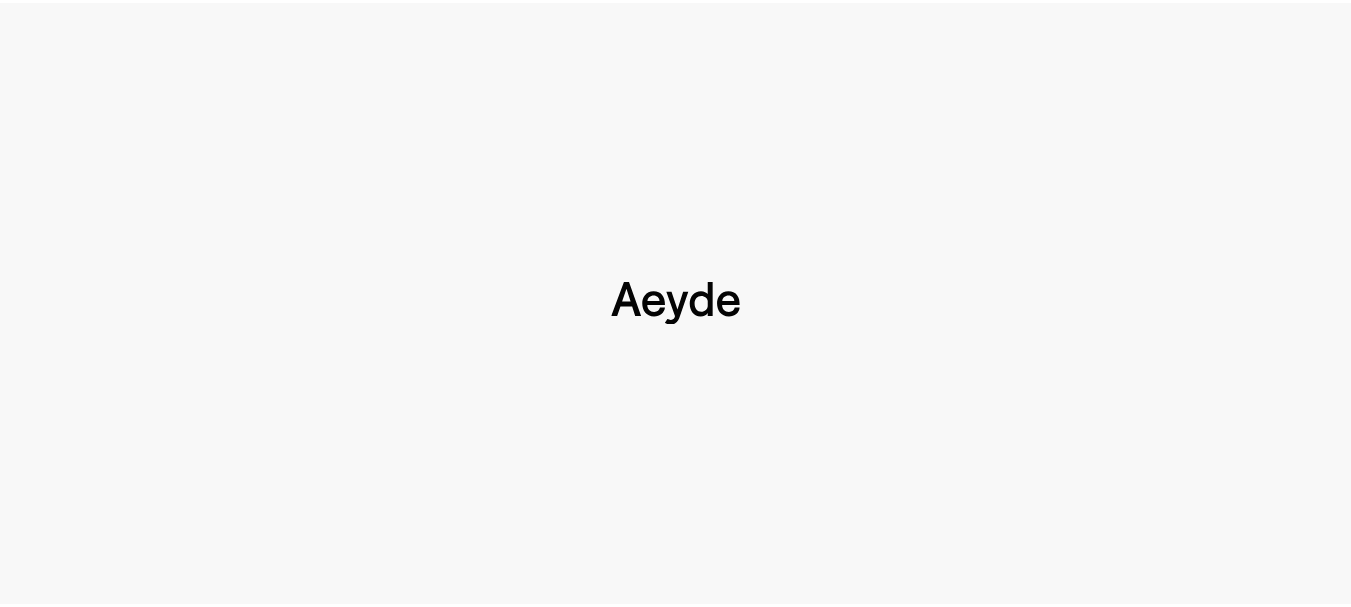 scroll, scrollTop: 0, scrollLeft: 0, axis: both 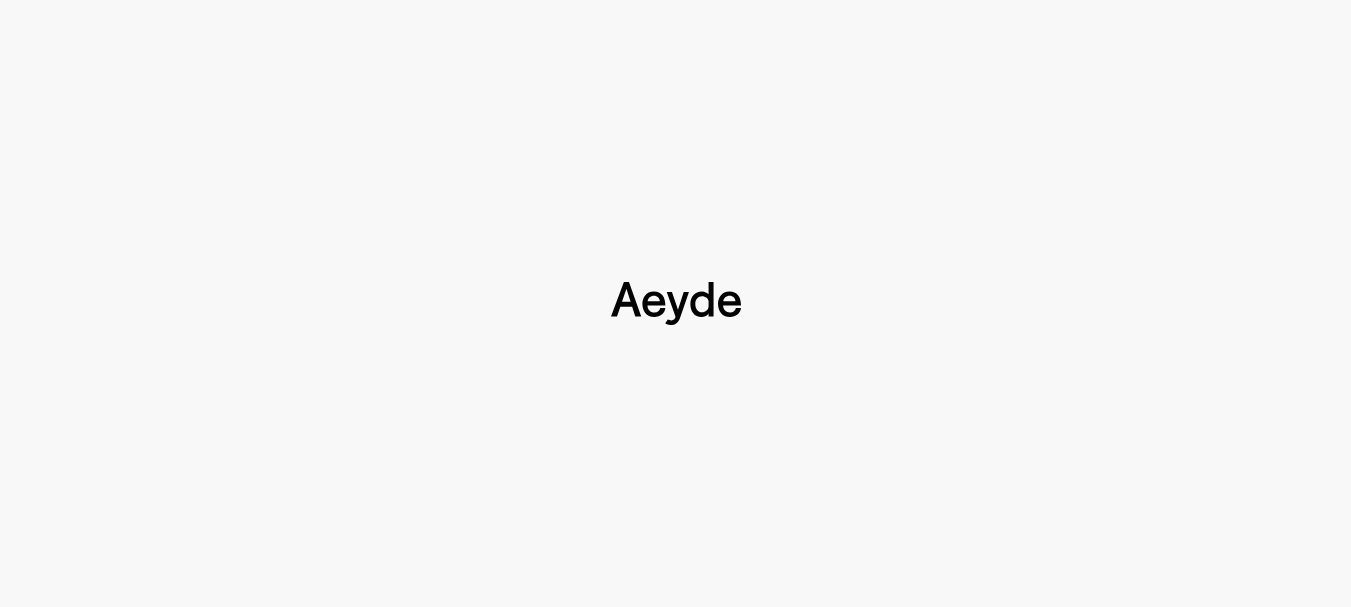type 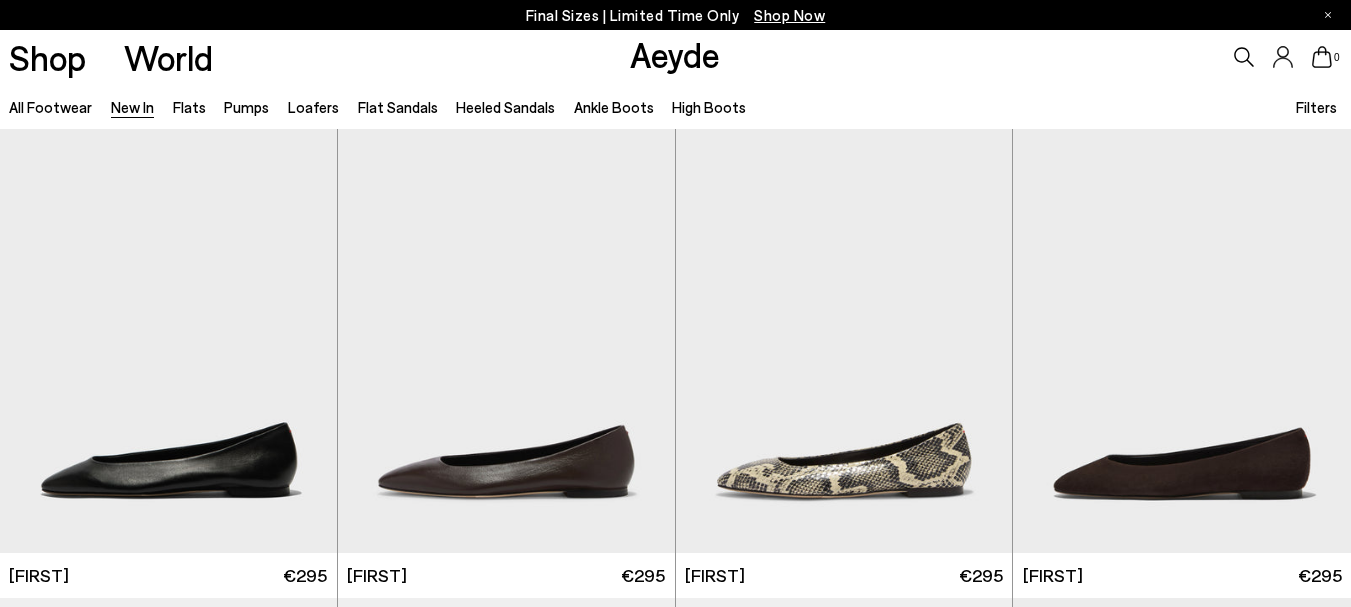 scroll, scrollTop: 3013, scrollLeft: 0, axis: vertical 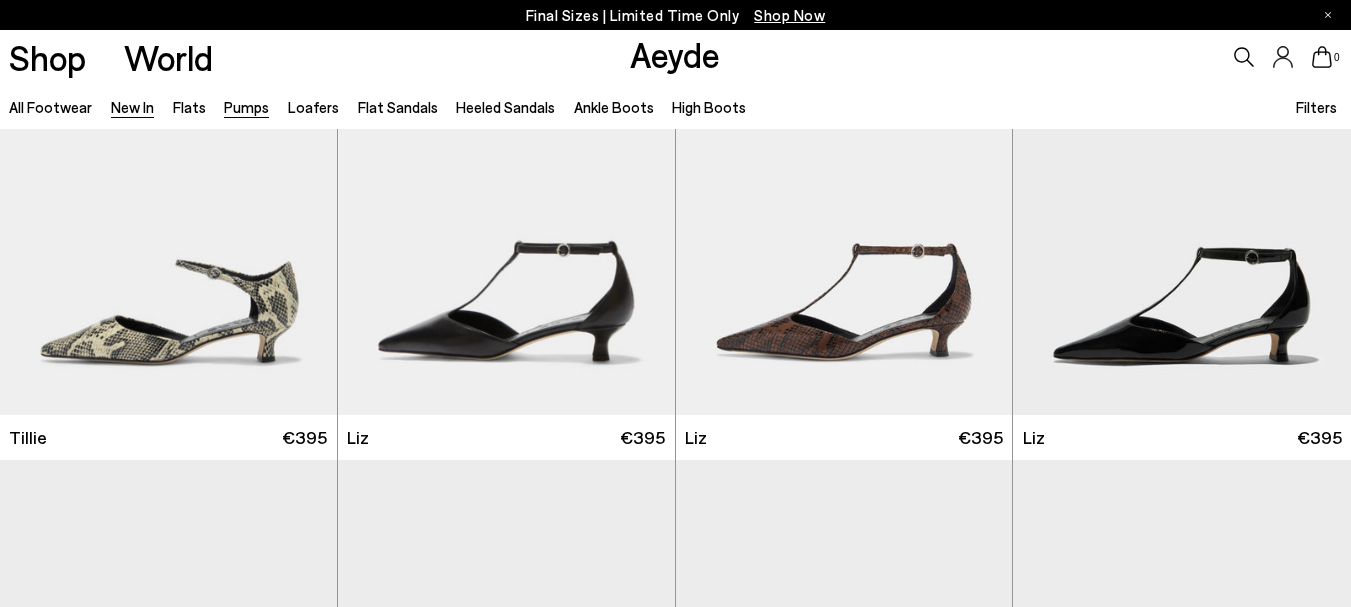 click on "Pumps" at bounding box center (246, 107) 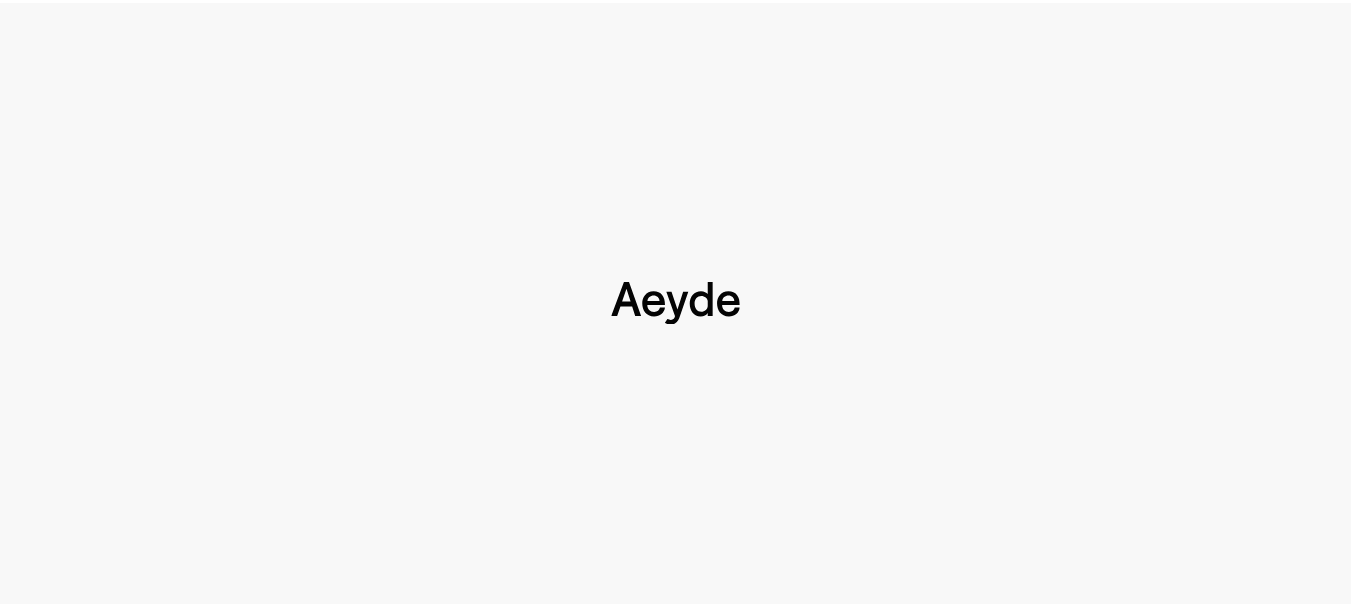 scroll, scrollTop: 0, scrollLeft: 0, axis: both 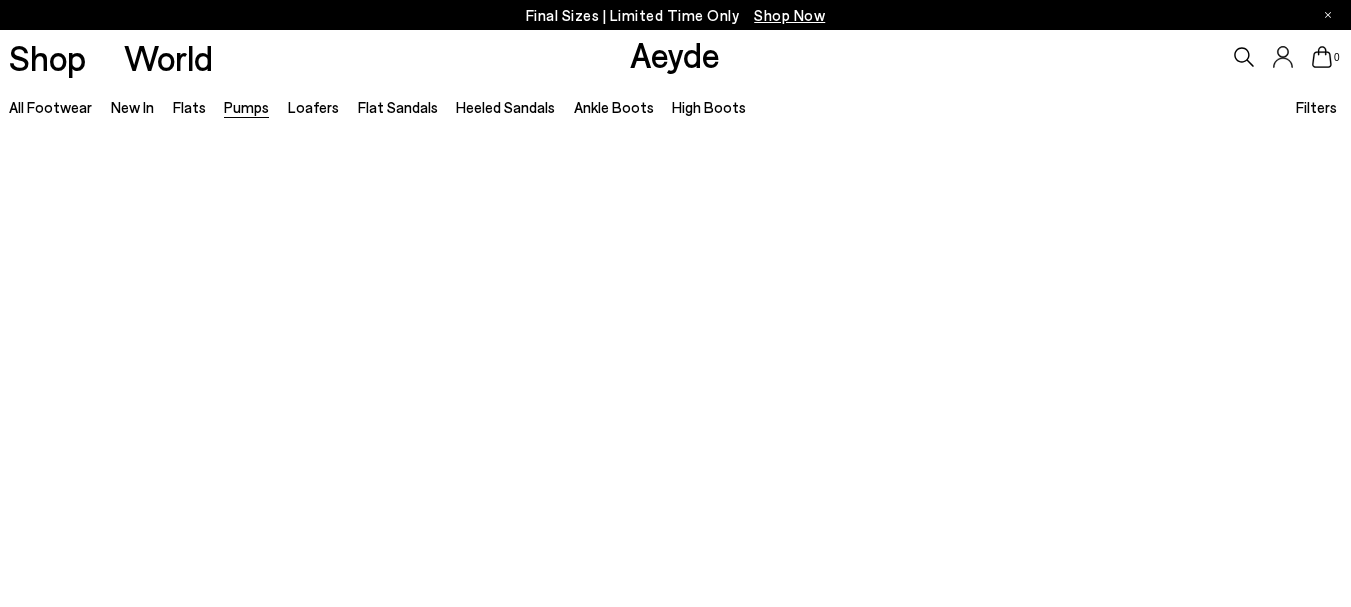 type 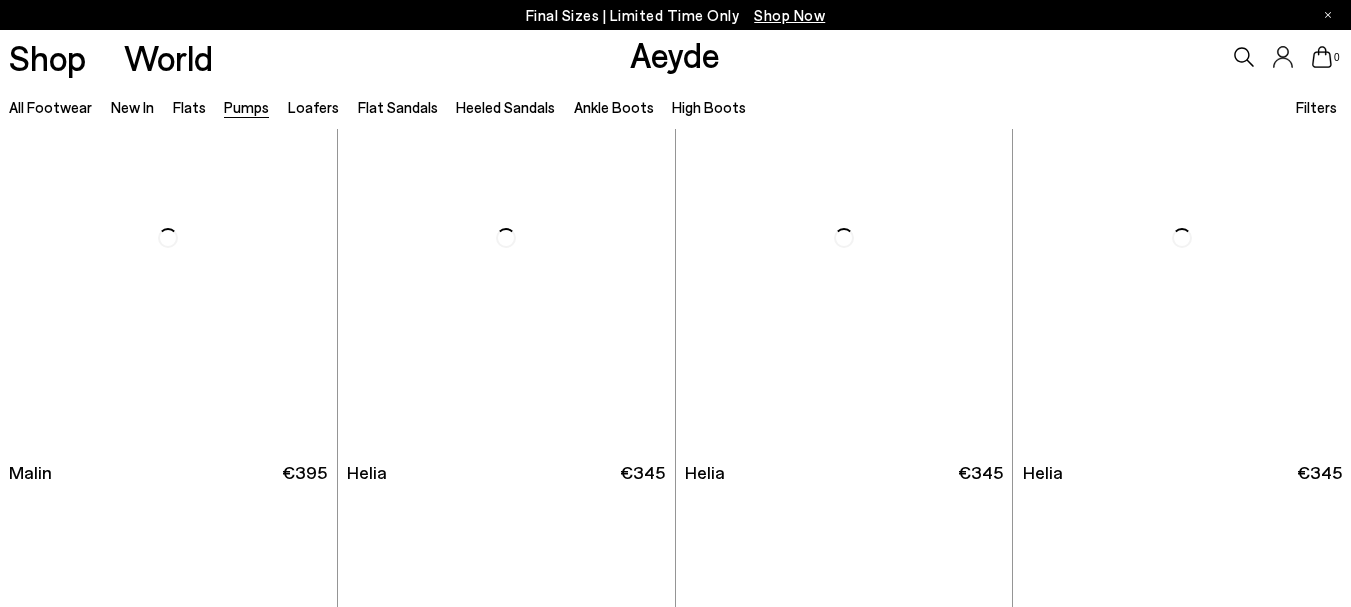 scroll, scrollTop: 1080, scrollLeft: 0, axis: vertical 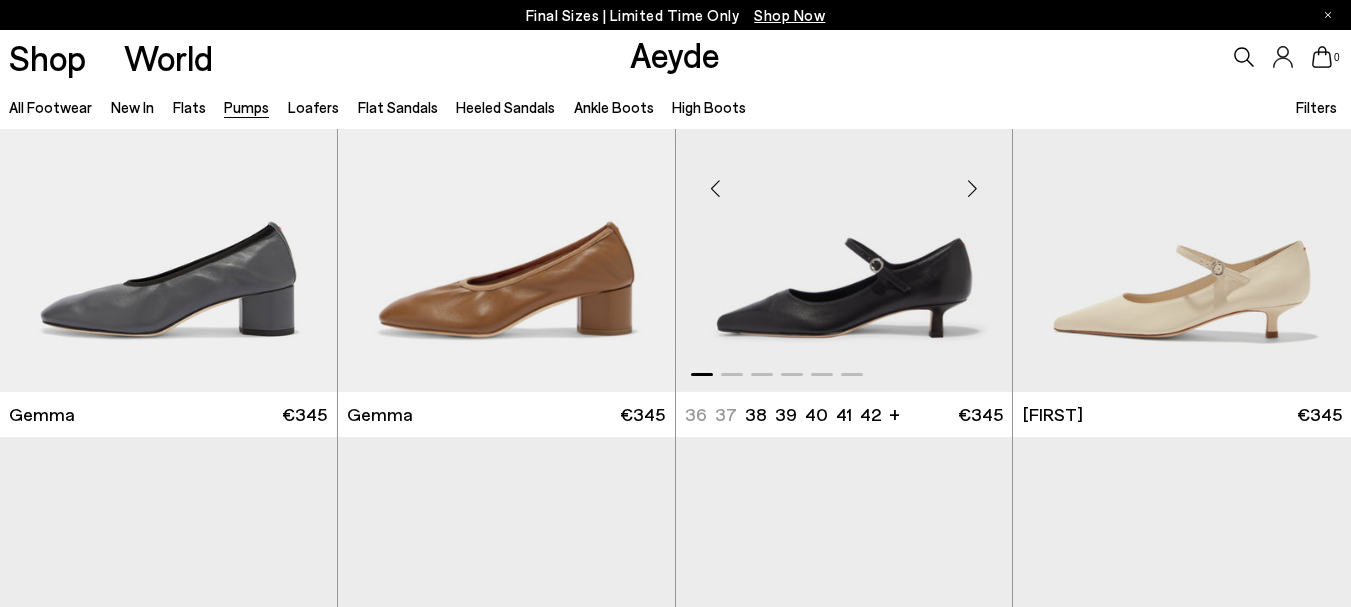 click at bounding box center (972, 188) 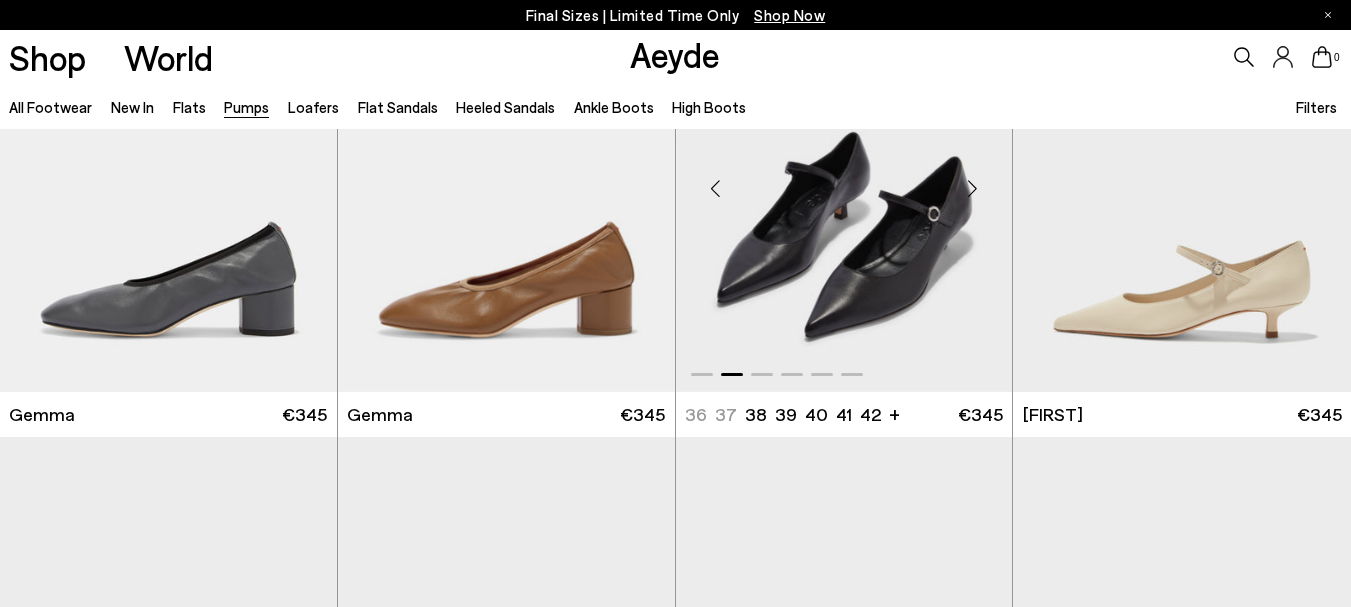 click at bounding box center [972, 188] 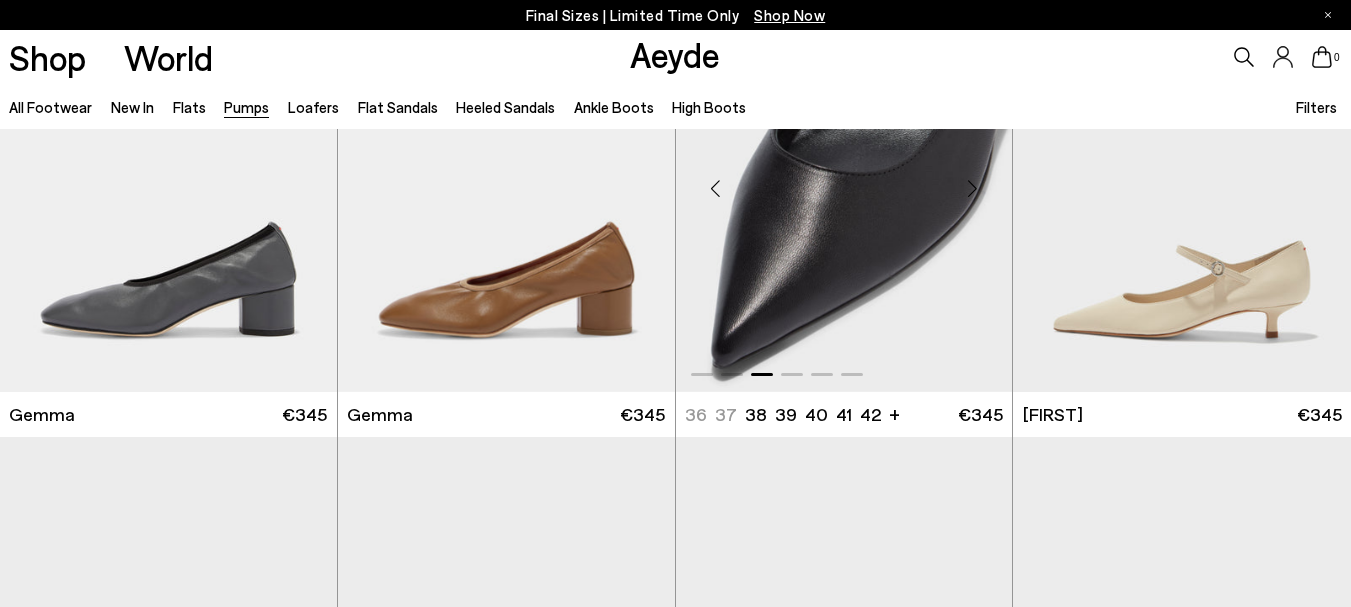 click at bounding box center (972, 188) 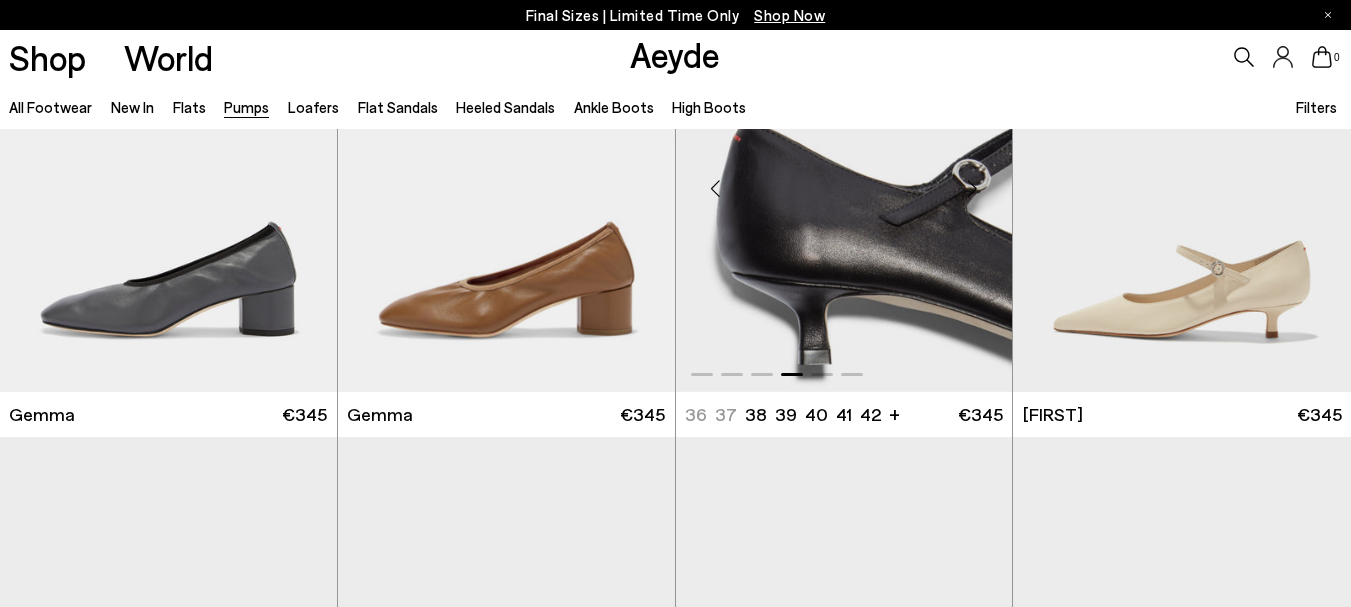 click at bounding box center (972, 188) 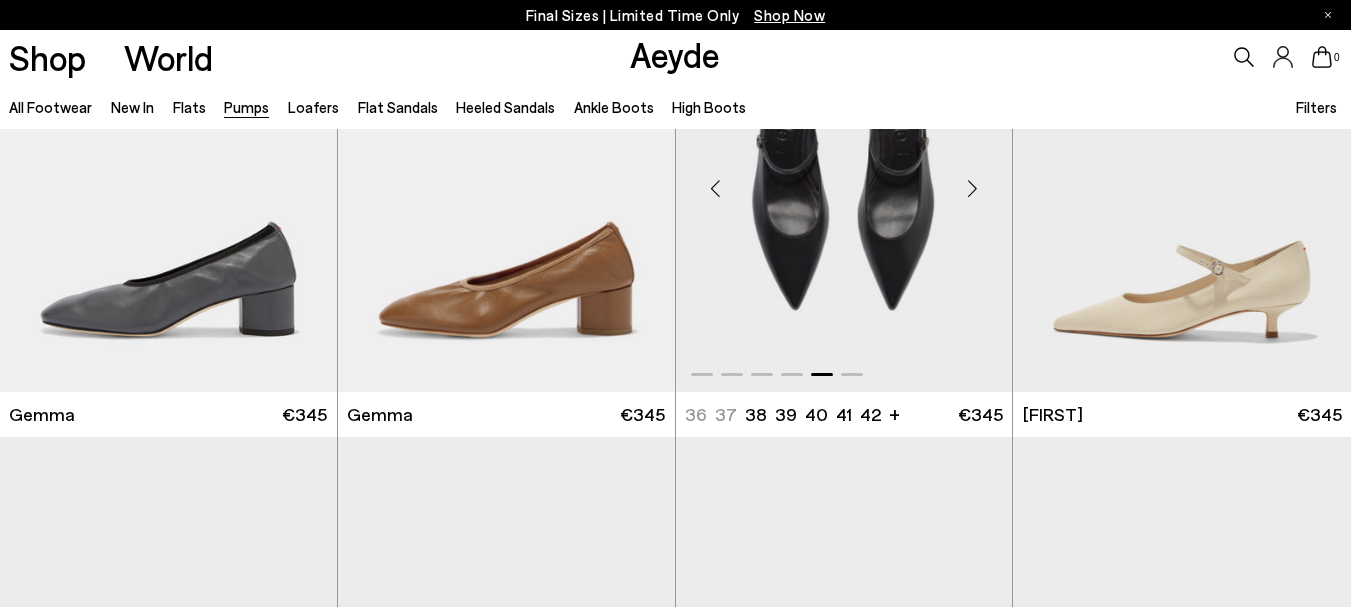 click at bounding box center [972, 188] 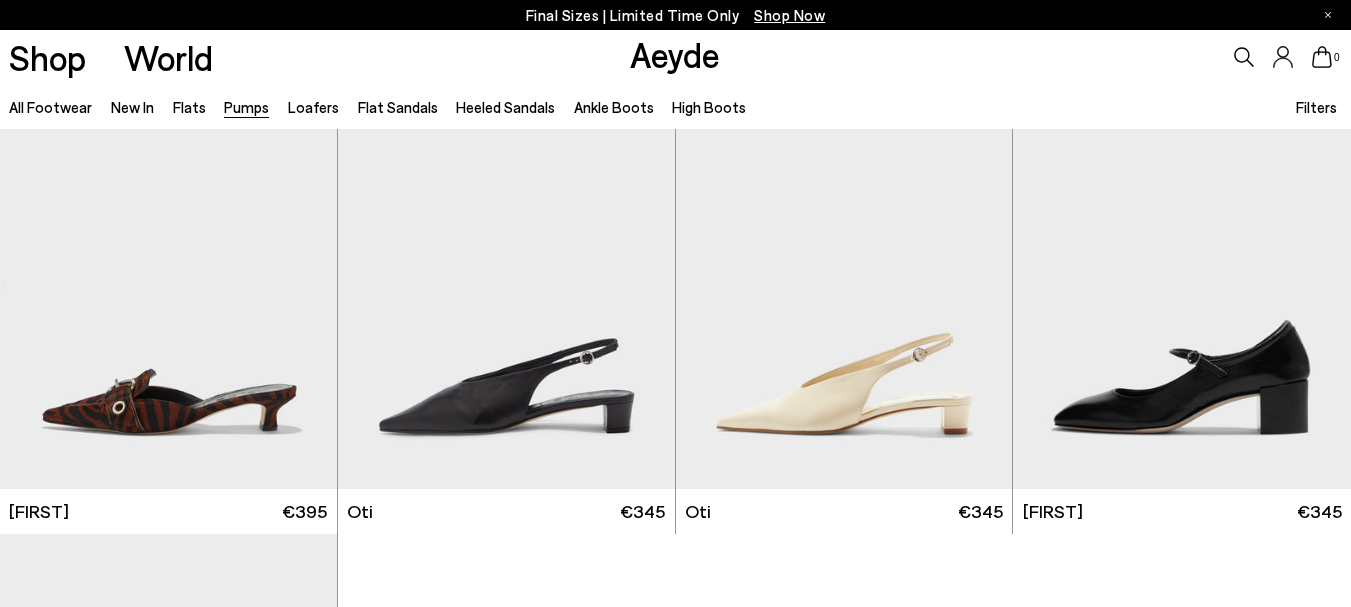 scroll, scrollTop: 7600, scrollLeft: 0, axis: vertical 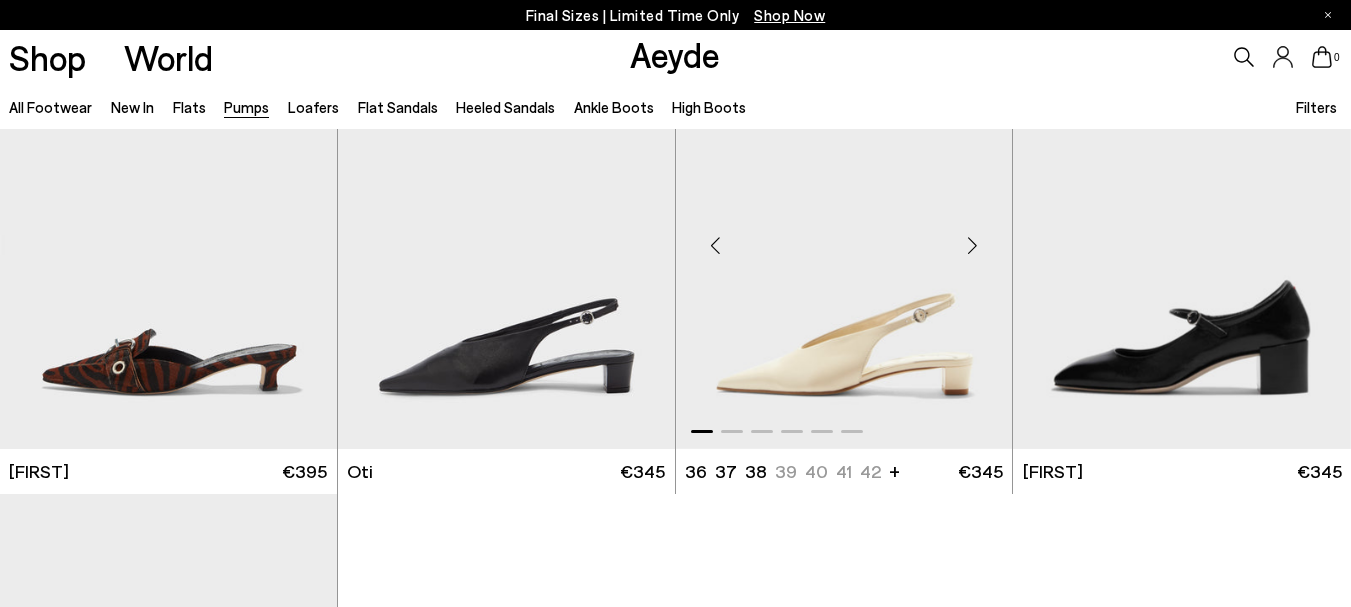 click at bounding box center [972, 245] 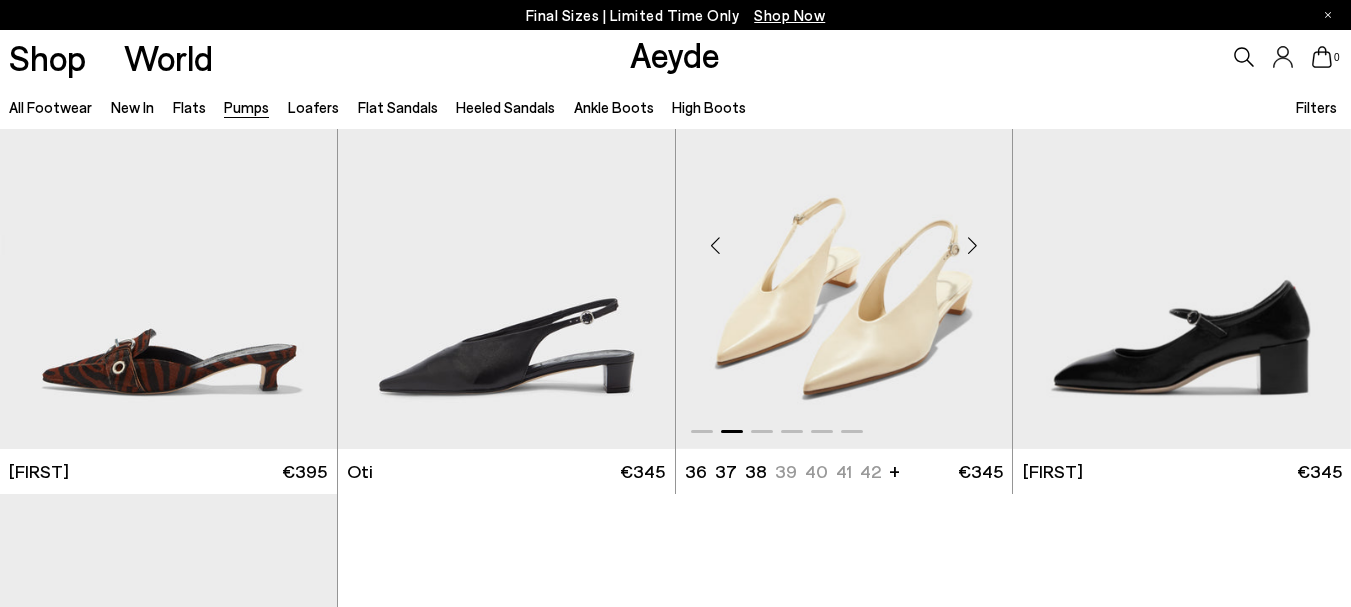click at bounding box center (972, 245) 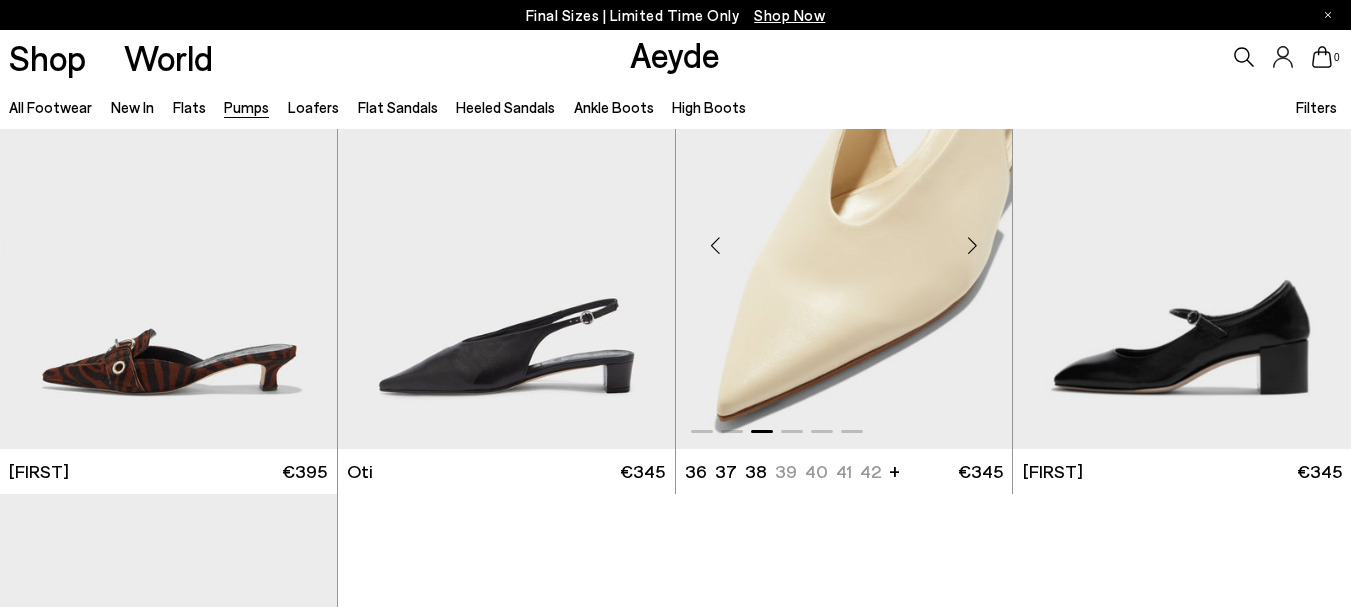 click at bounding box center (972, 245) 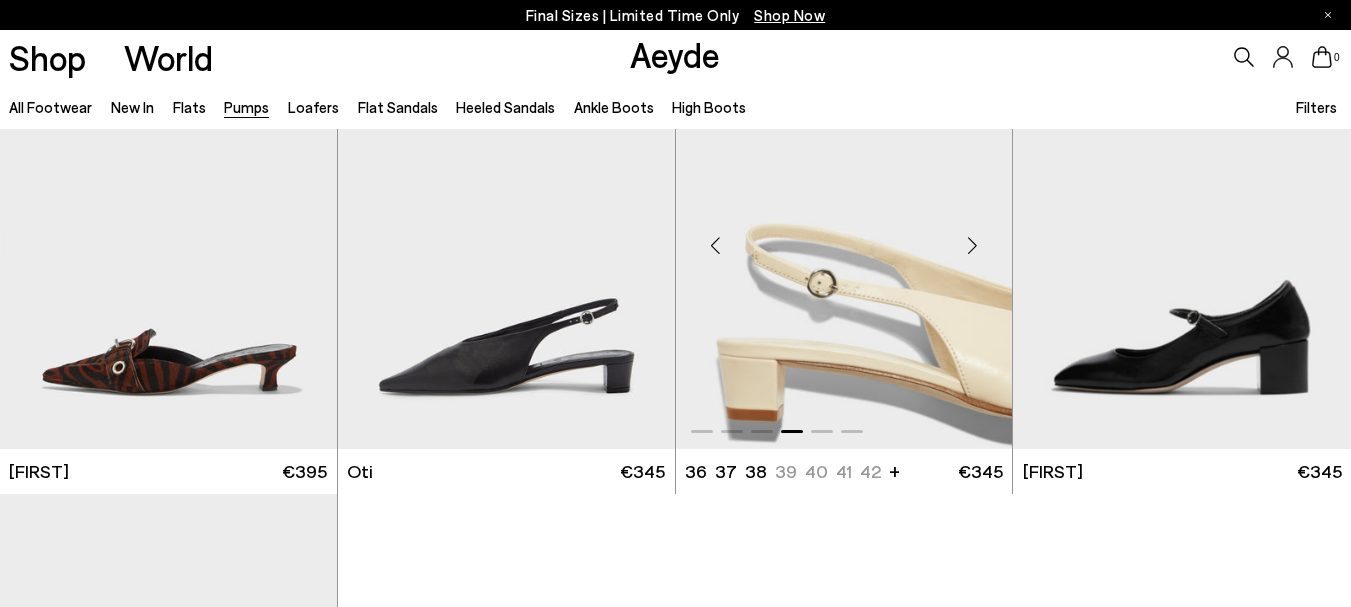 click at bounding box center (972, 245) 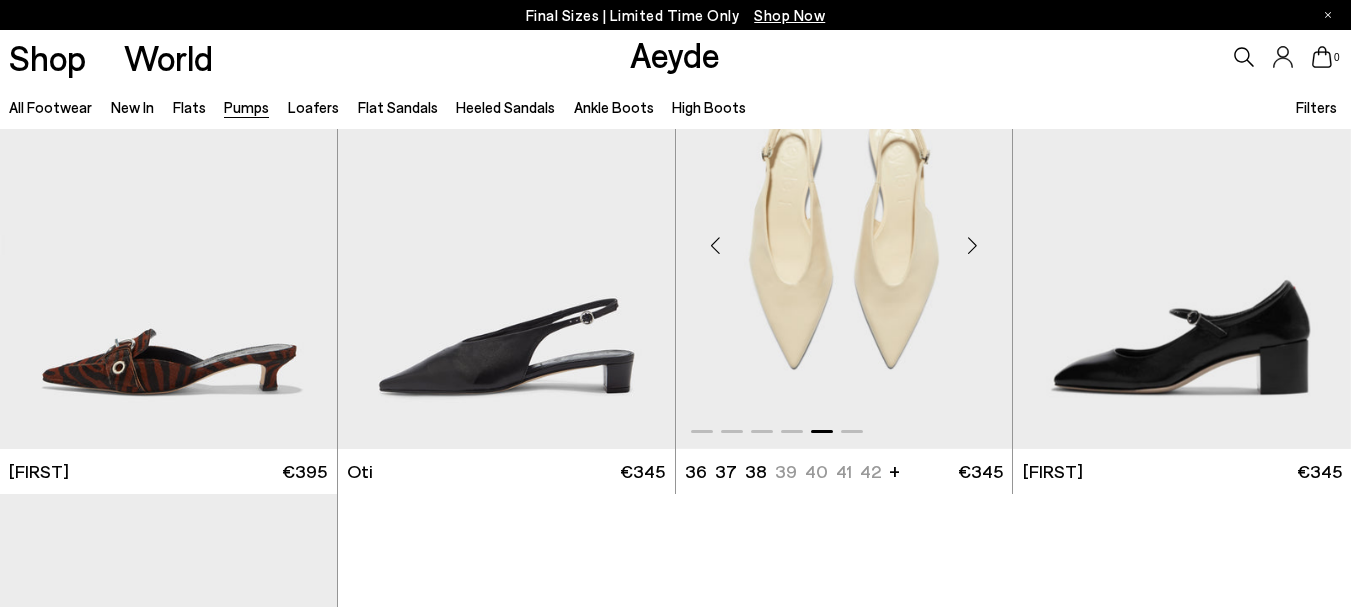 click at bounding box center [972, 245] 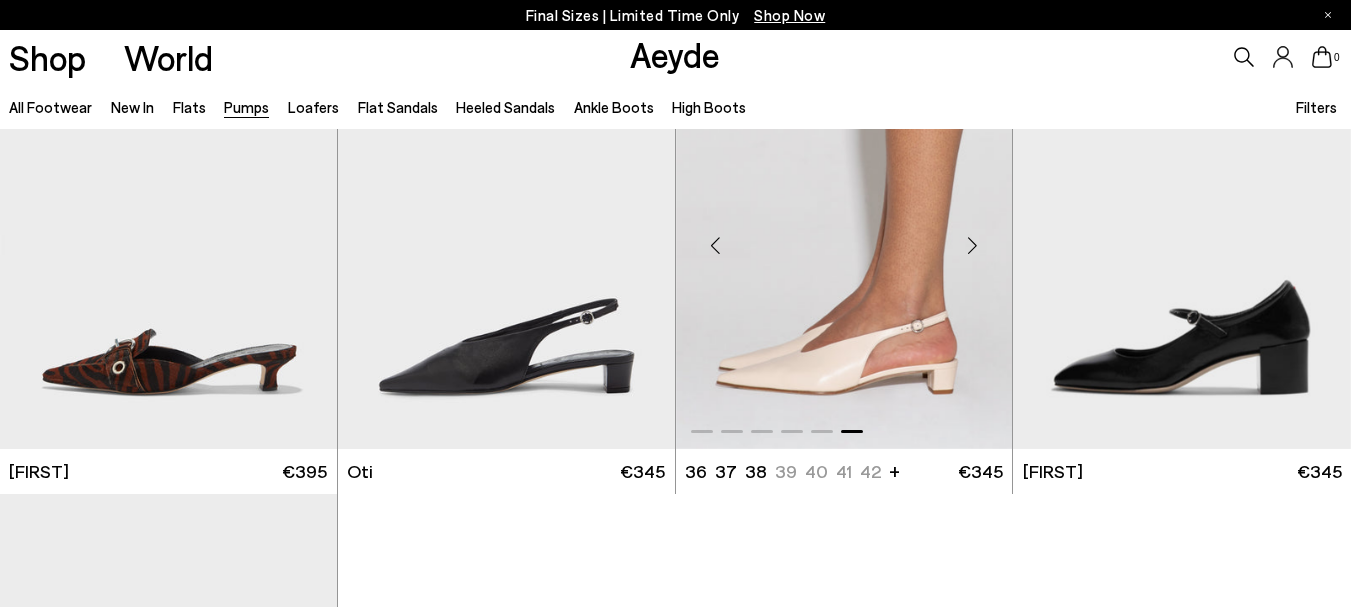 click at bounding box center [972, 245] 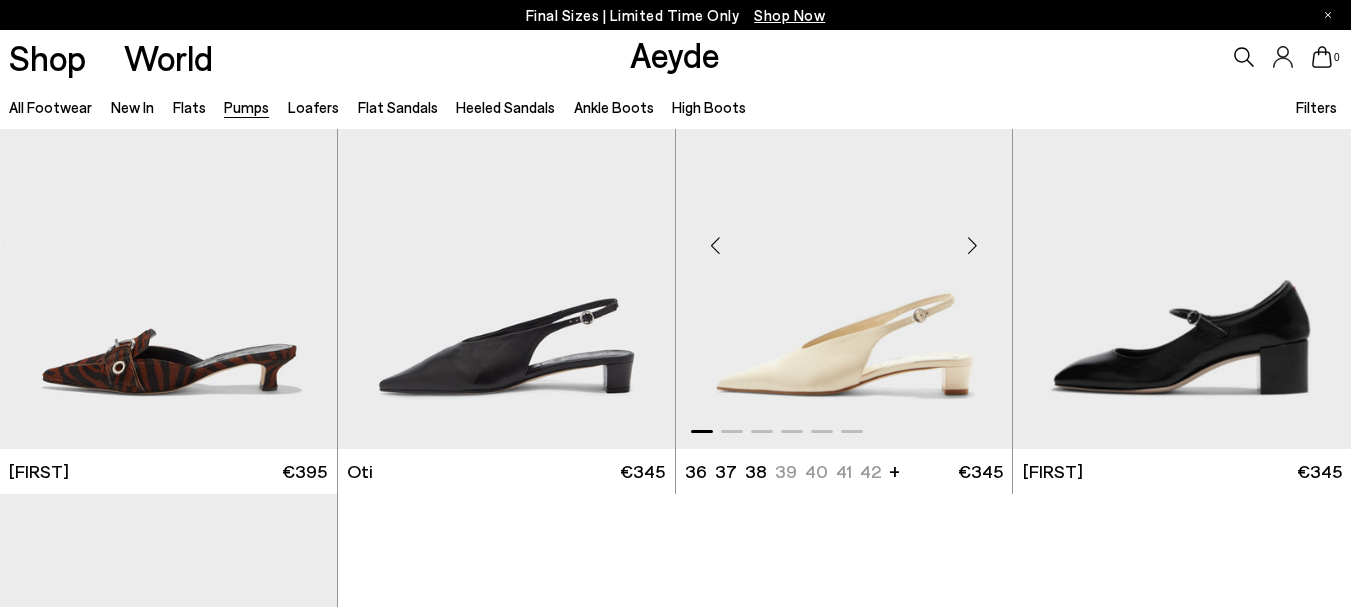 click at bounding box center (972, 245) 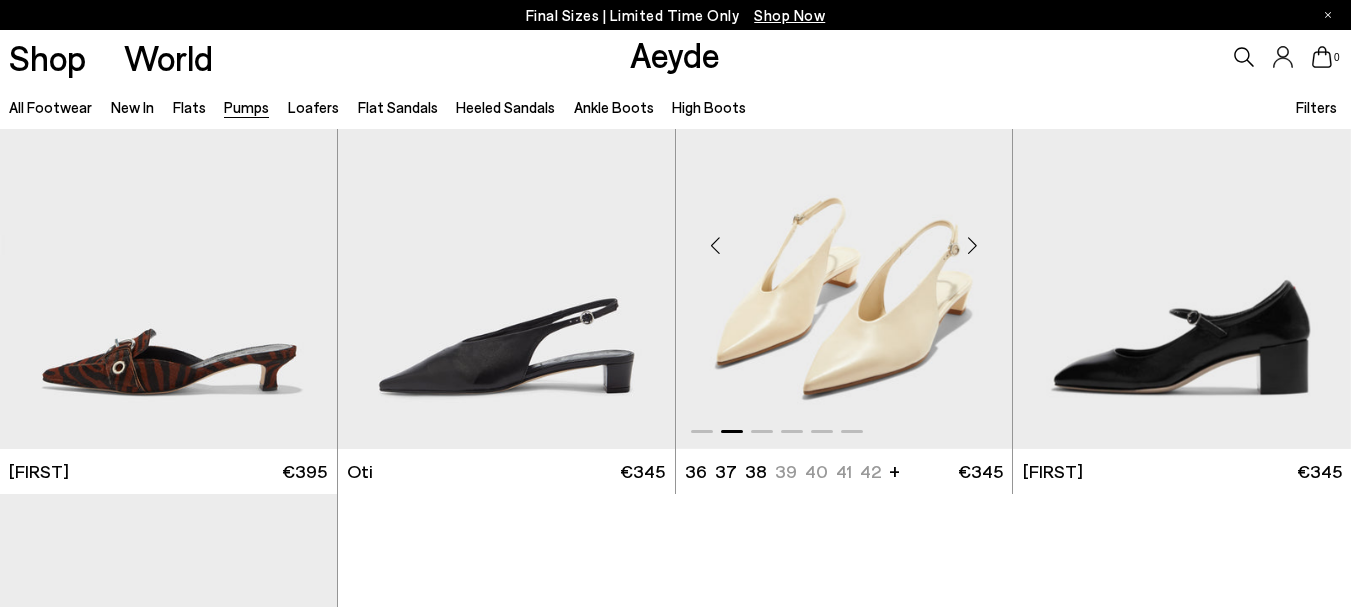 click at bounding box center [972, 245] 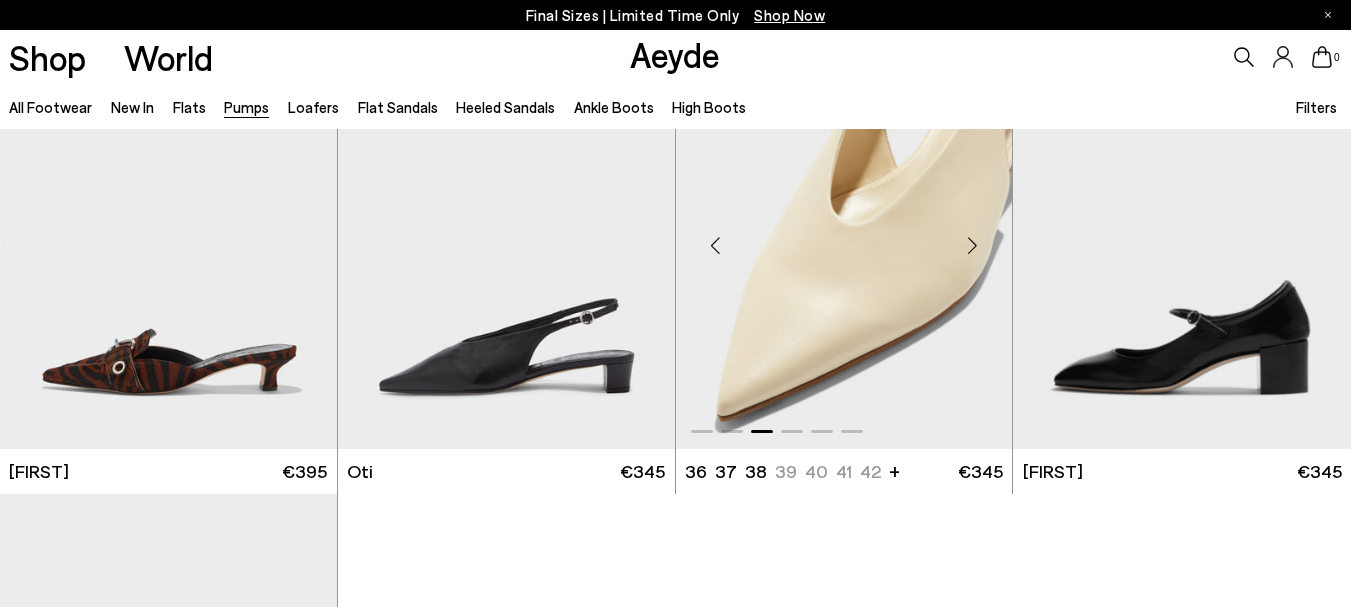 click at bounding box center [972, 245] 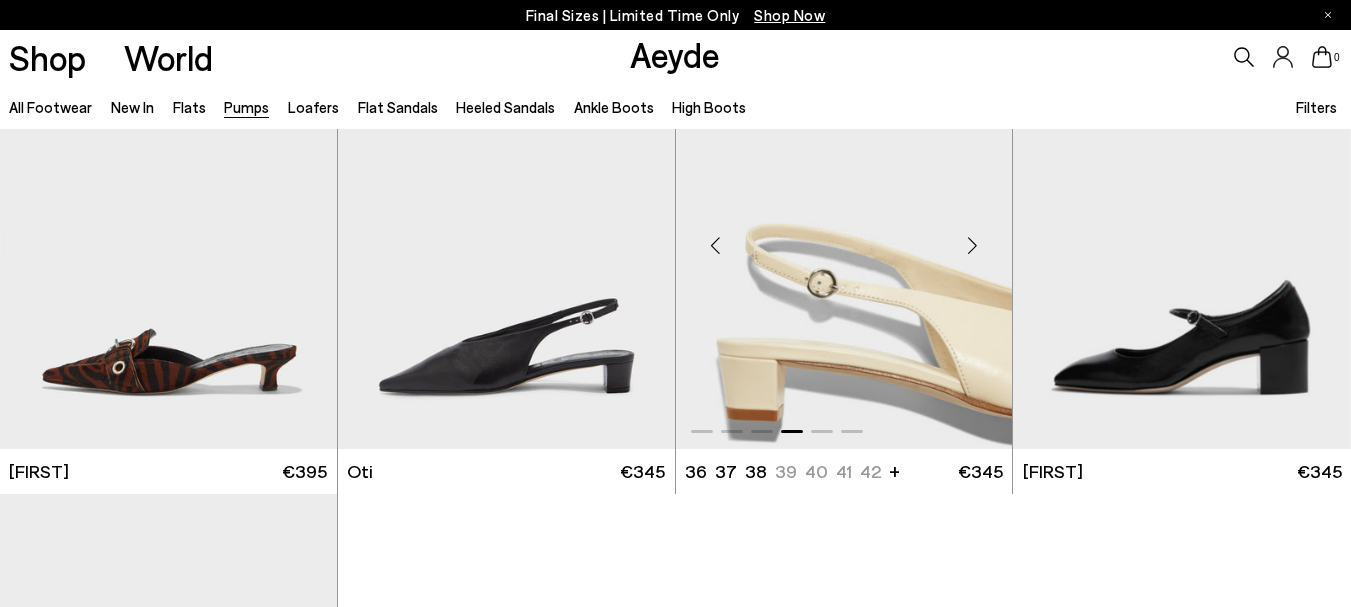 click at bounding box center [972, 245] 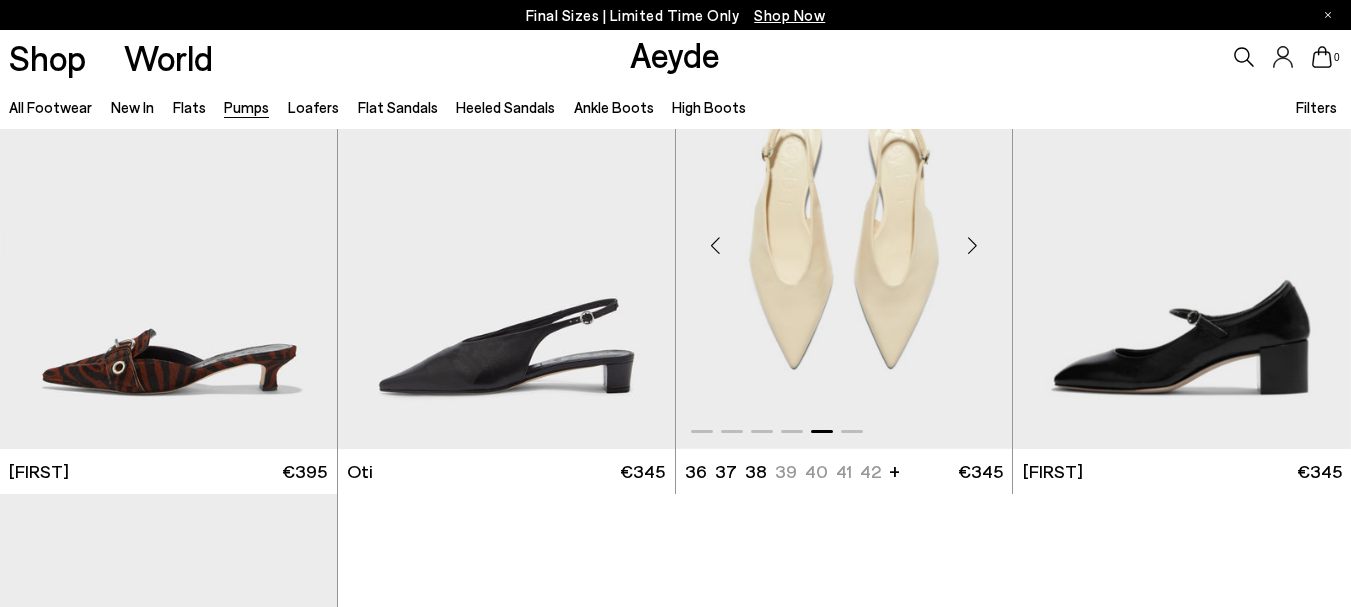 click at bounding box center [972, 245] 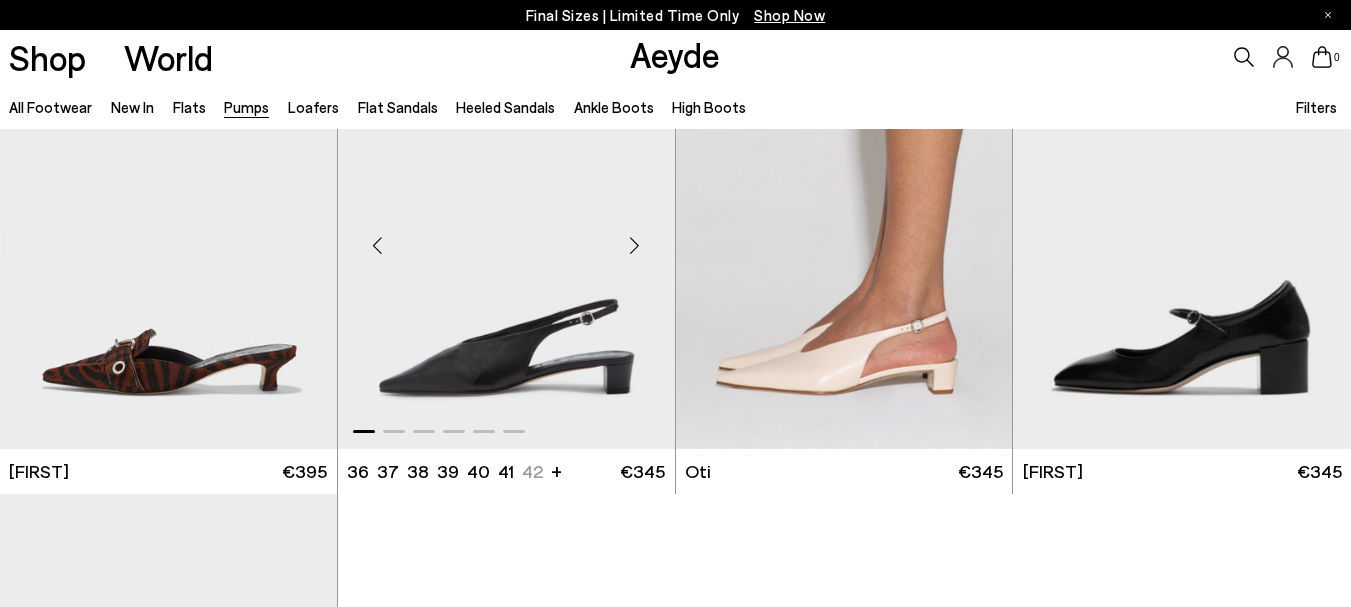 click at bounding box center (635, 245) 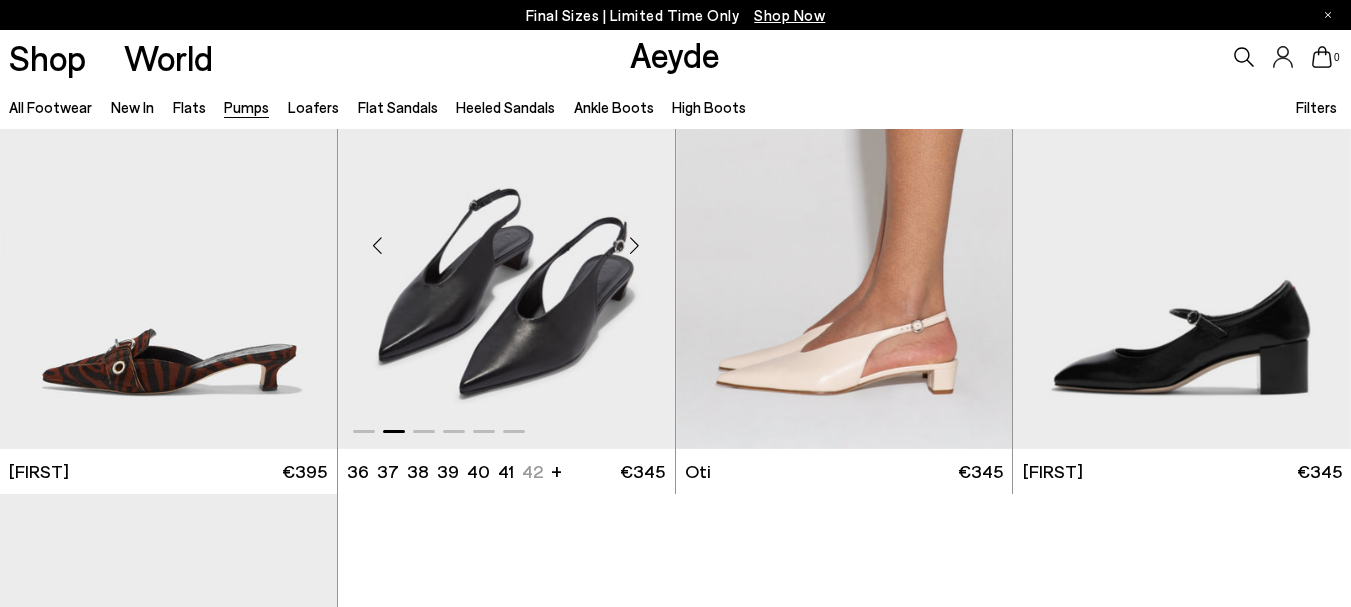 click at bounding box center [635, 245] 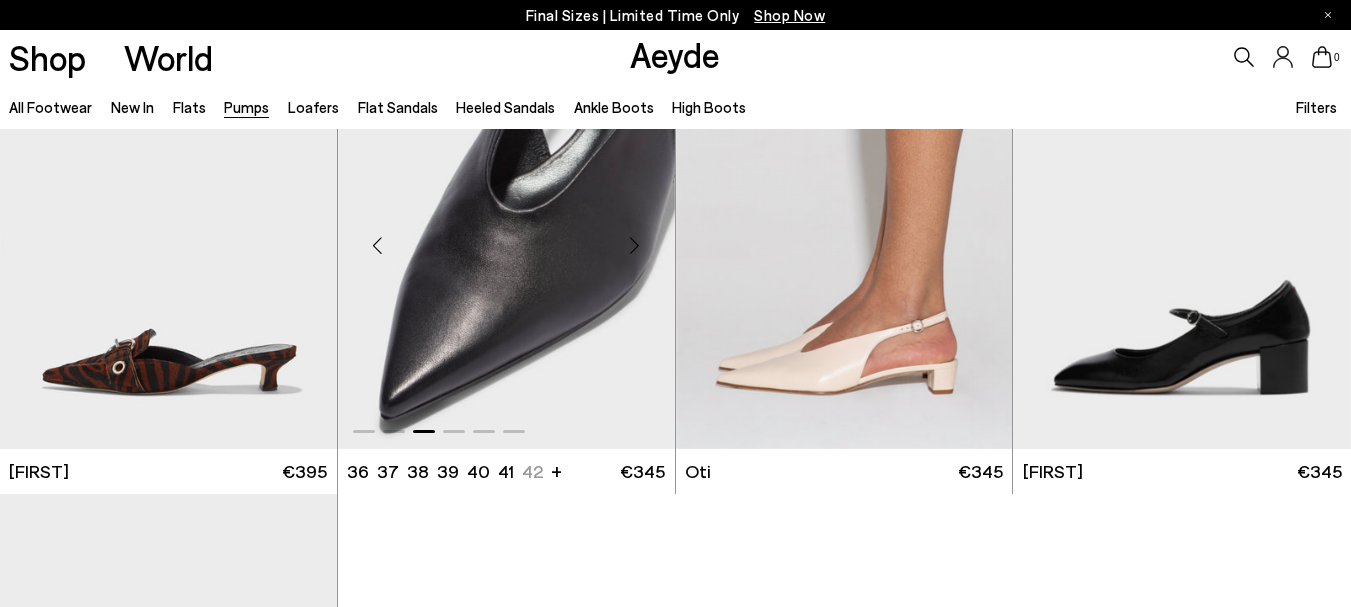 click at bounding box center [635, 245] 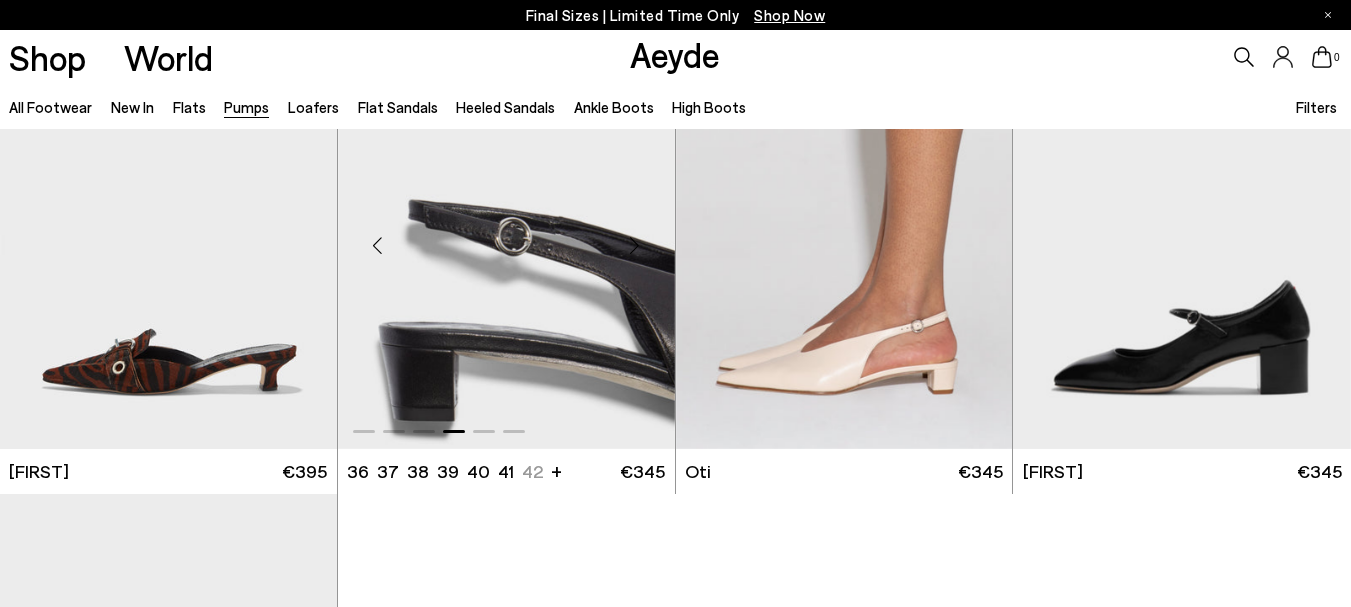 click at bounding box center (635, 245) 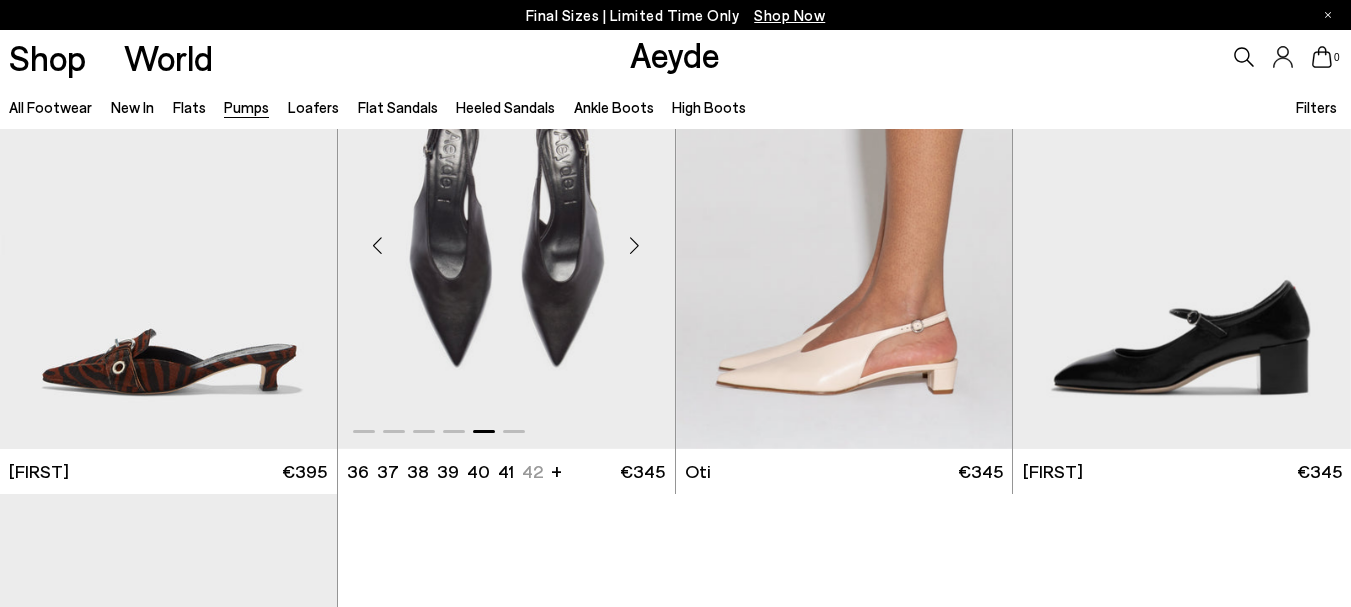click at bounding box center (635, 245) 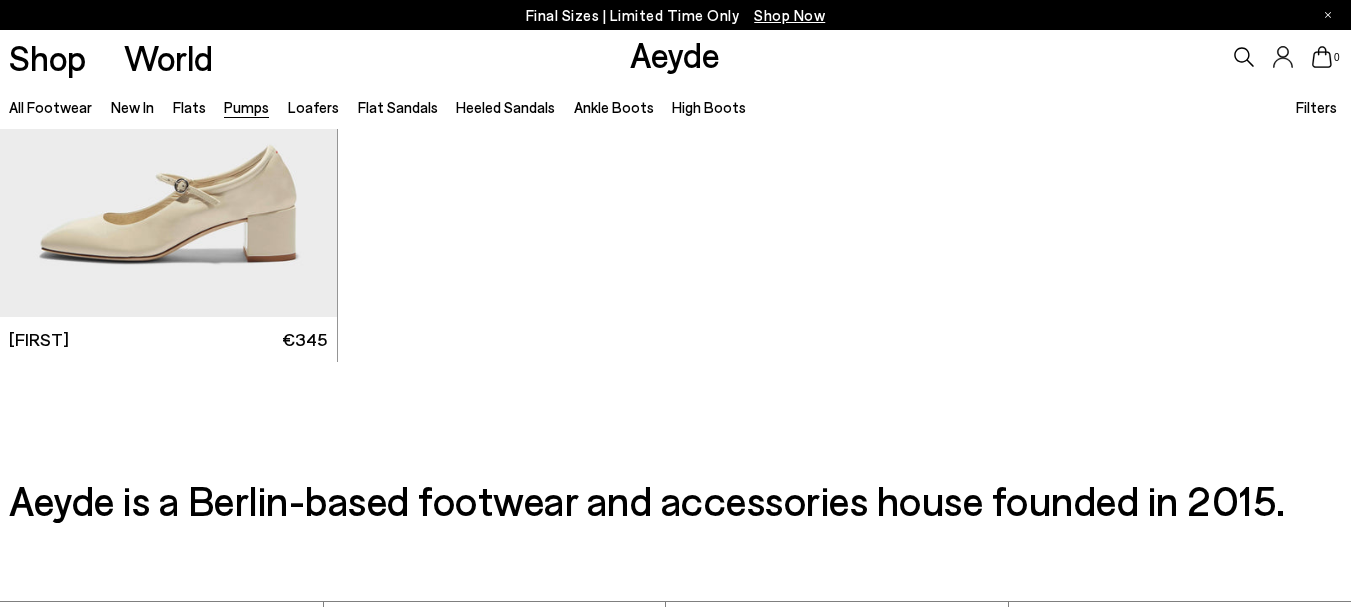 scroll, scrollTop: 8120, scrollLeft: 0, axis: vertical 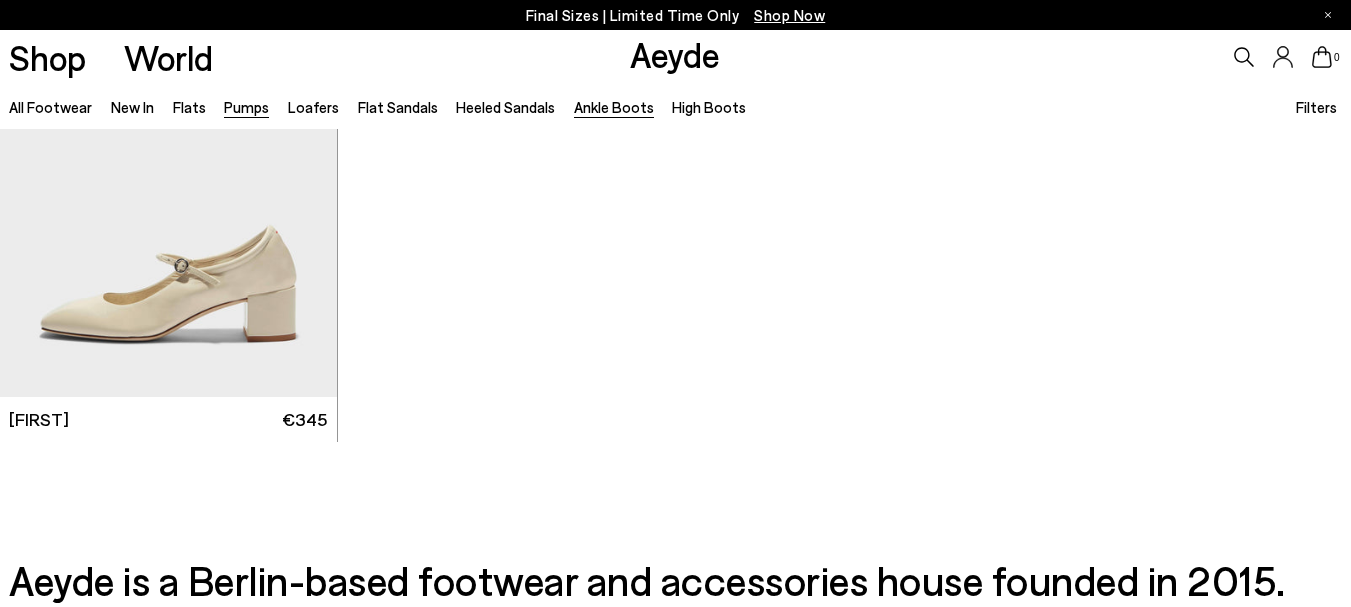 click on "Ankle Boots" at bounding box center [614, 107] 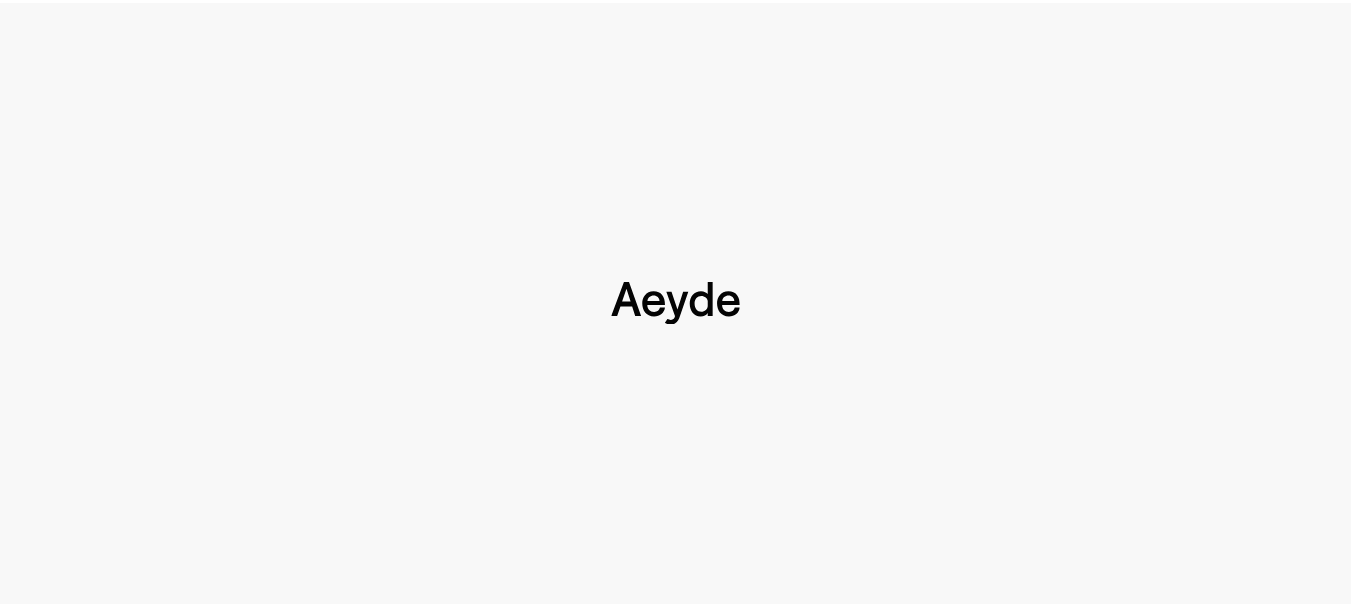 scroll, scrollTop: 0, scrollLeft: 0, axis: both 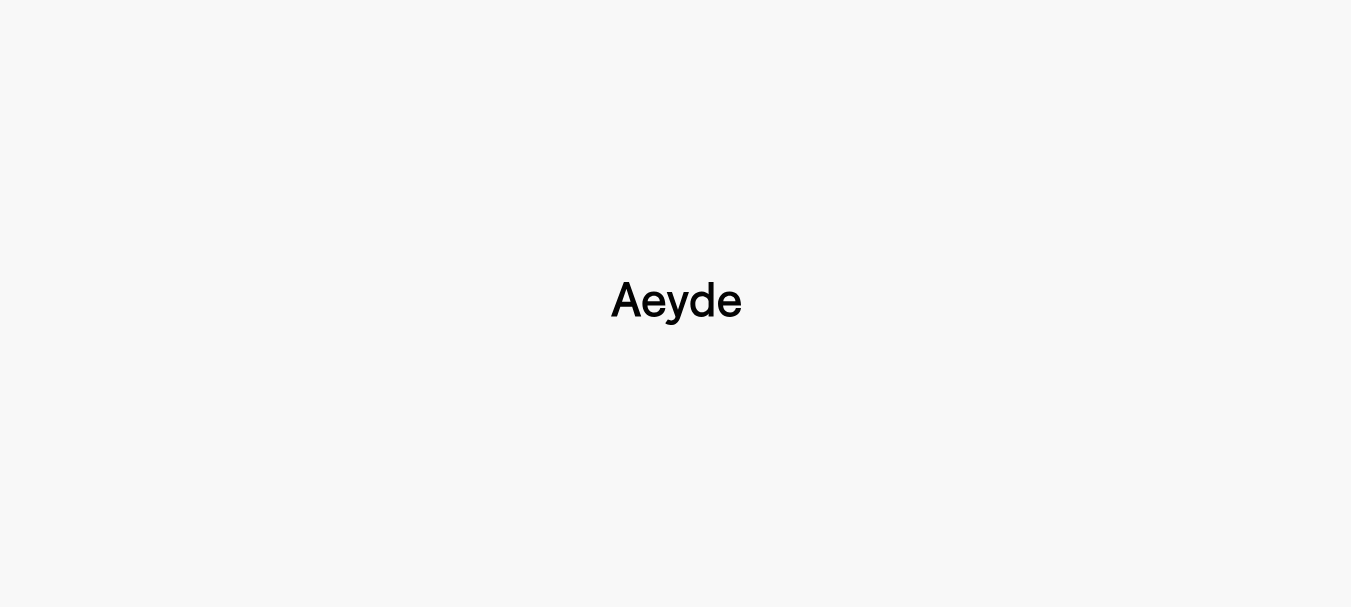 type 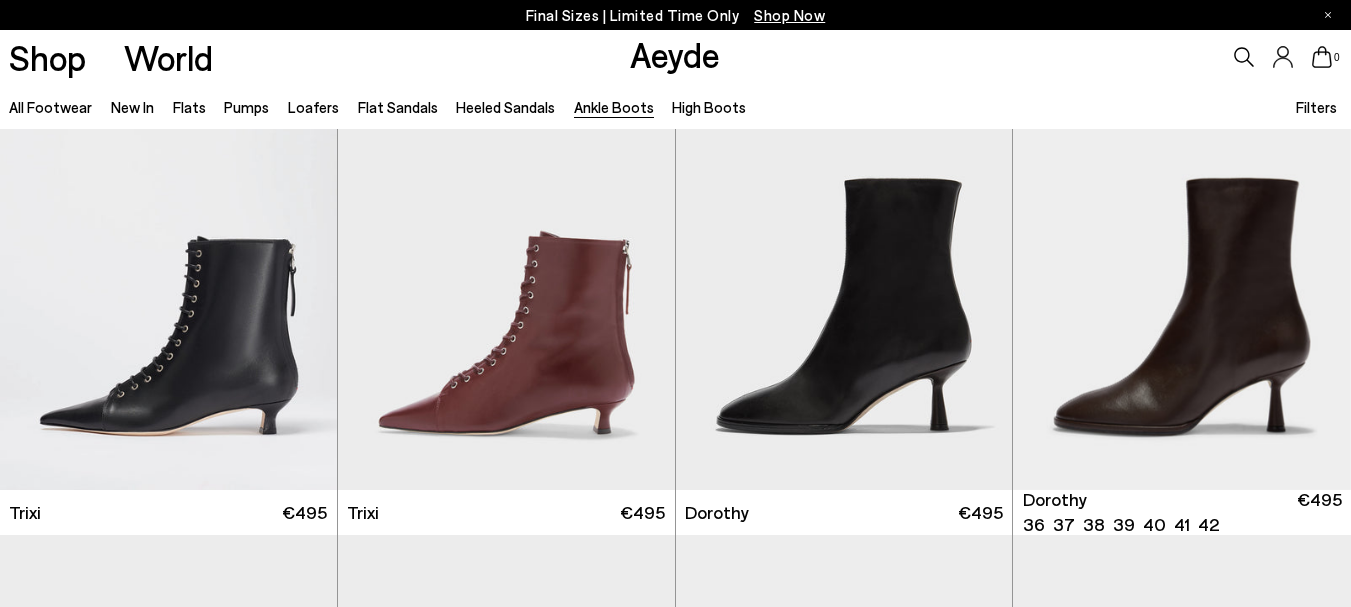 scroll, scrollTop: 1040, scrollLeft: 0, axis: vertical 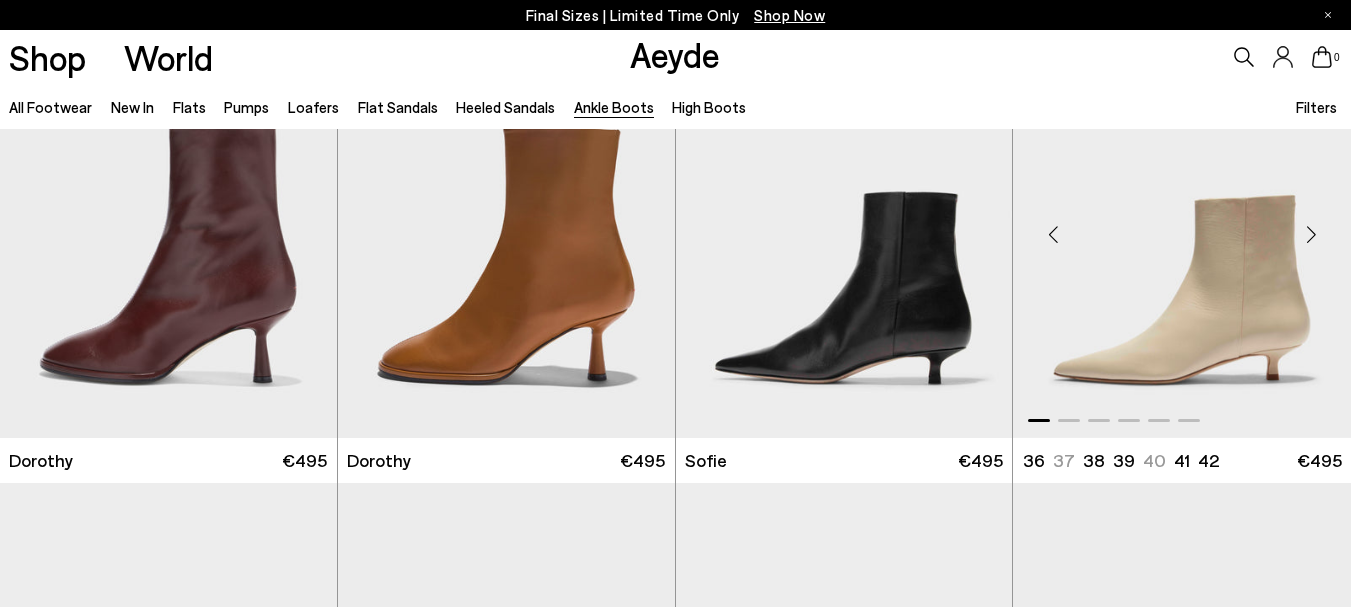 click at bounding box center (1311, 235) 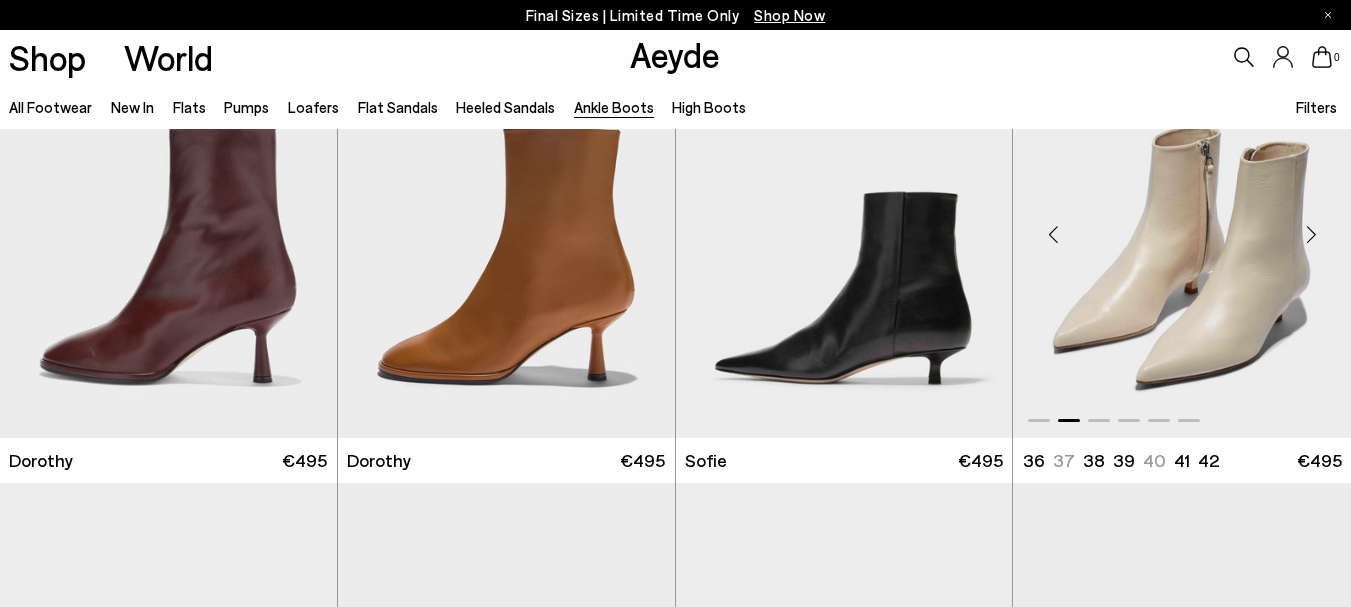 click at bounding box center (1311, 235) 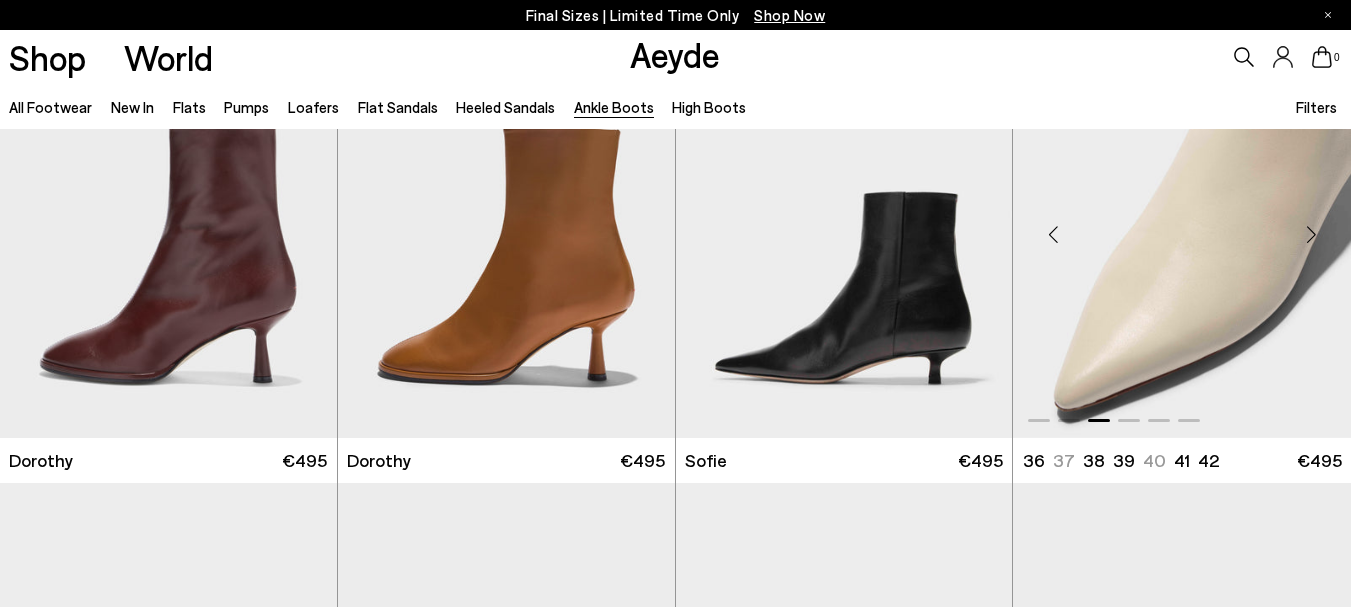 click at bounding box center [1311, 235] 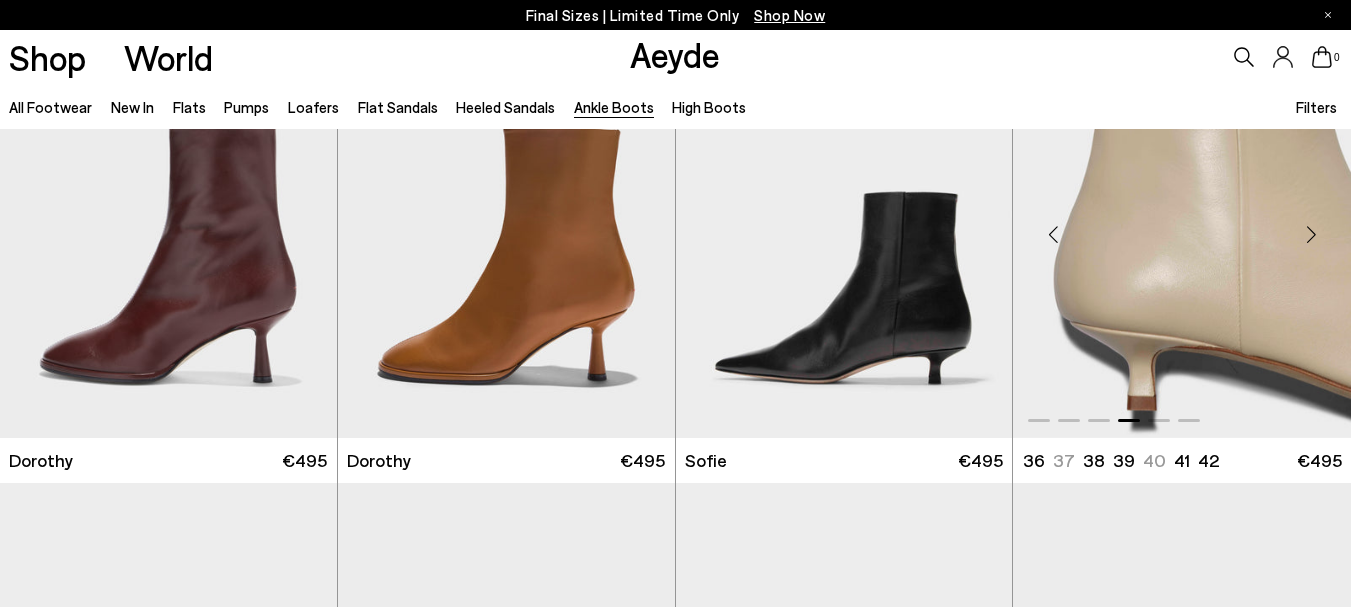 click at bounding box center [1311, 235] 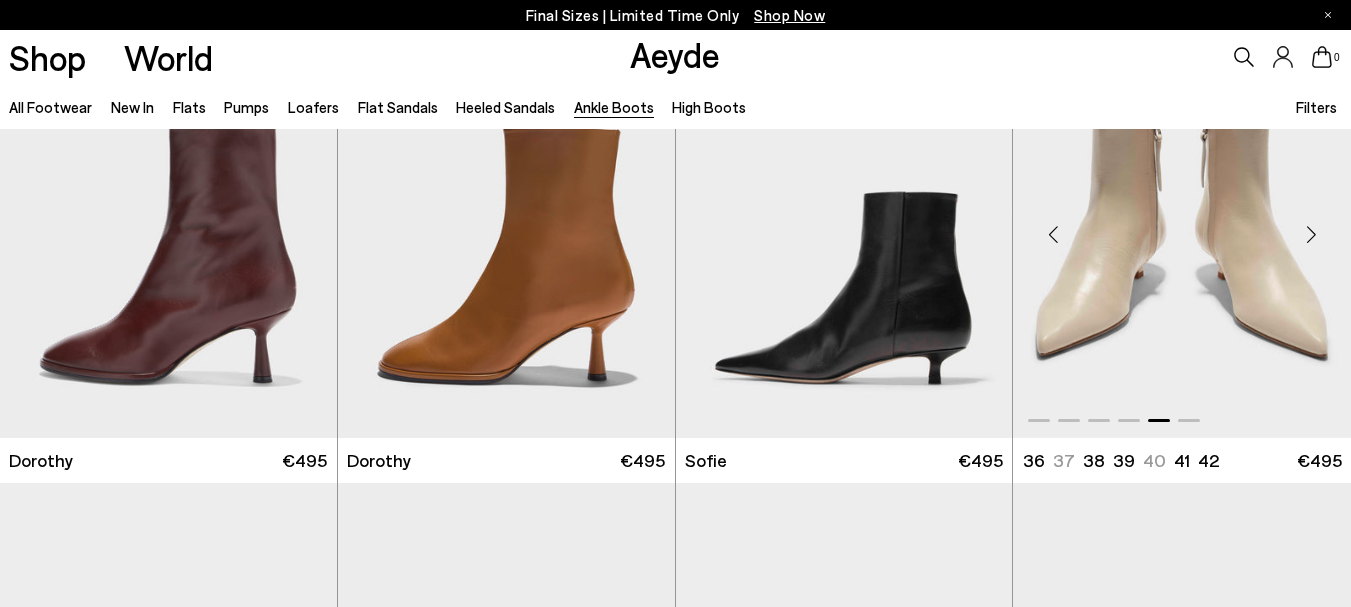 click at bounding box center [1311, 235] 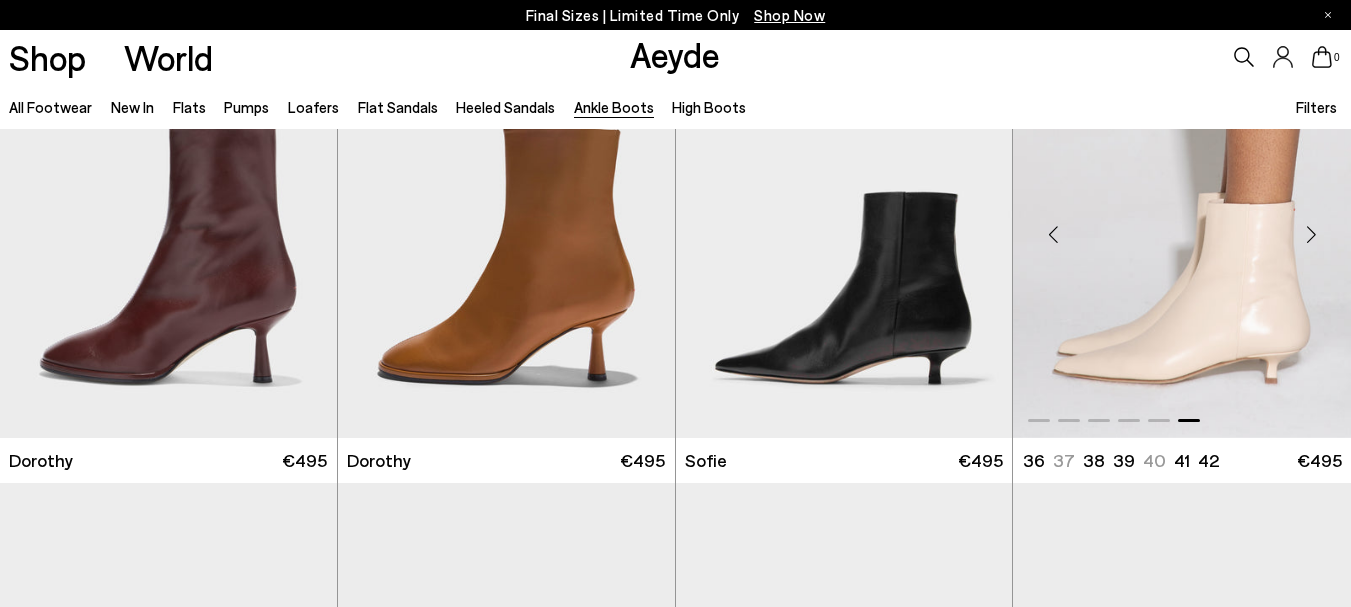 click at bounding box center [1311, 235] 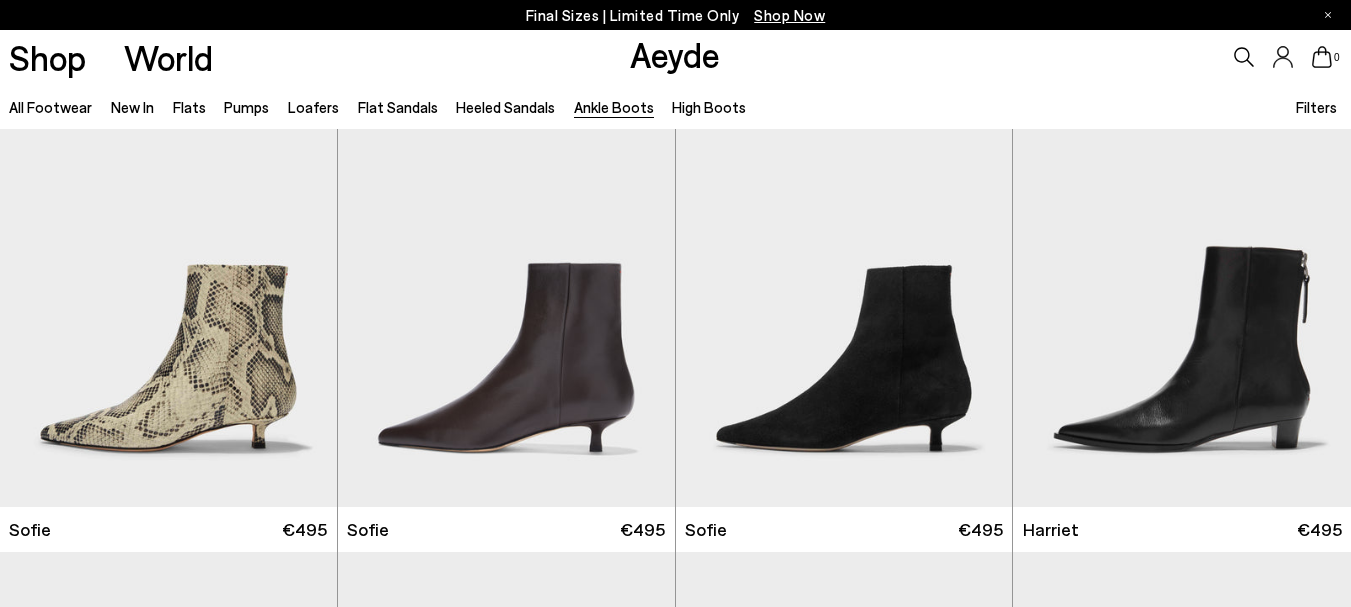 scroll, scrollTop: 1960, scrollLeft: 0, axis: vertical 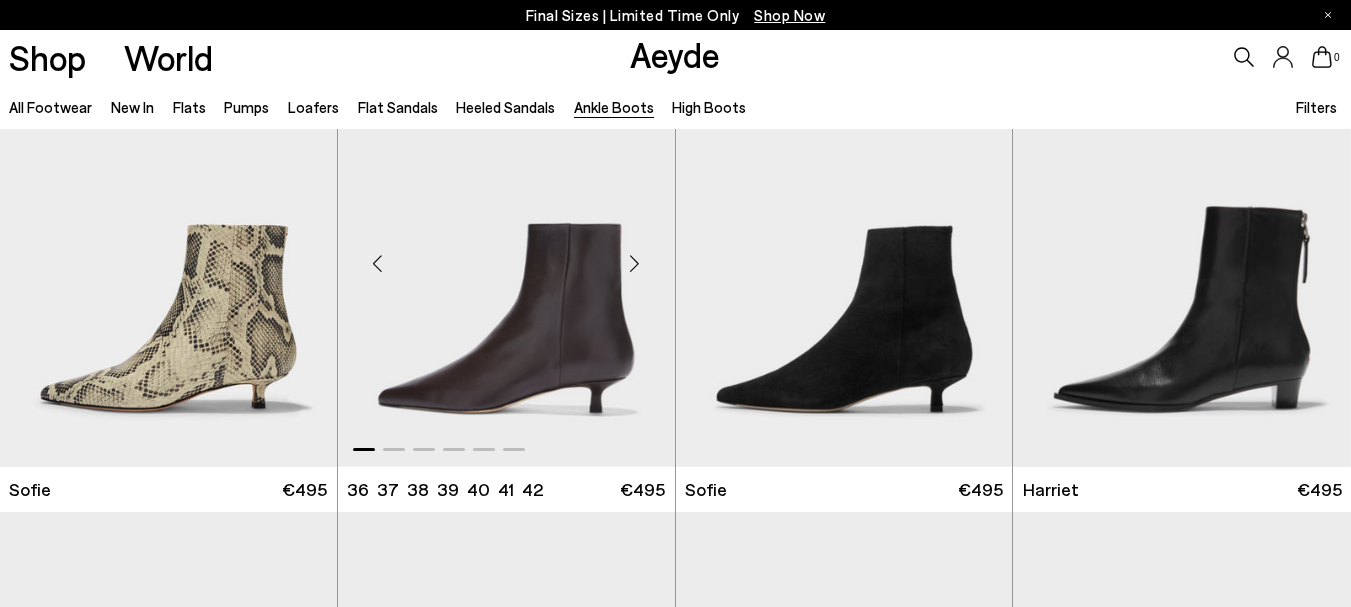 click at bounding box center (635, 263) 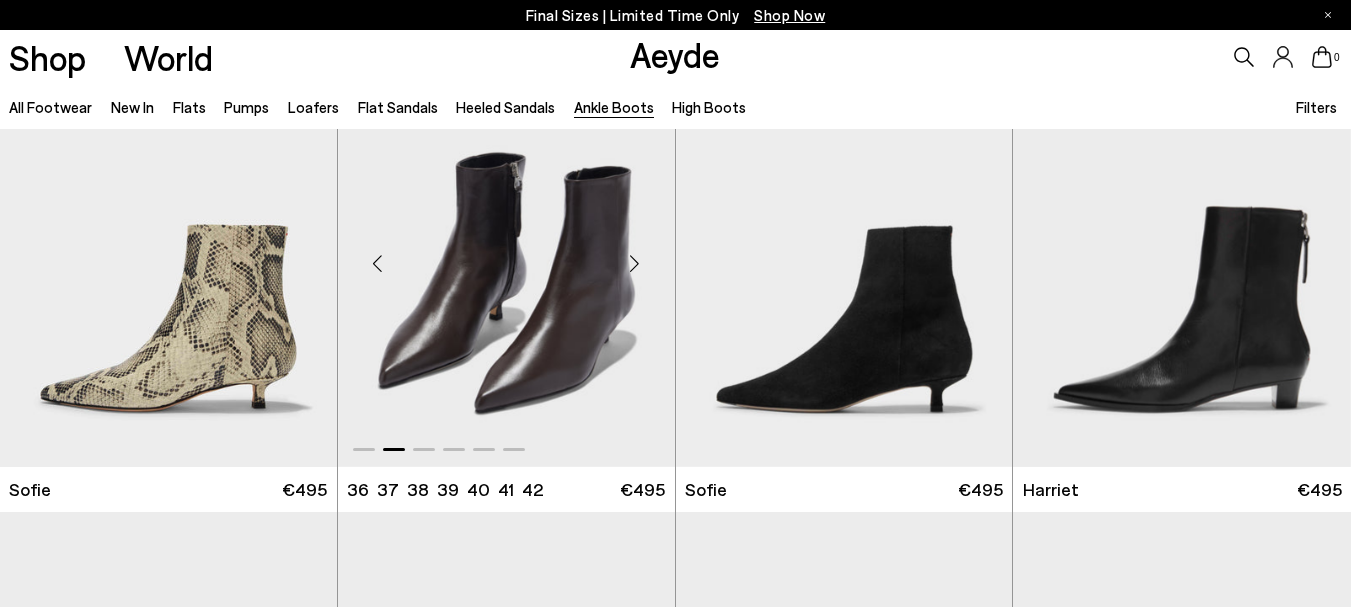 click at bounding box center [635, 263] 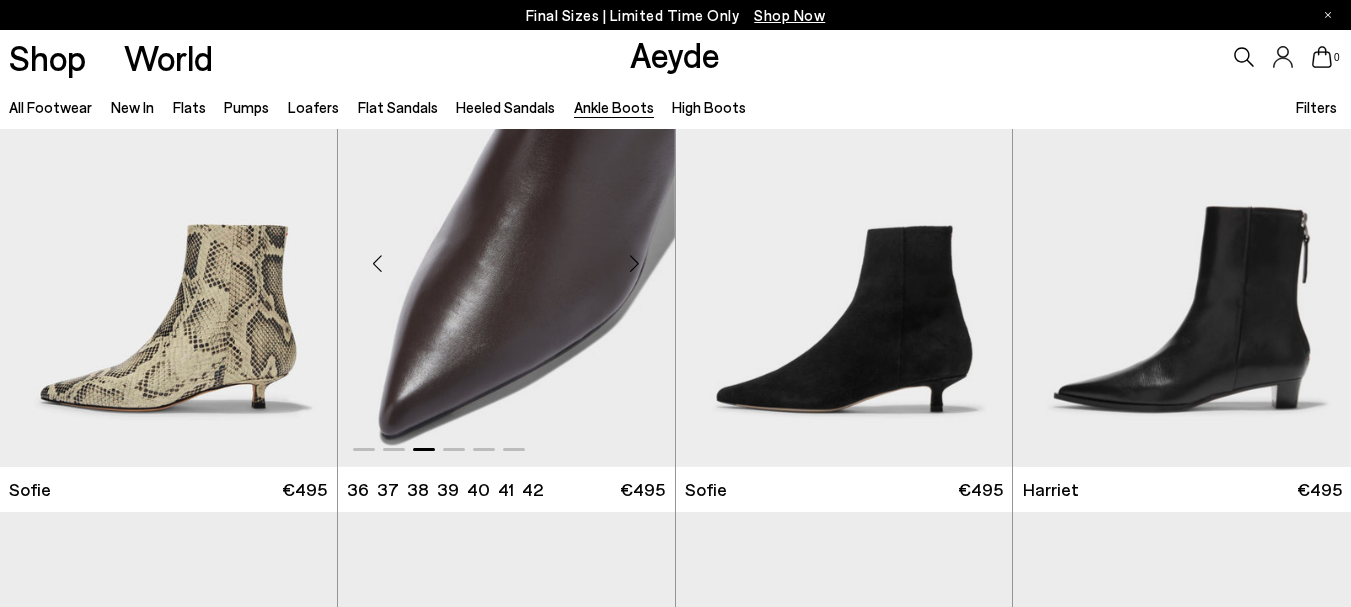 click at bounding box center [635, 263] 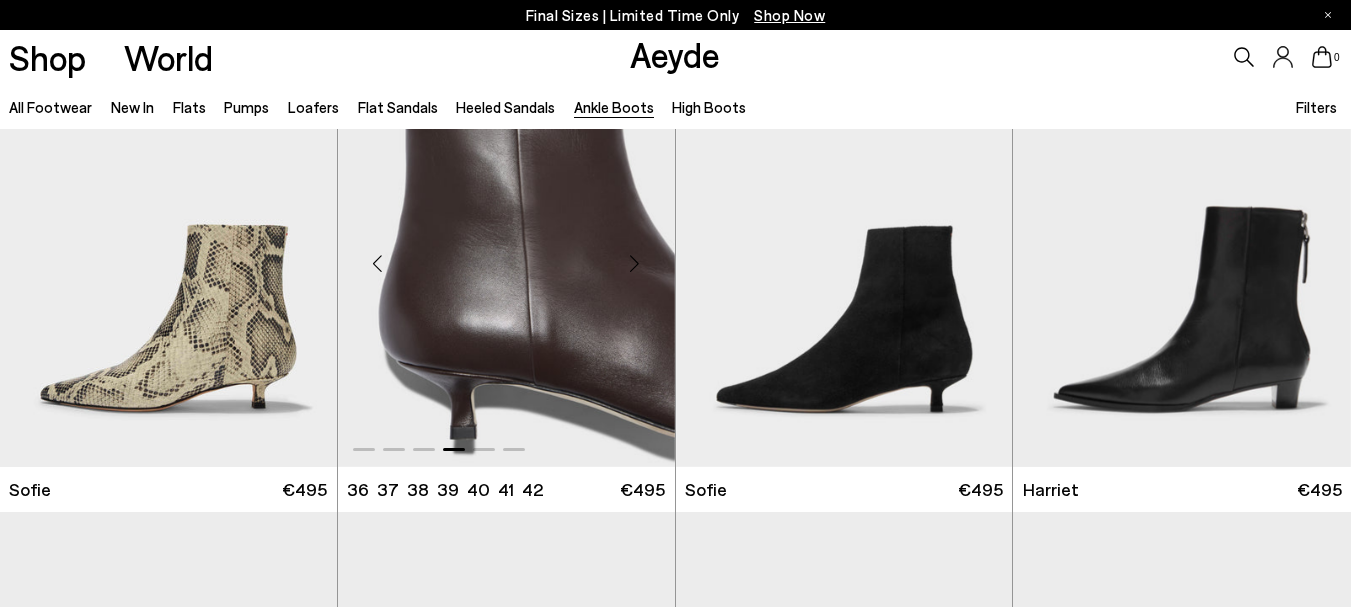 click at bounding box center (635, 263) 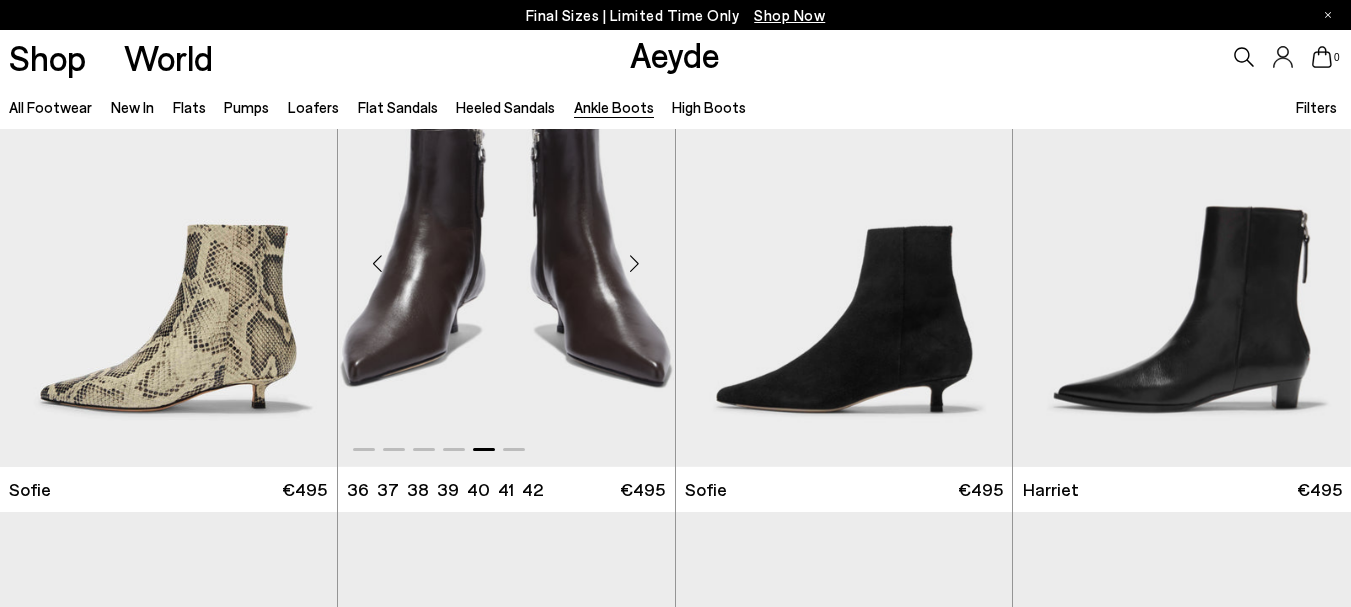 click at bounding box center [635, 263] 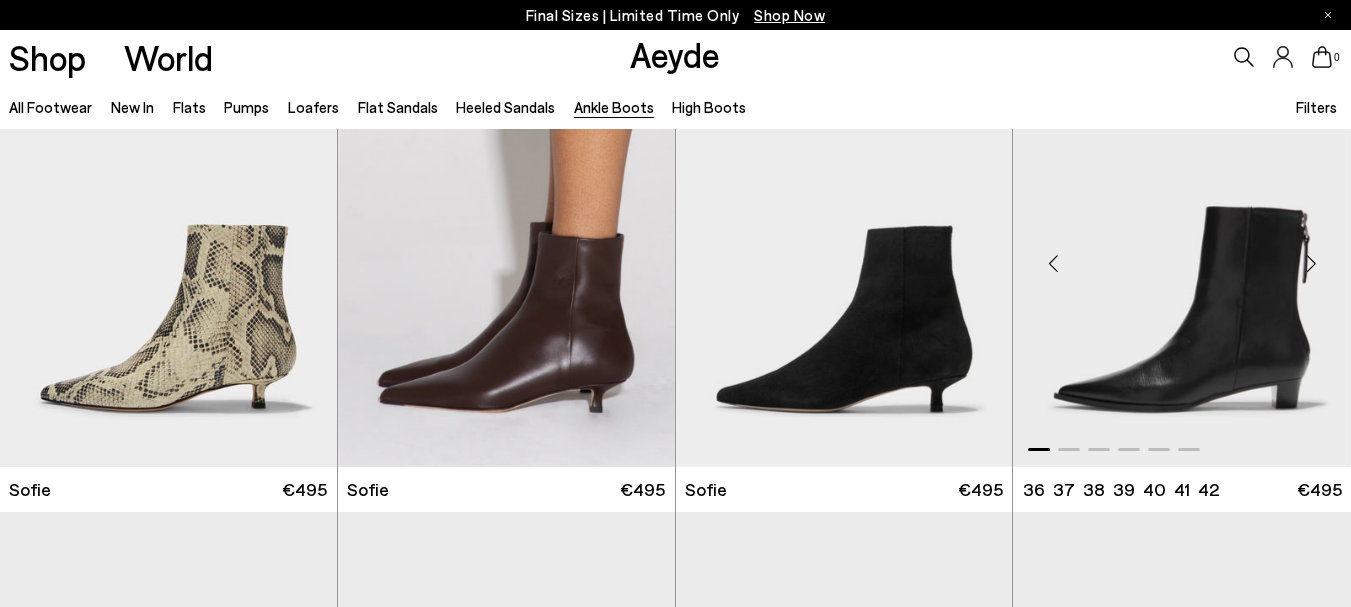 click at bounding box center [1311, 263] 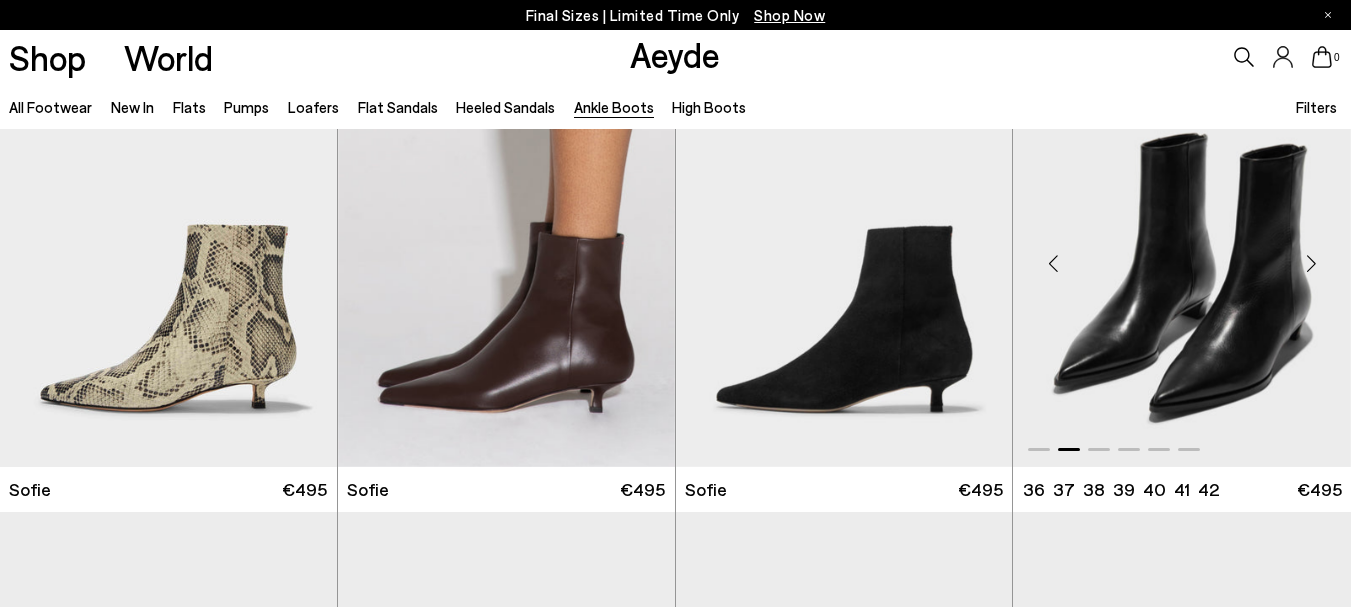click at bounding box center [1311, 263] 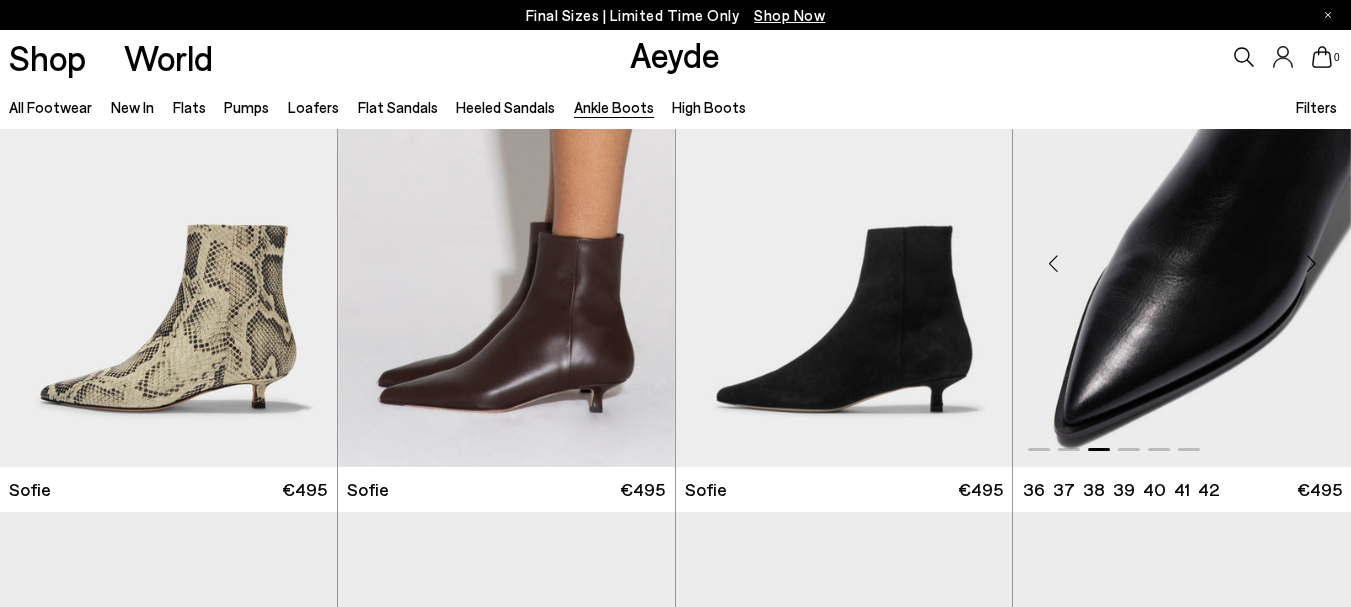 click at bounding box center [1311, 263] 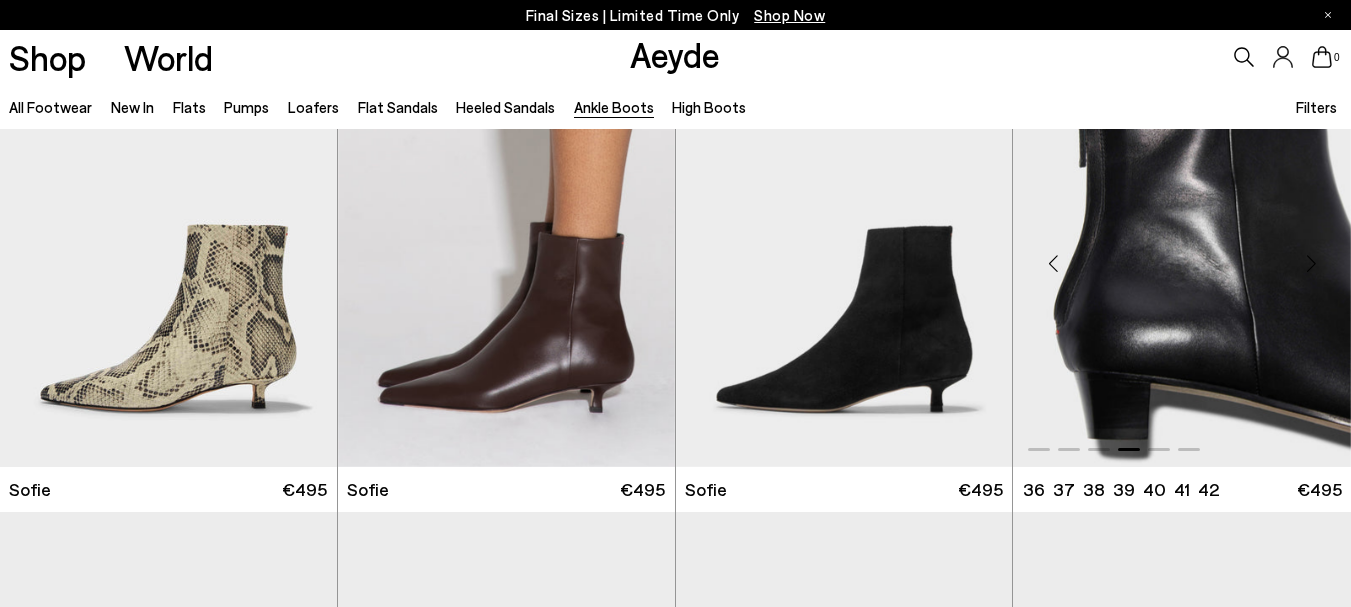 click at bounding box center (1311, 263) 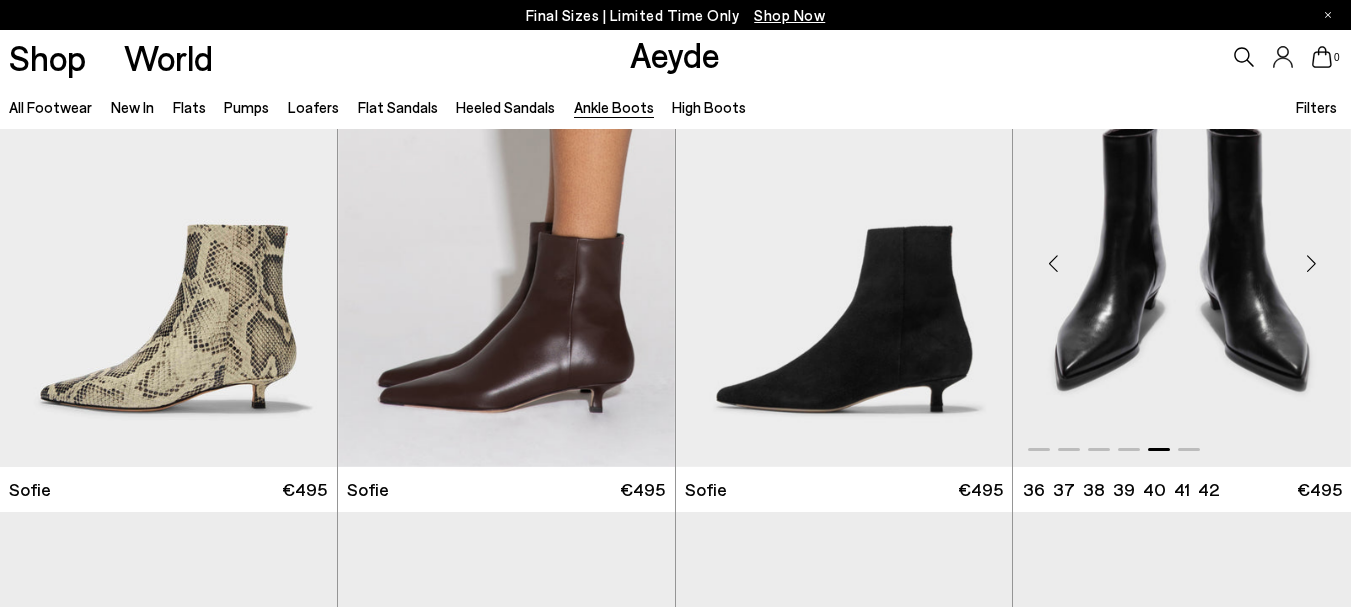 click at bounding box center (1311, 263) 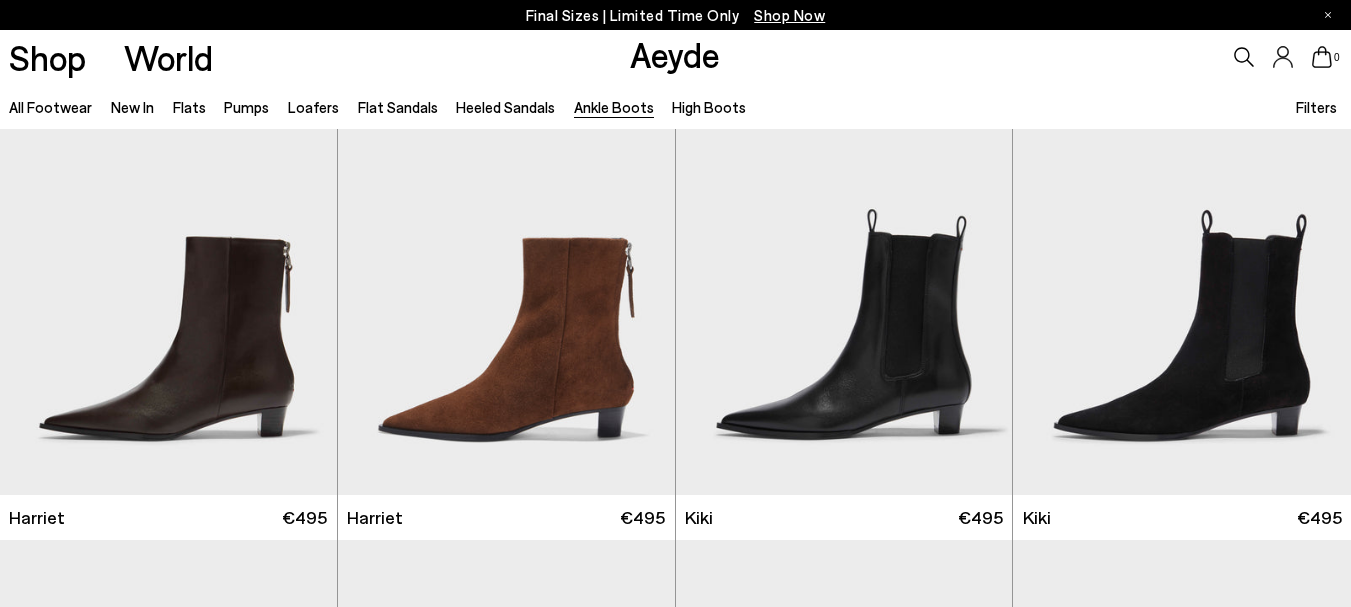 scroll, scrollTop: 2440, scrollLeft: 0, axis: vertical 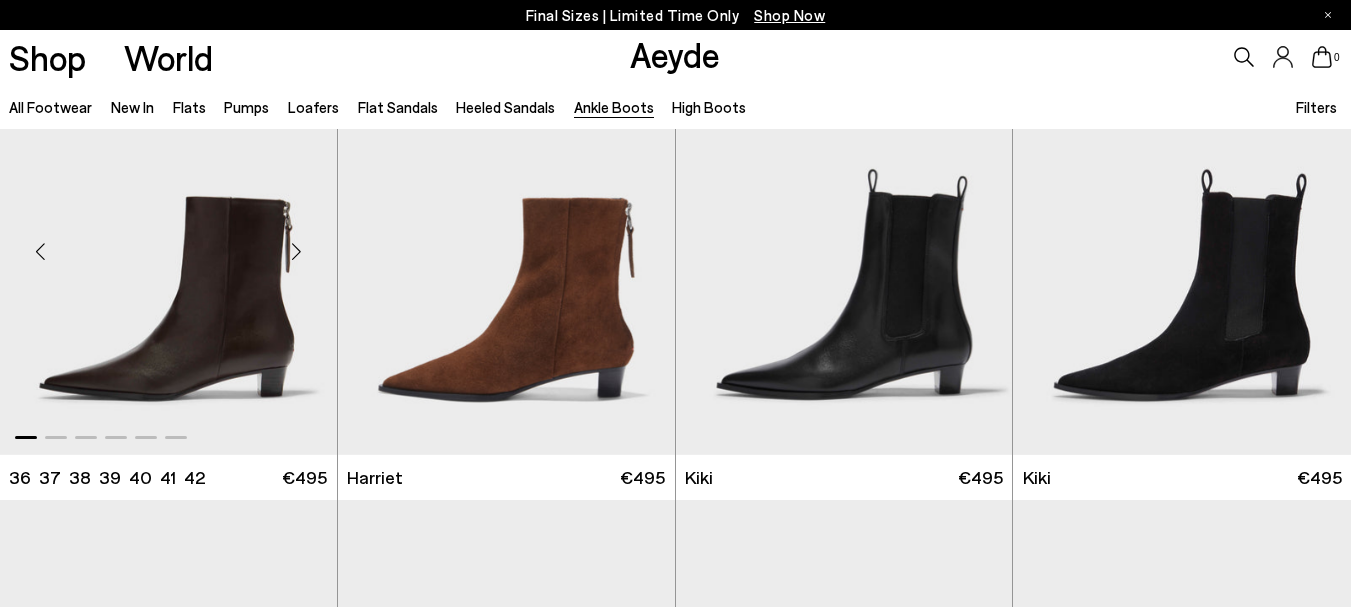 click at bounding box center (297, 252) 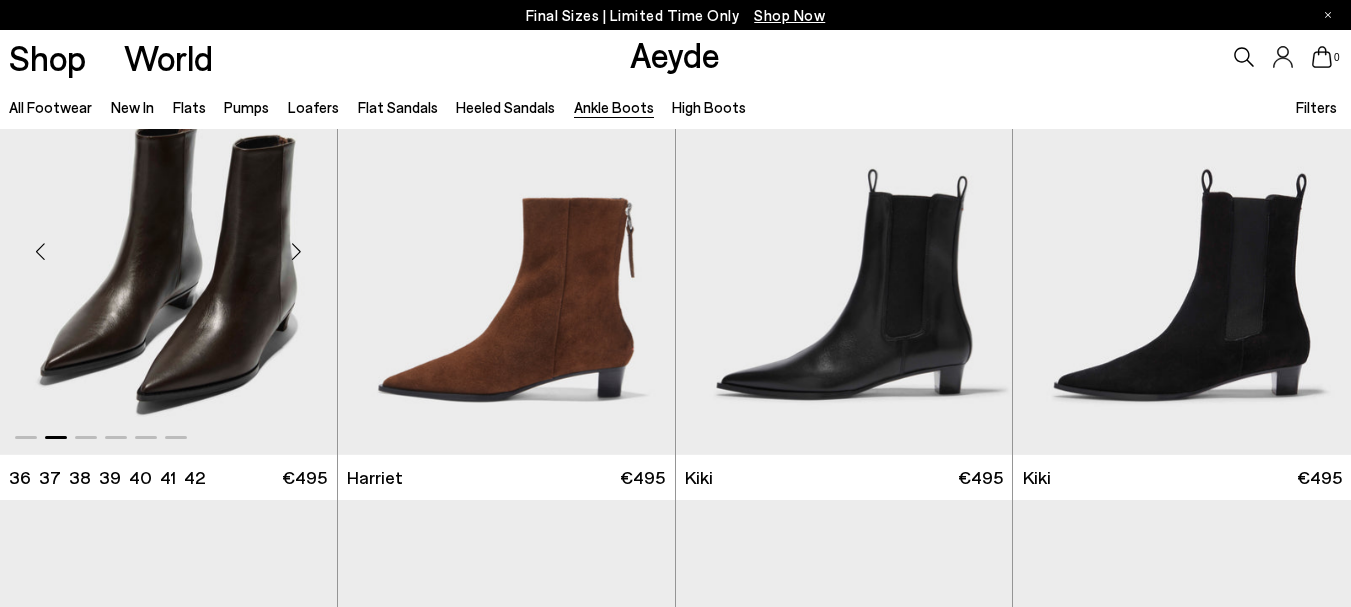 click at bounding box center (297, 252) 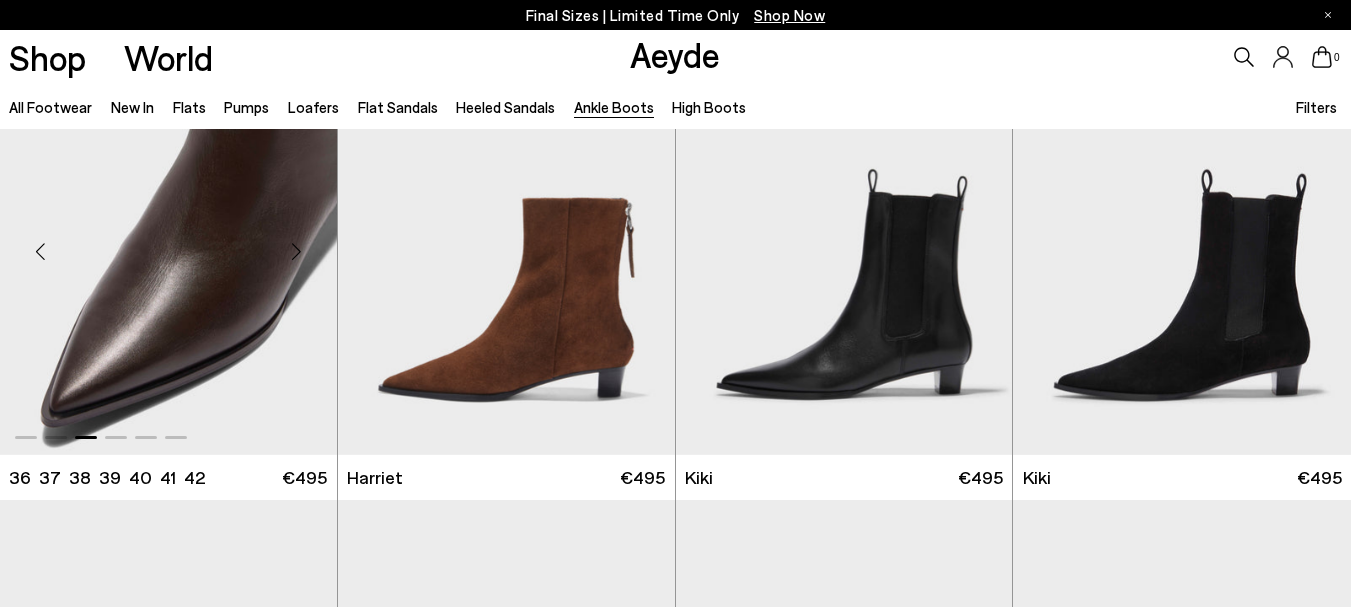 click at bounding box center [297, 252] 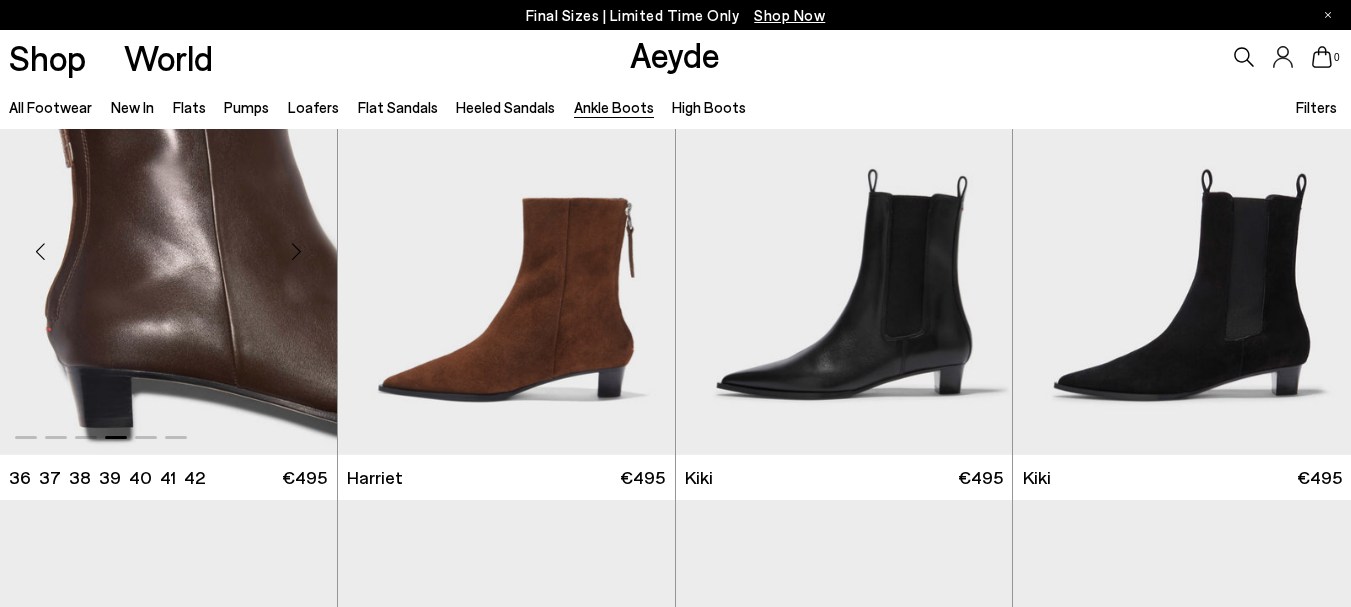 click at bounding box center (297, 252) 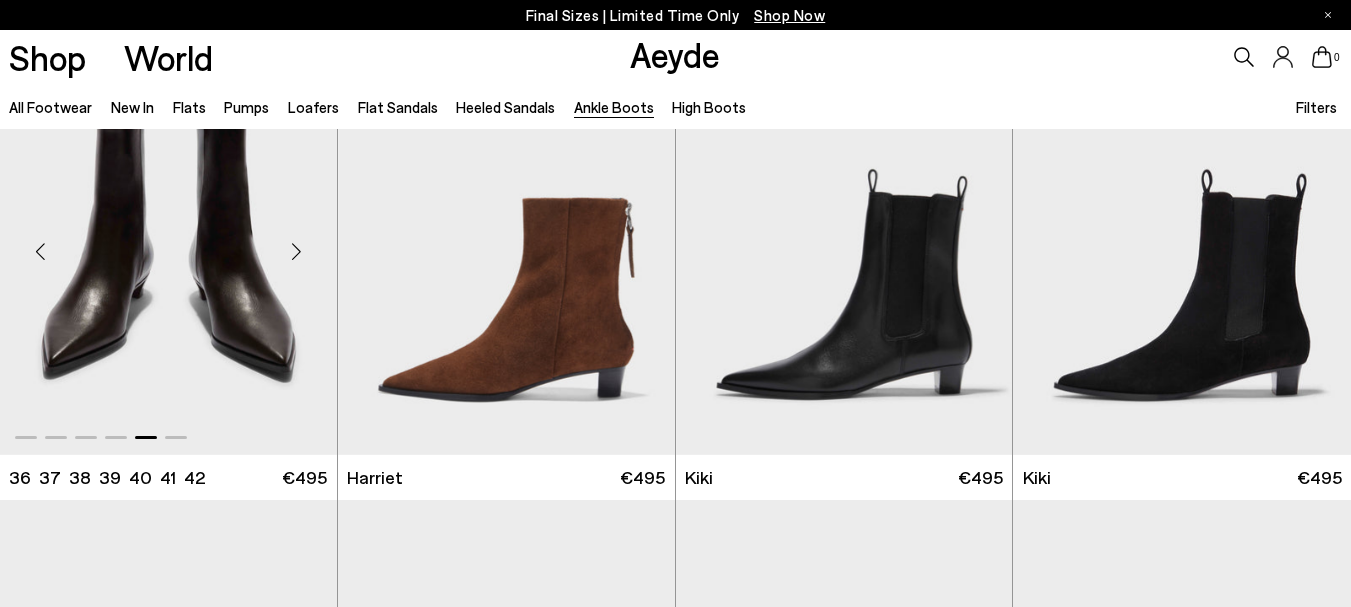 click at bounding box center [297, 252] 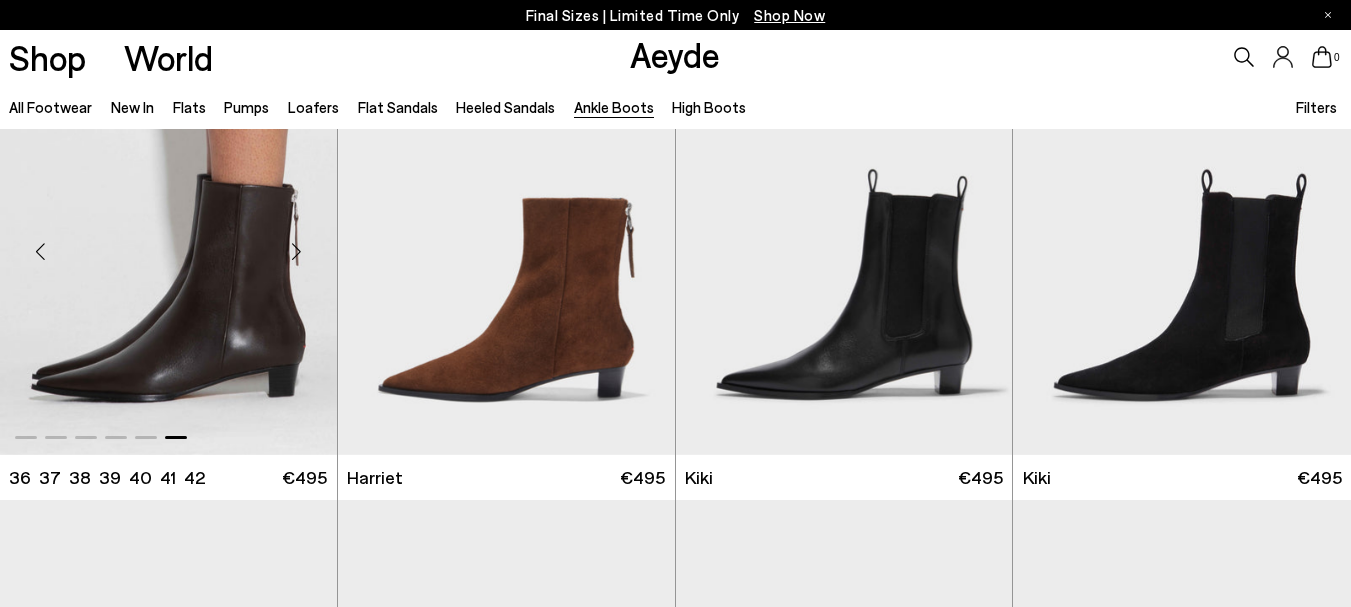 click at bounding box center [168, 244] 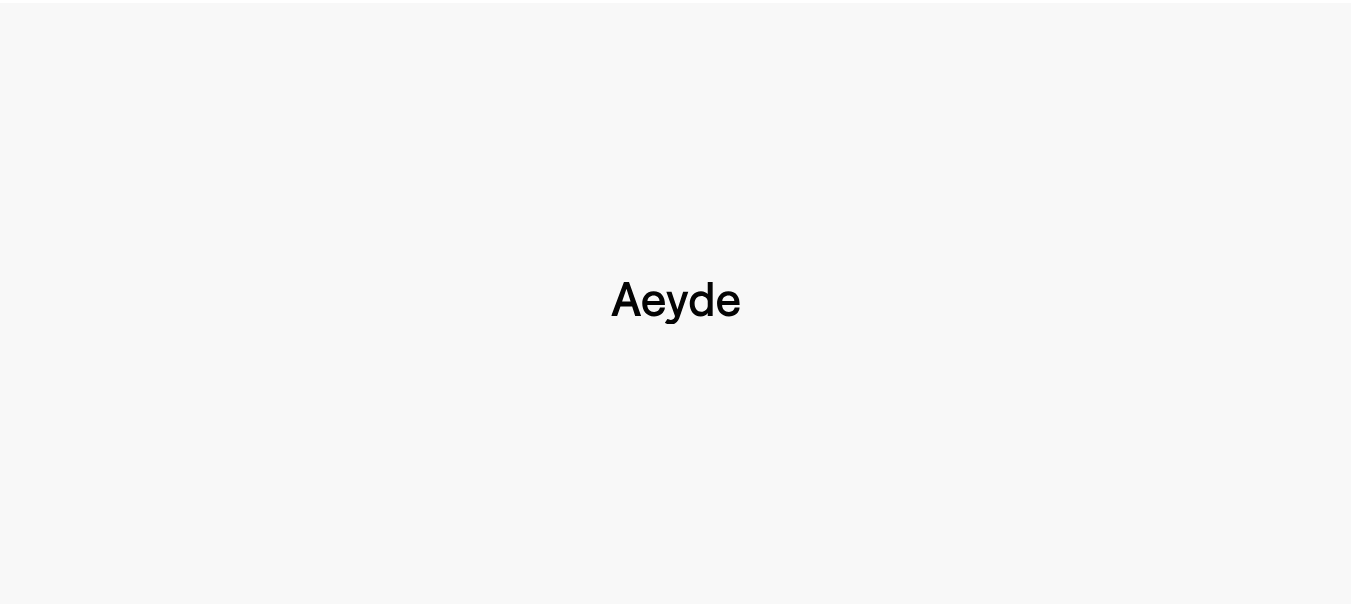 scroll, scrollTop: 0, scrollLeft: 0, axis: both 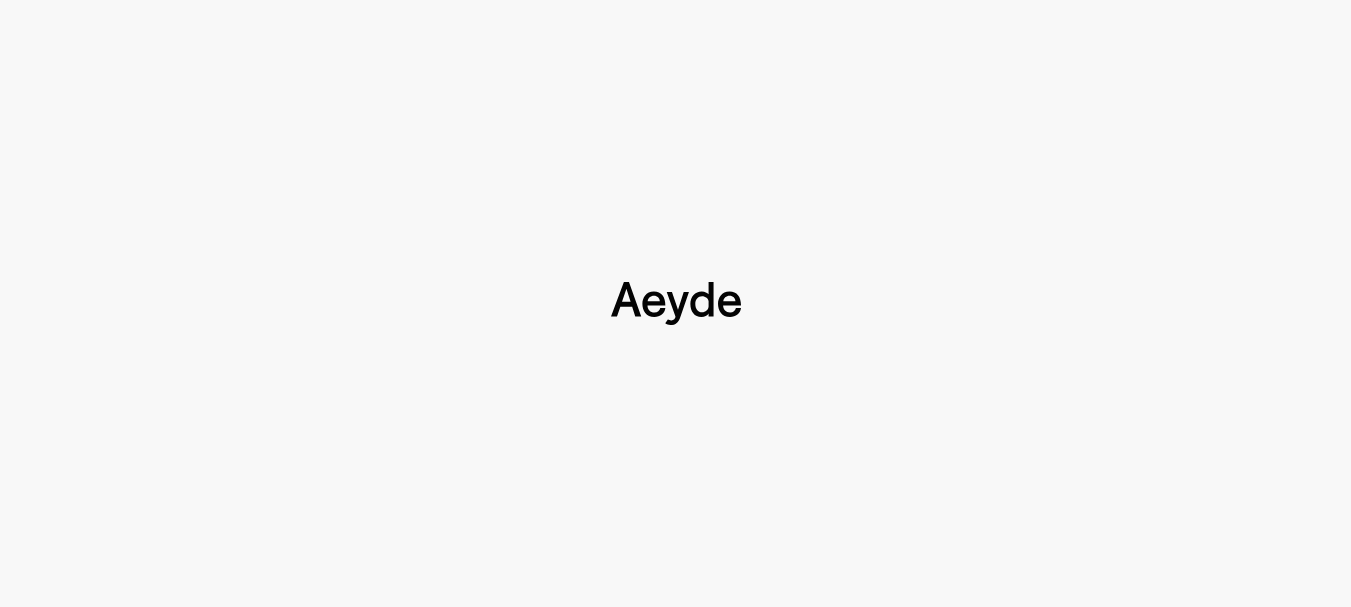 type 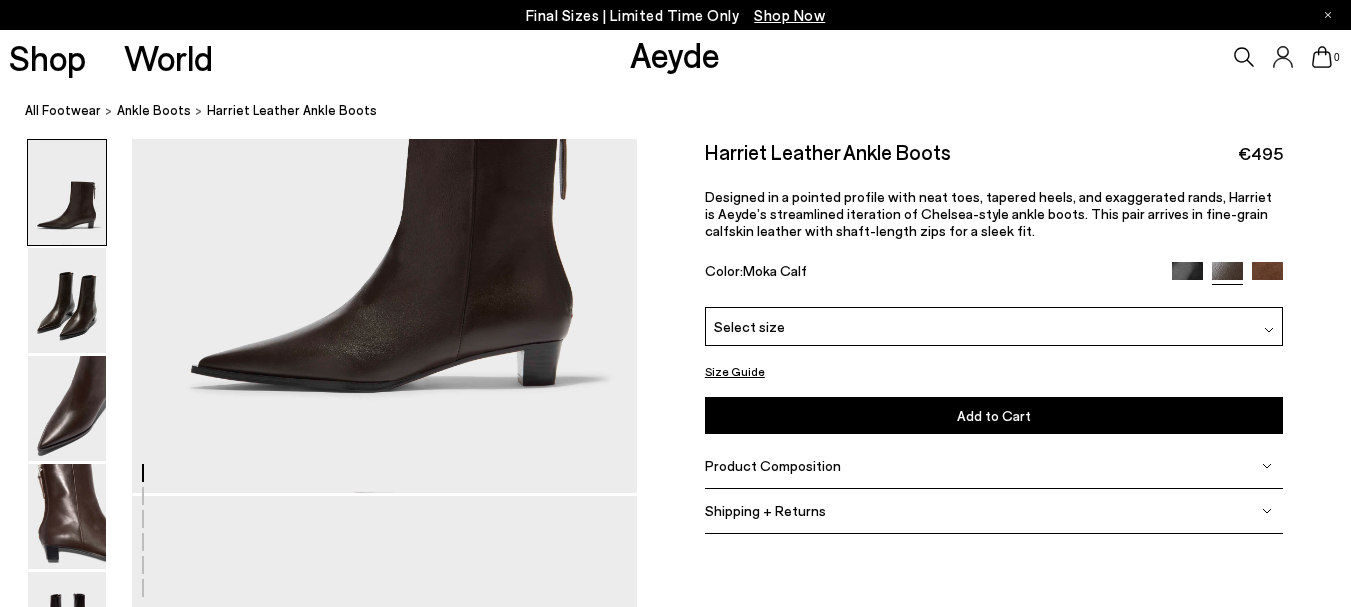scroll, scrollTop: 360, scrollLeft: 0, axis: vertical 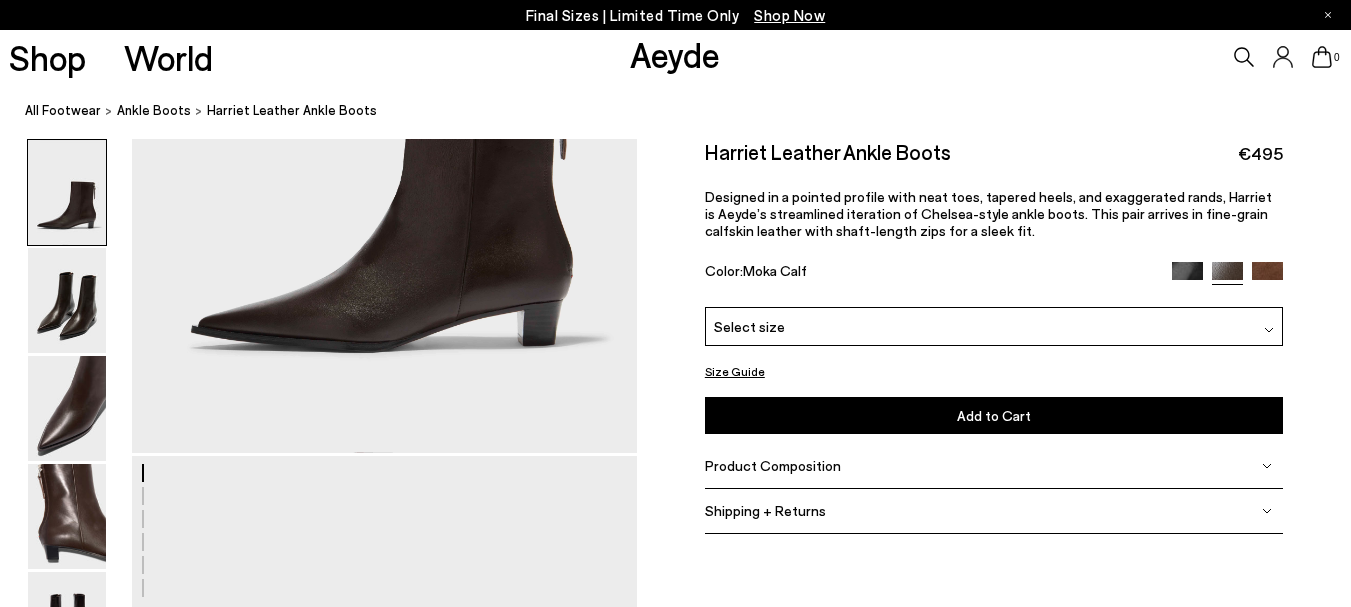 click on "Product Composition" at bounding box center [773, 465] 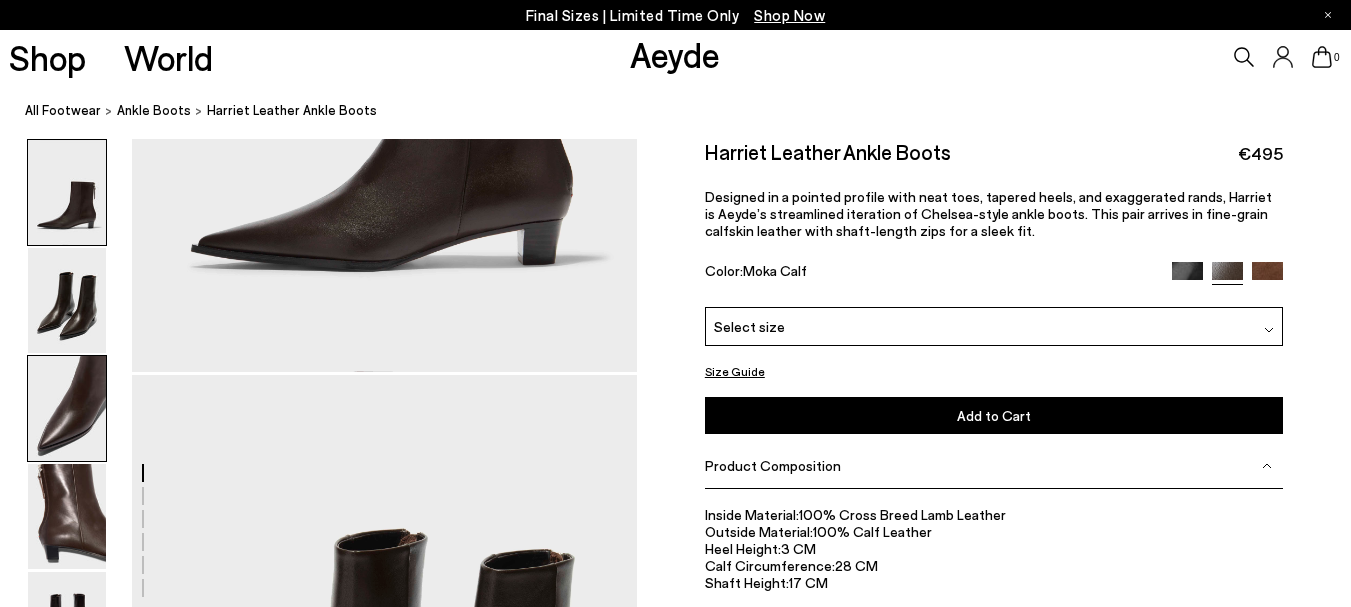 click at bounding box center (67, 408) 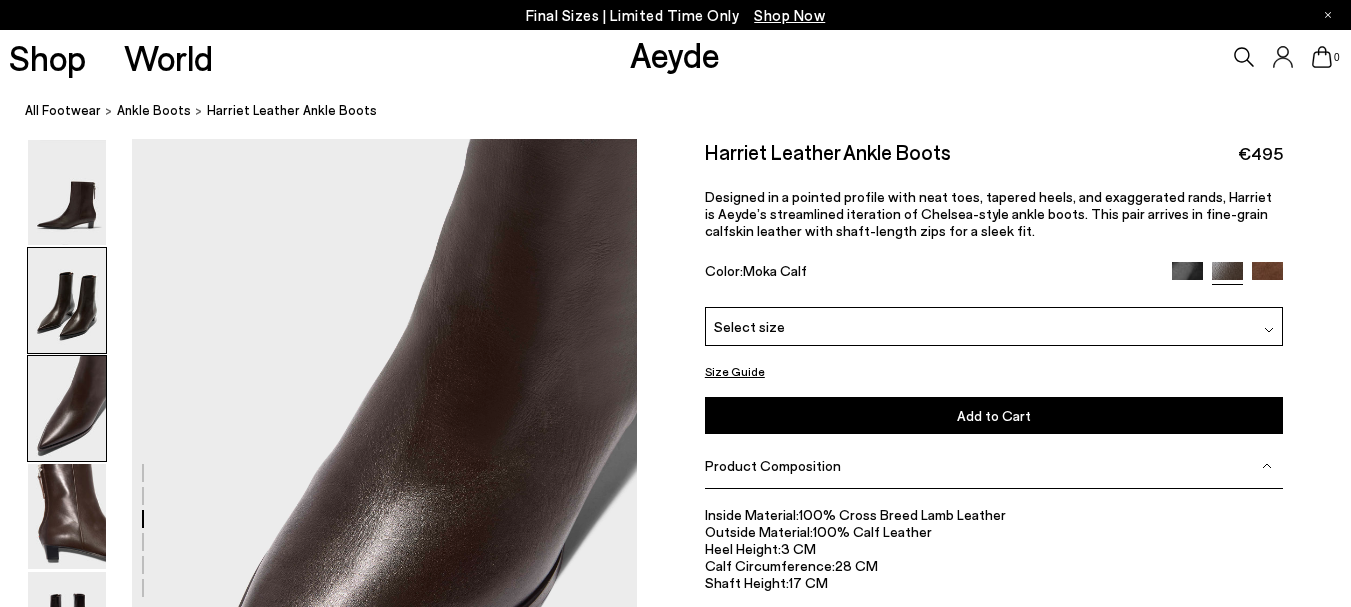 click at bounding box center [67, 300] 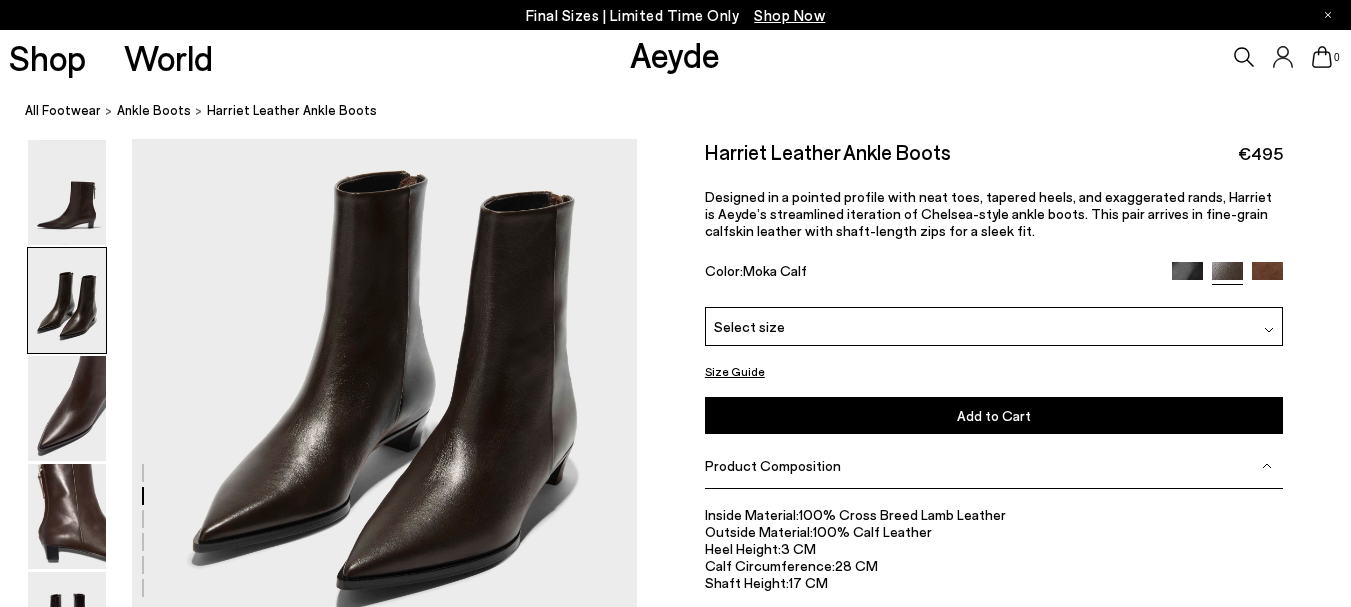 scroll, scrollTop: 839, scrollLeft: 0, axis: vertical 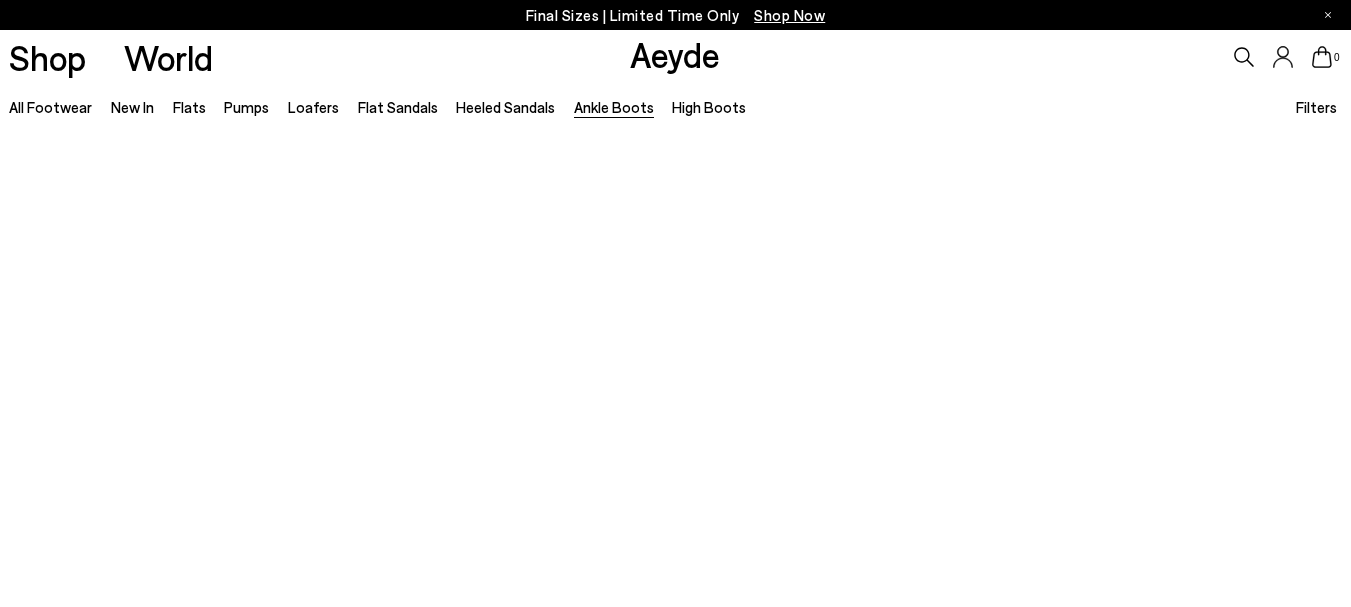 type 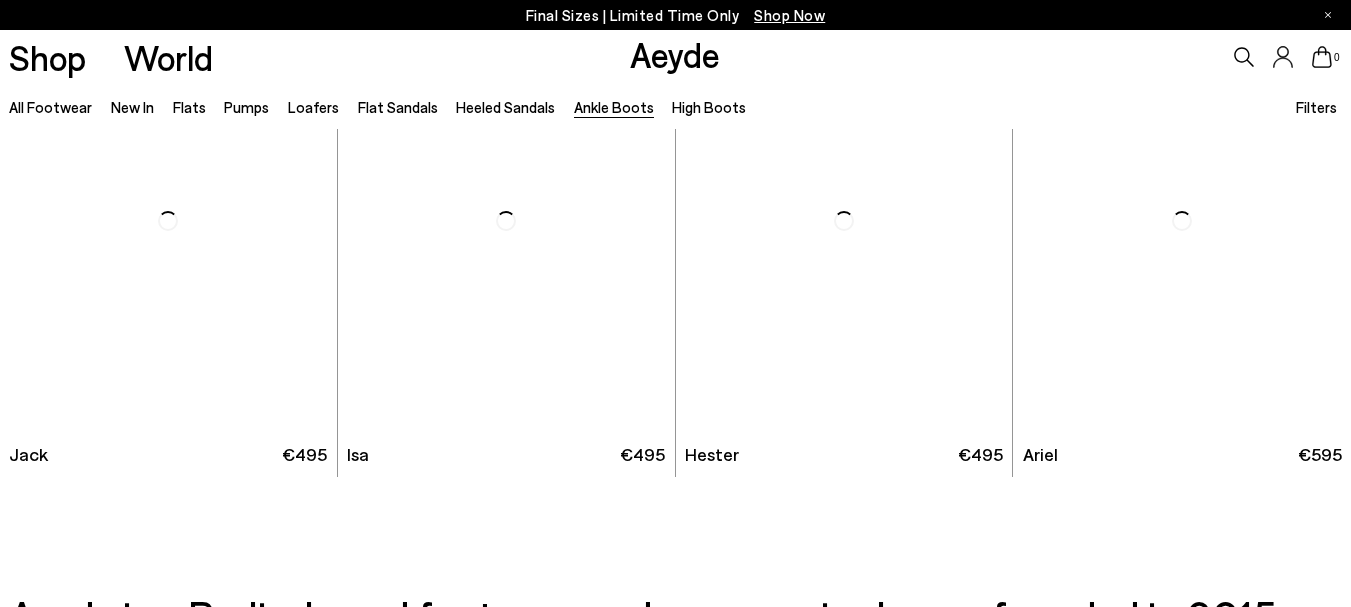 scroll, scrollTop: 3360, scrollLeft: 0, axis: vertical 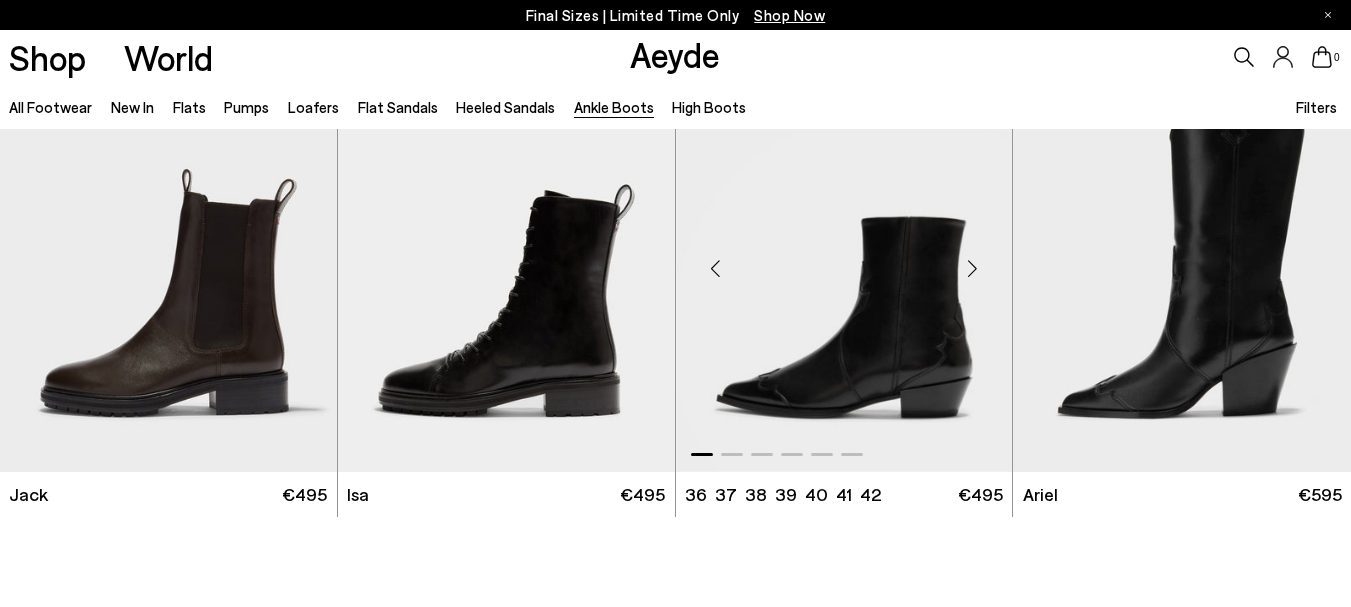 click at bounding box center [972, 269] 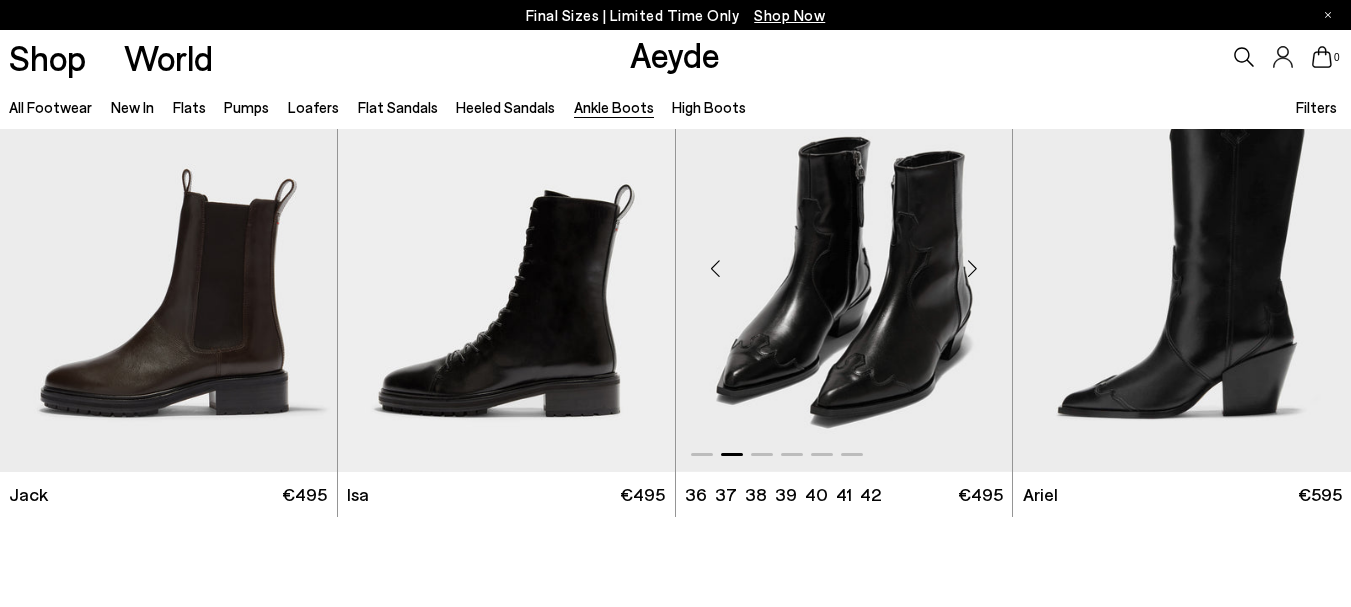 click at bounding box center (972, 269) 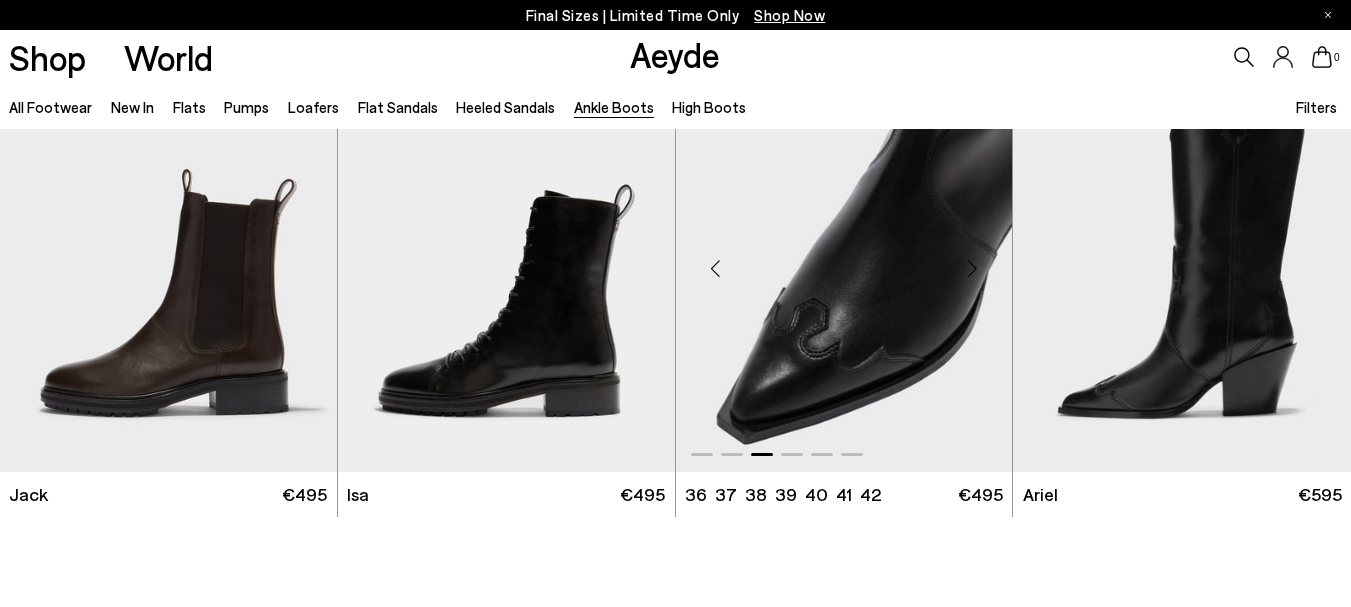 click at bounding box center (972, 269) 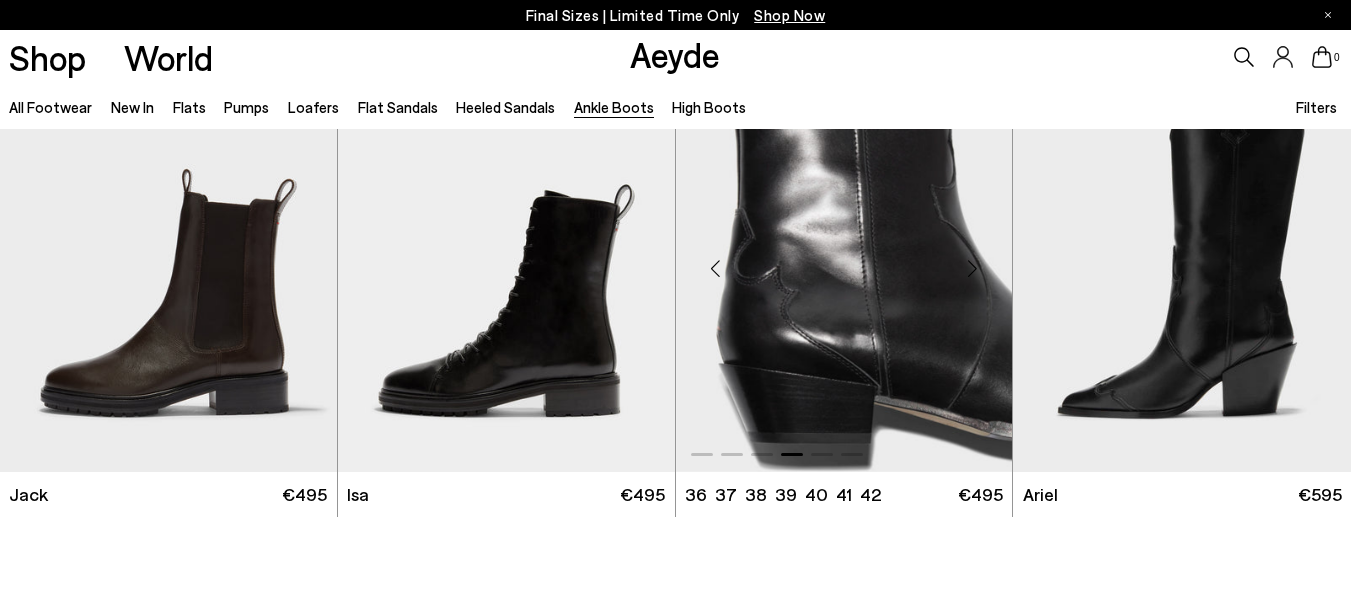 click at bounding box center [972, 269] 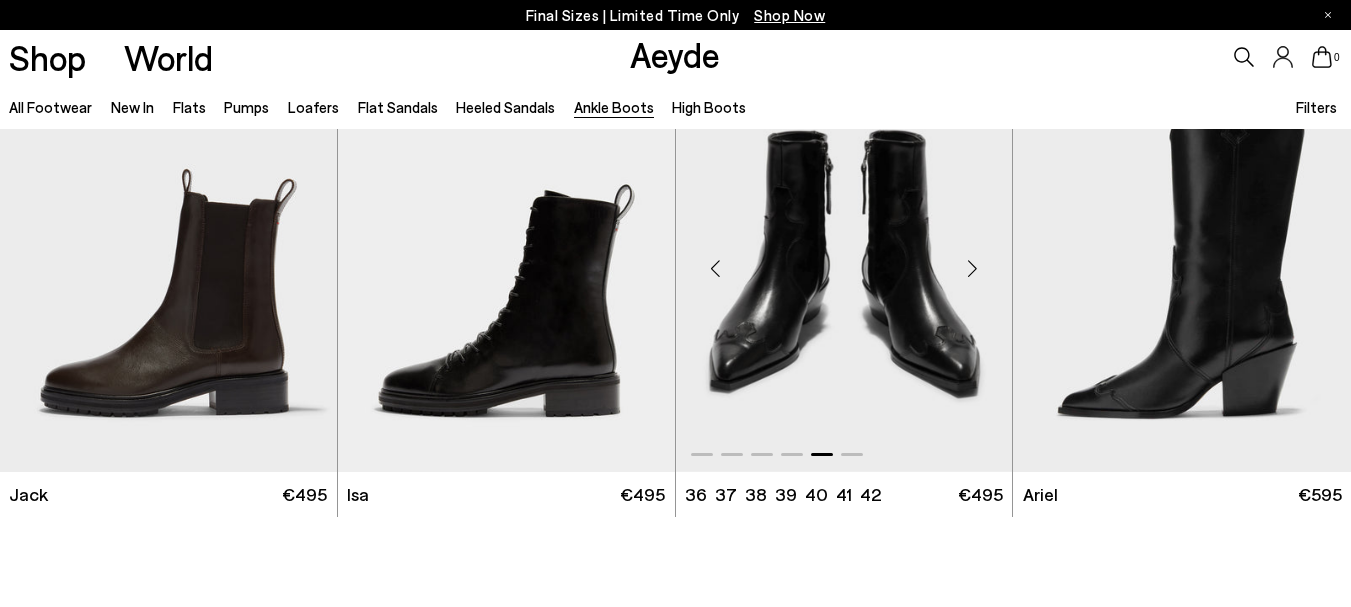 click at bounding box center [844, 261] 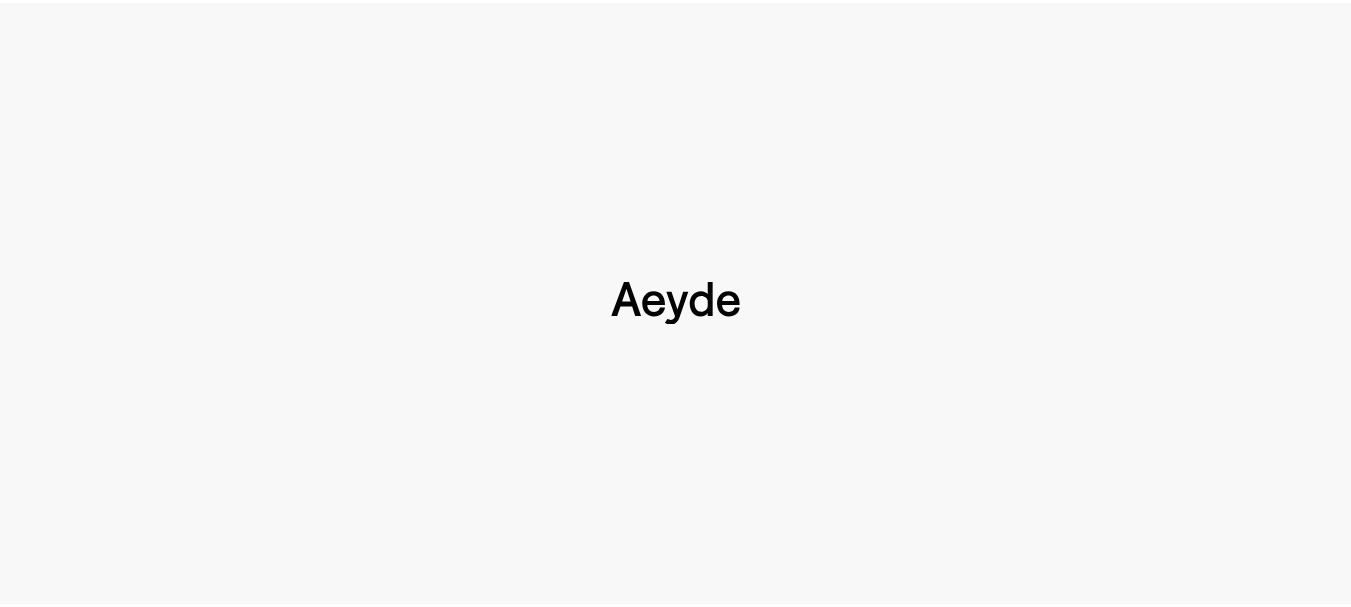 scroll, scrollTop: 0, scrollLeft: 0, axis: both 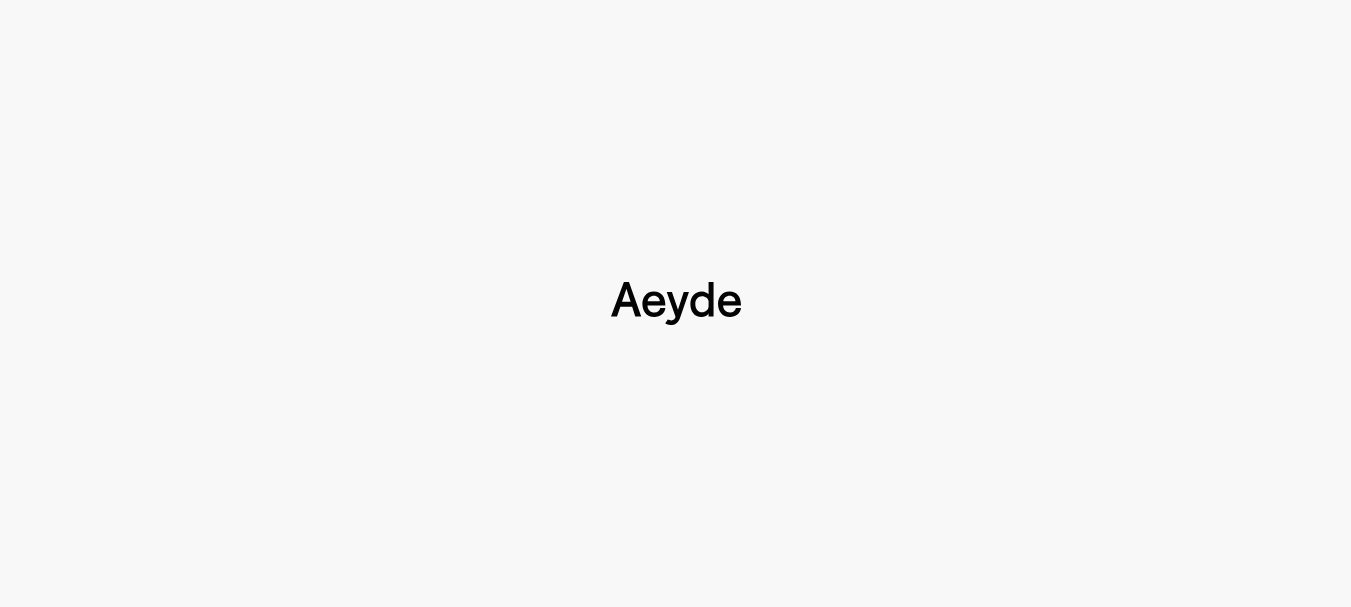 type 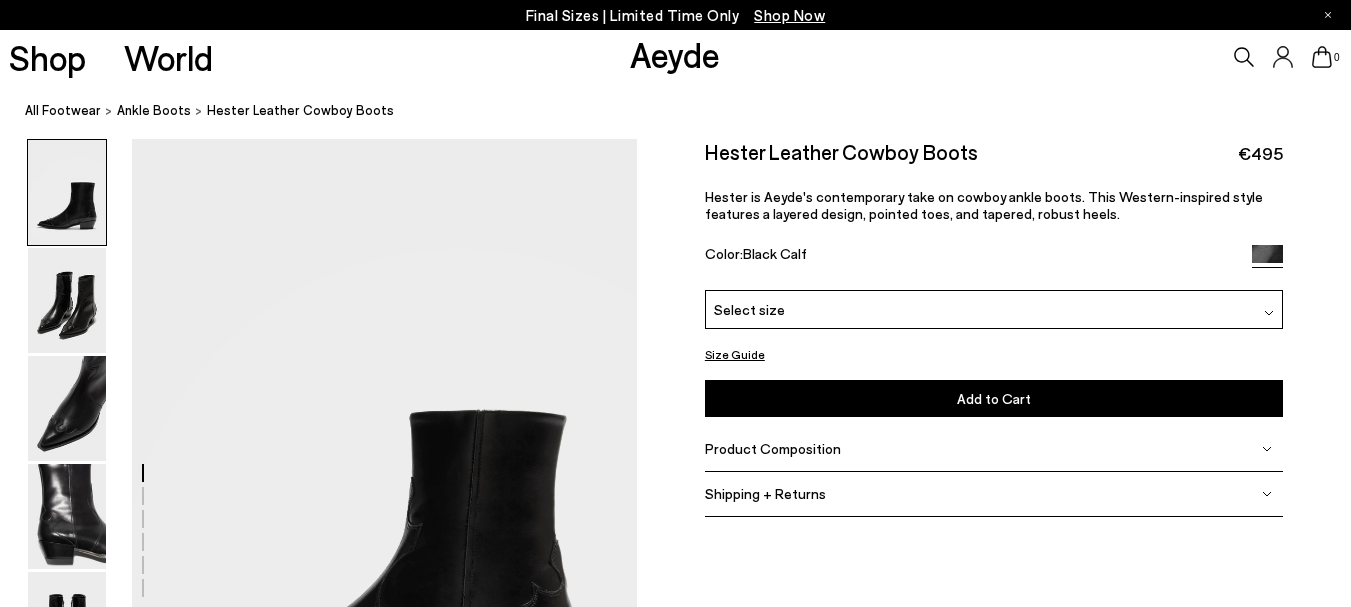 scroll, scrollTop: 40, scrollLeft: 0, axis: vertical 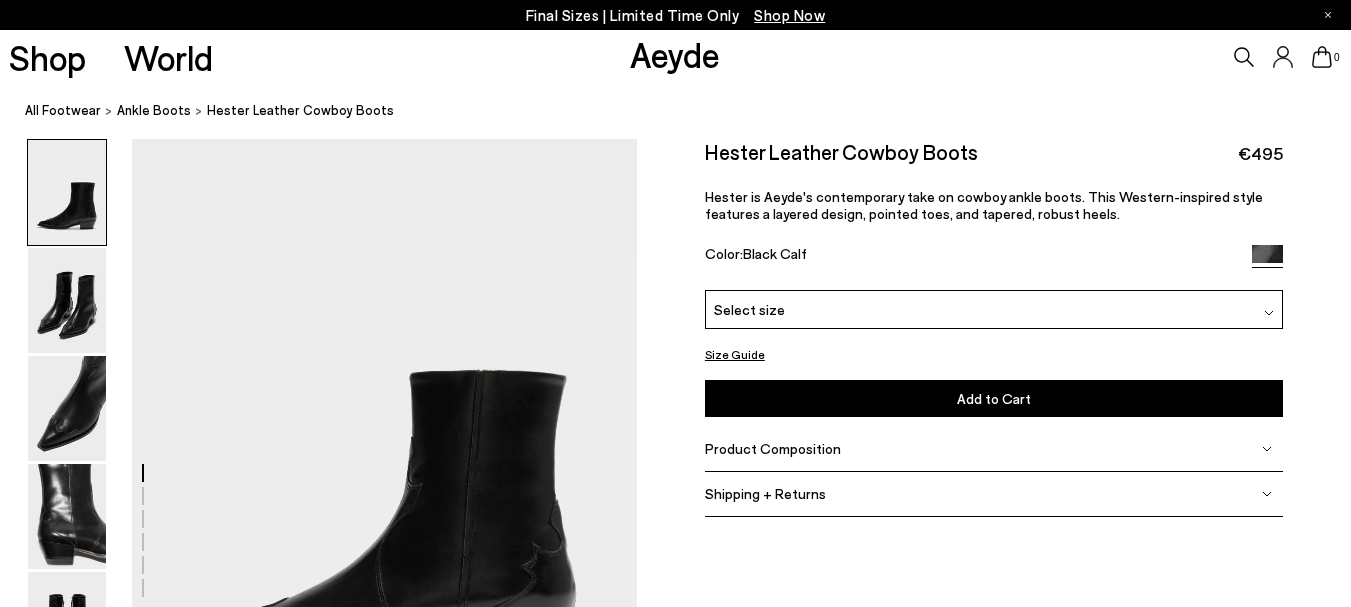 click on "Product Composition" at bounding box center (773, 448) 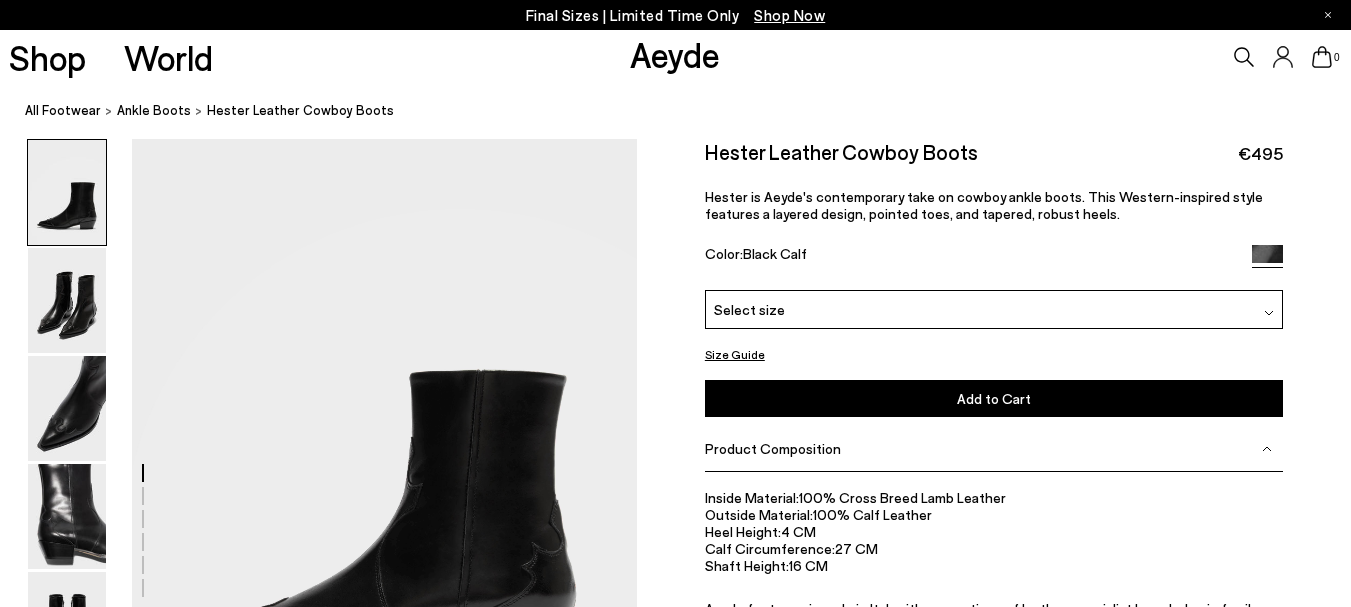scroll, scrollTop: 104, scrollLeft: 0, axis: vertical 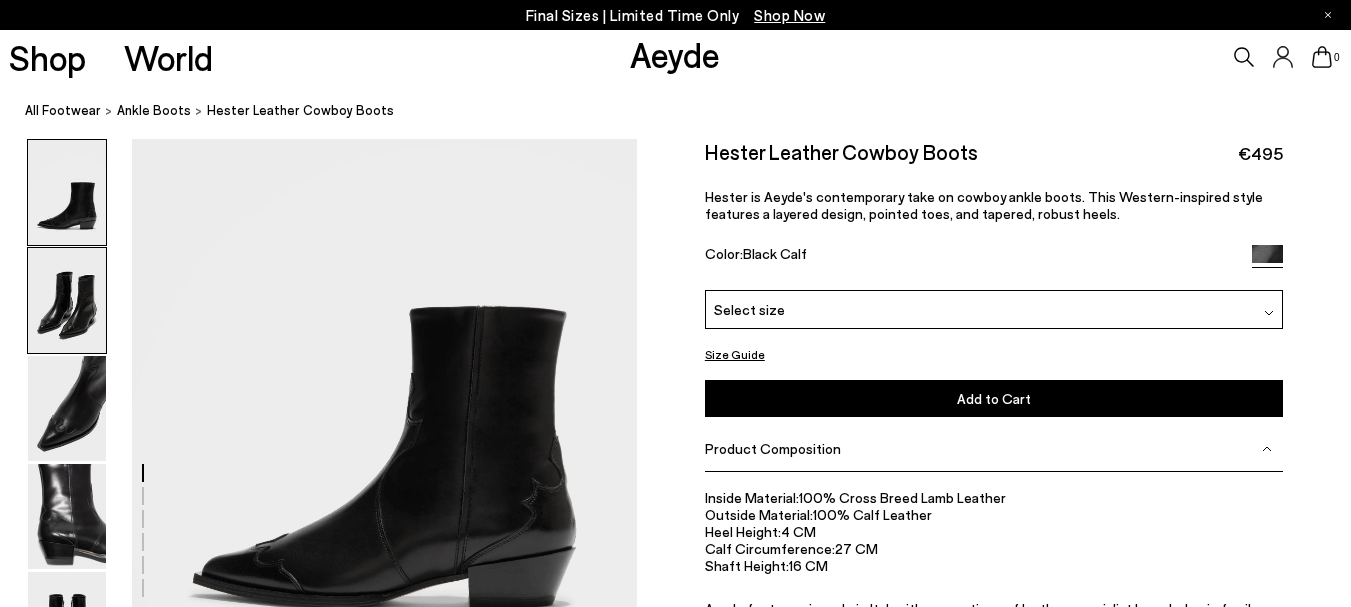 click at bounding box center [67, 300] 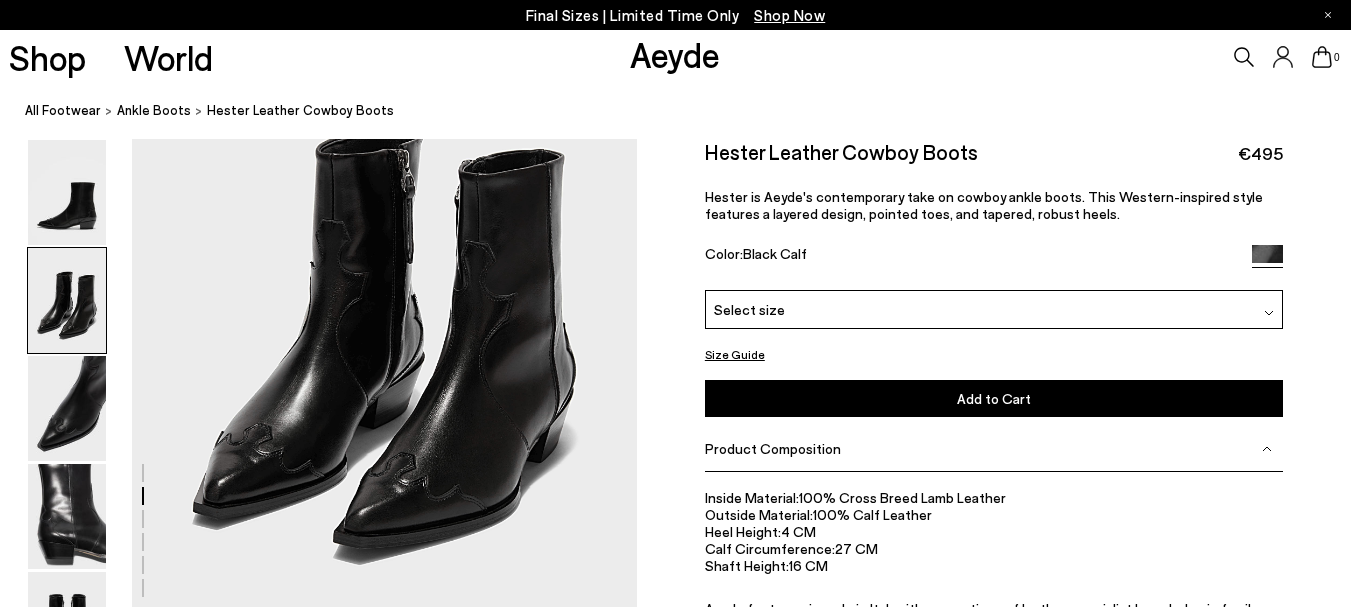 scroll, scrollTop: 879, scrollLeft: 0, axis: vertical 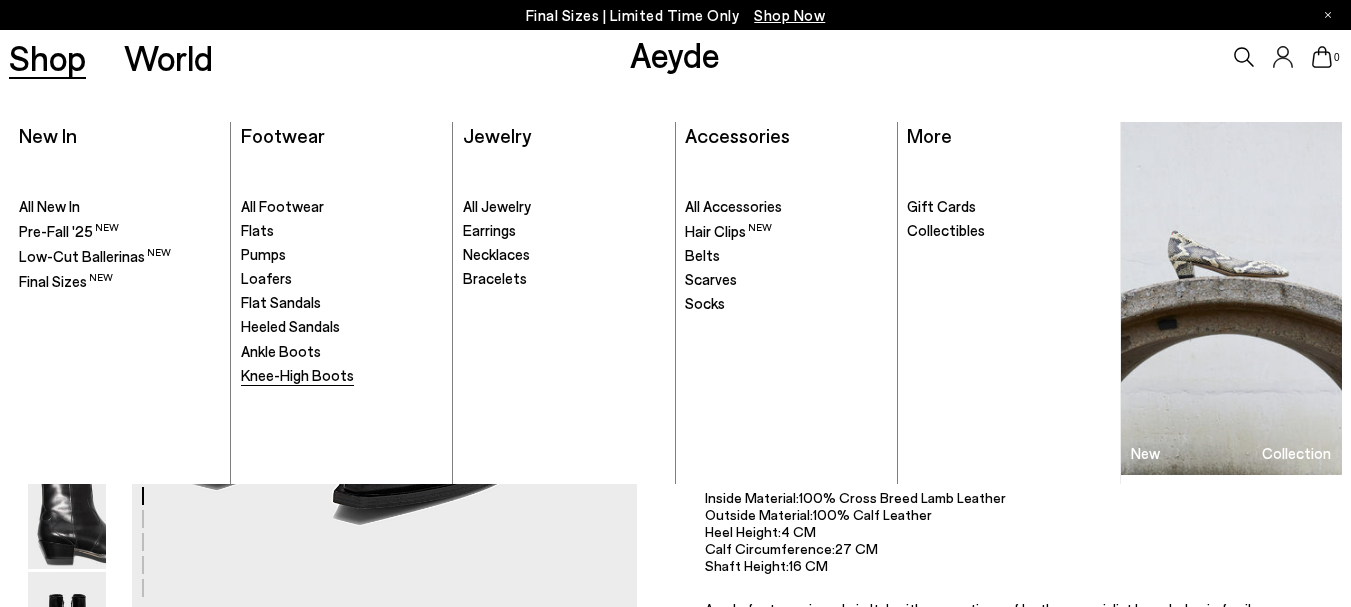click on "Knee-High Boots" at bounding box center [297, 375] 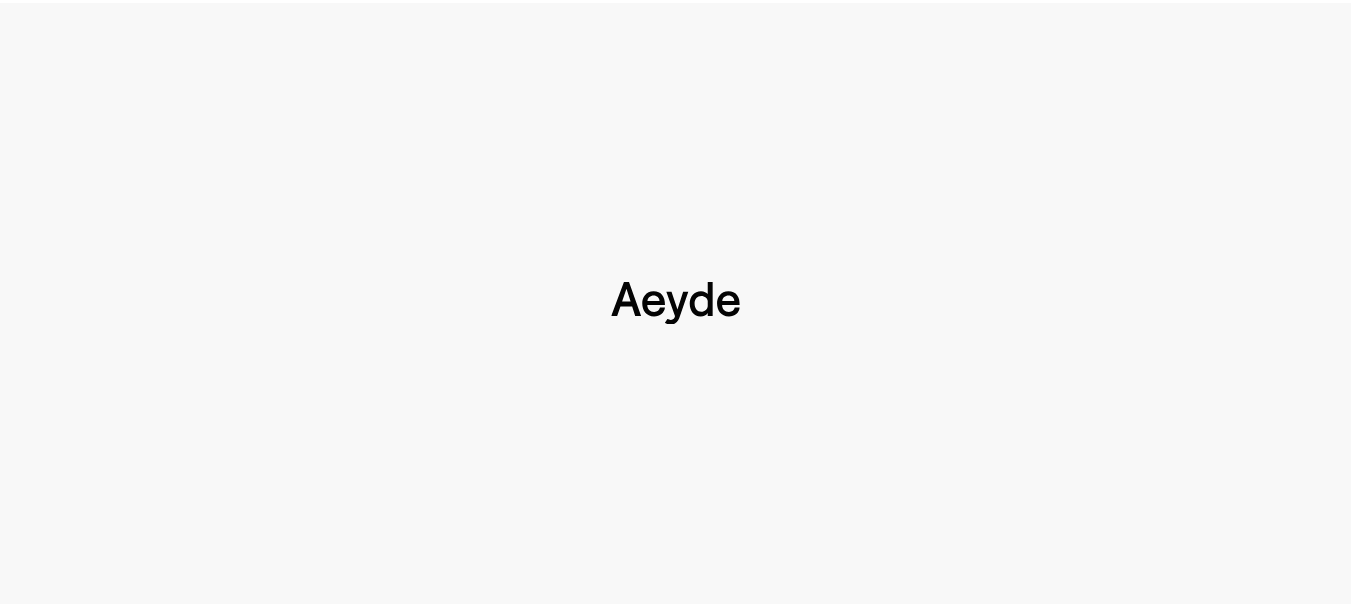 scroll, scrollTop: 0, scrollLeft: 0, axis: both 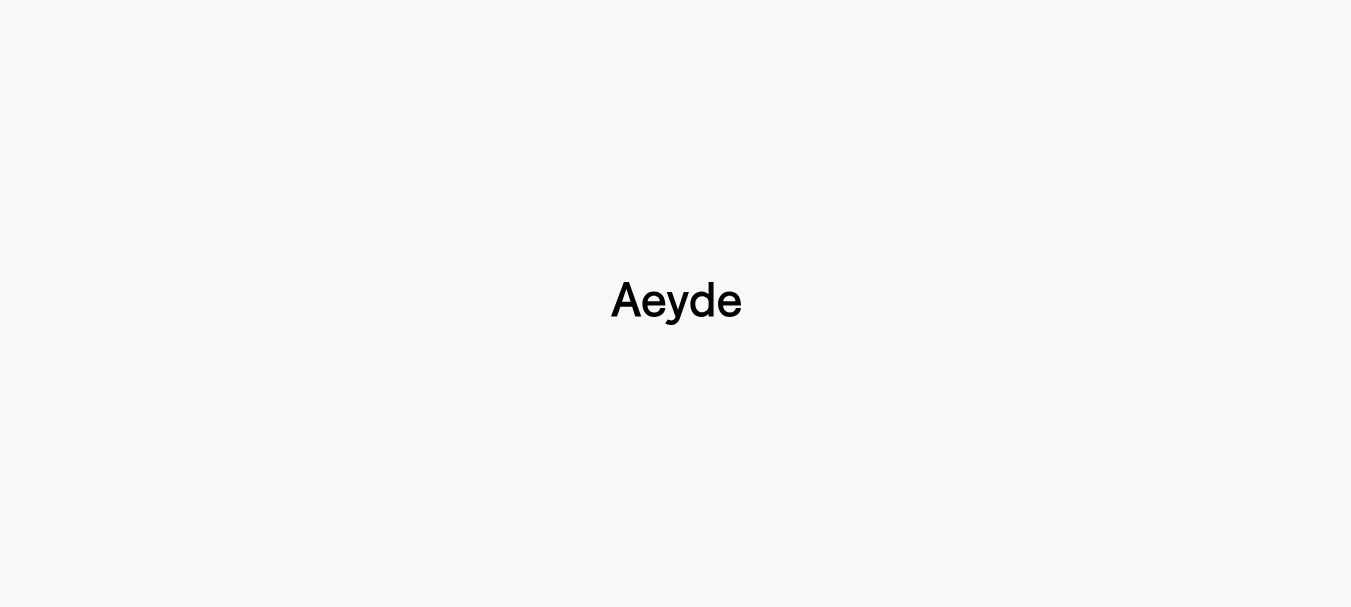 type 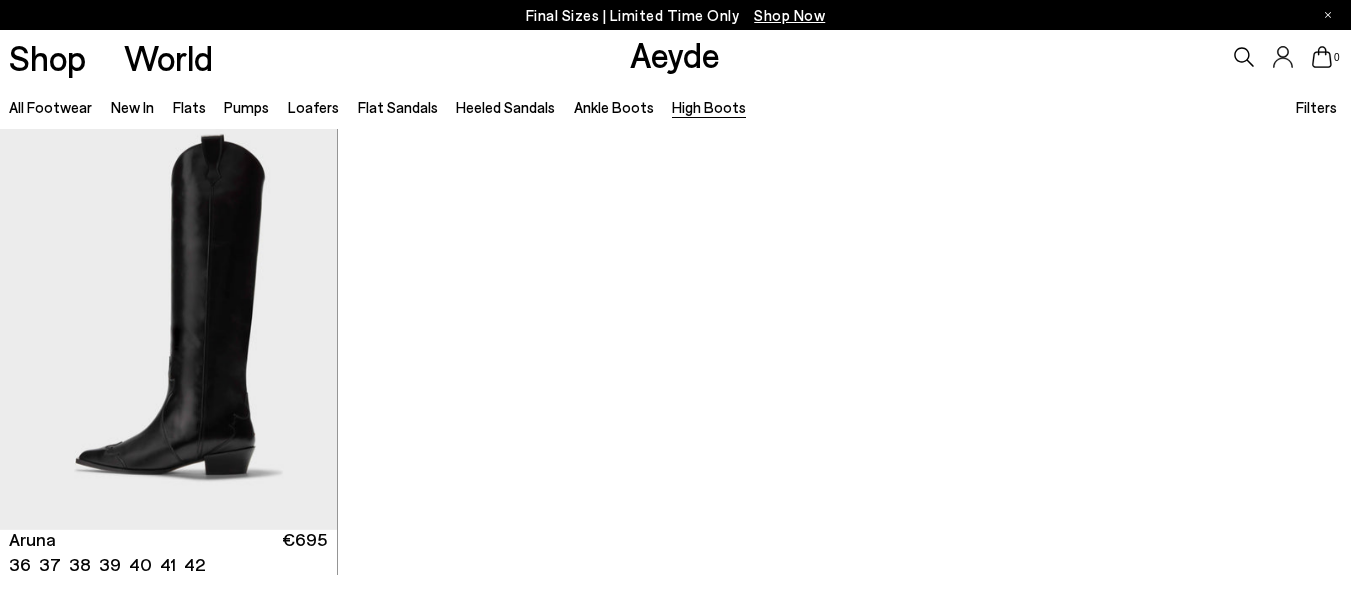 scroll, scrollTop: 1000, scrollLeft: 0, axis: vertical 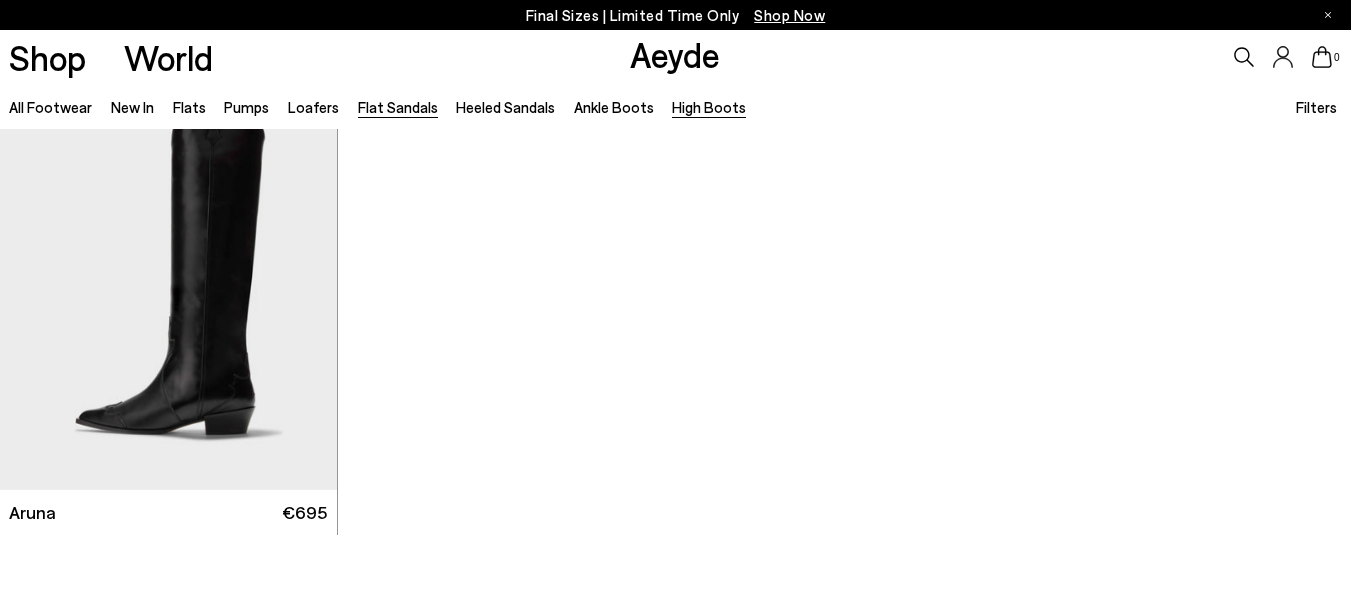 click on "Flat Sandals" at bounding box center (398, 107) 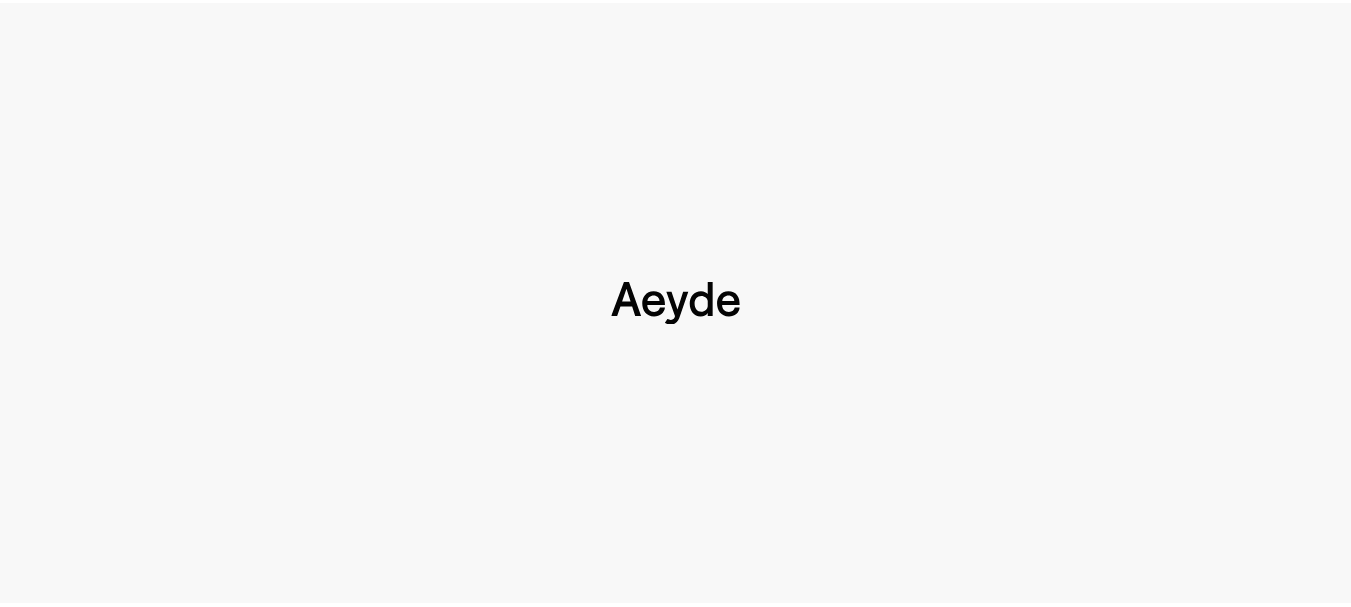 scroll, scrollTop: 0, scrollLeft: 0, axis: both 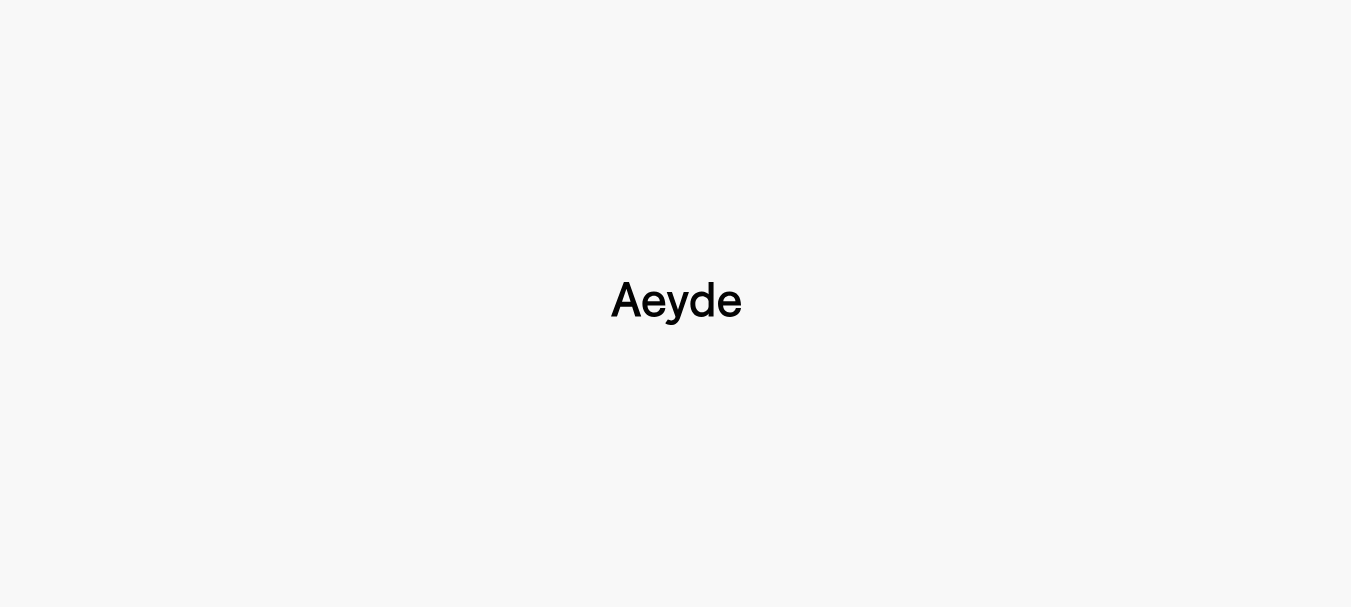 type 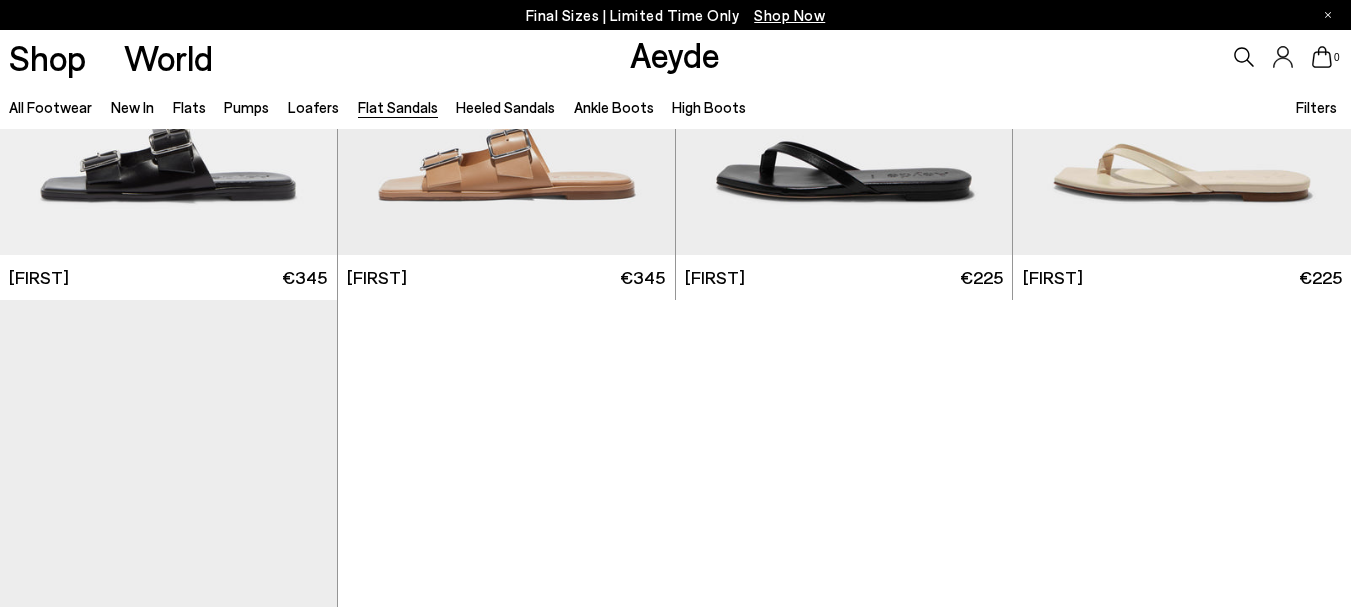 scroll, scrollTop: 2840, scrollLeft: 0, axis: vertical 